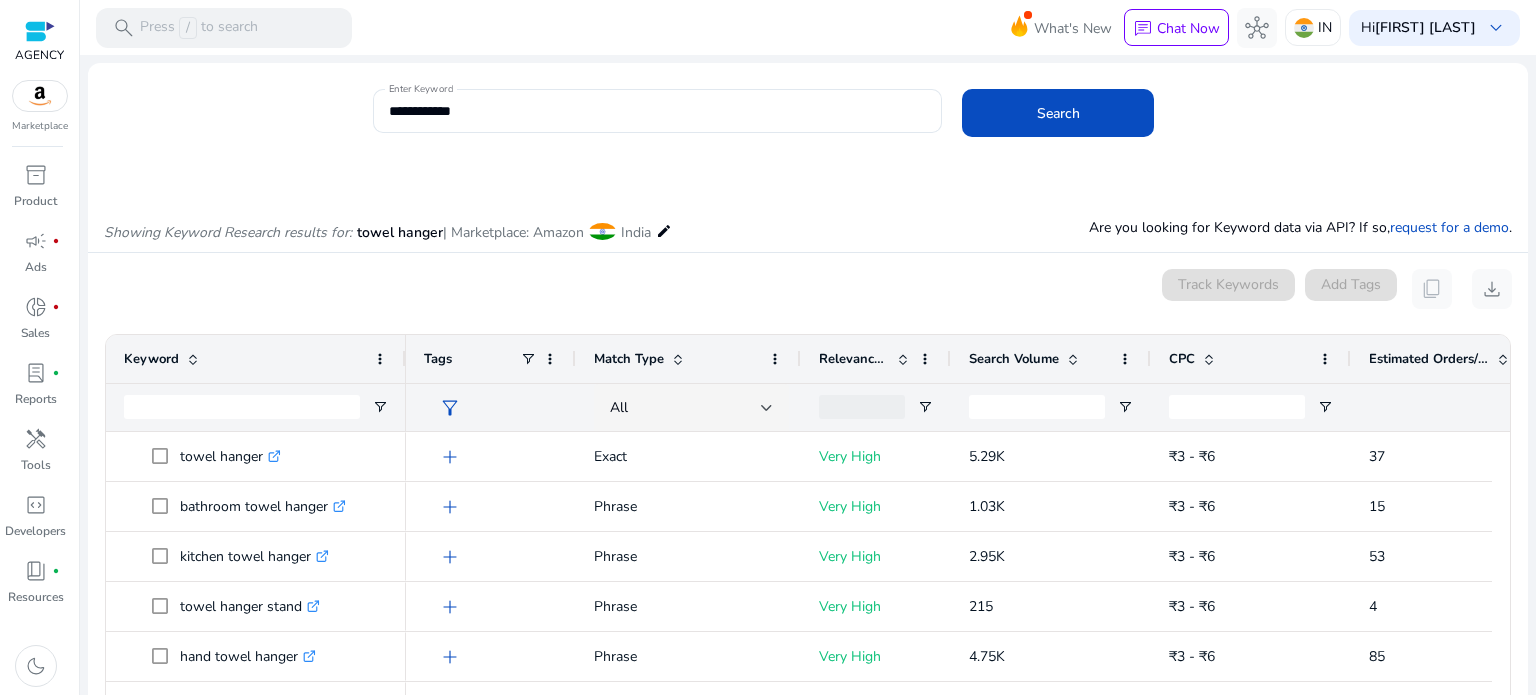scroll, scrollTop: 0, scrollLeft: 0, axis: both 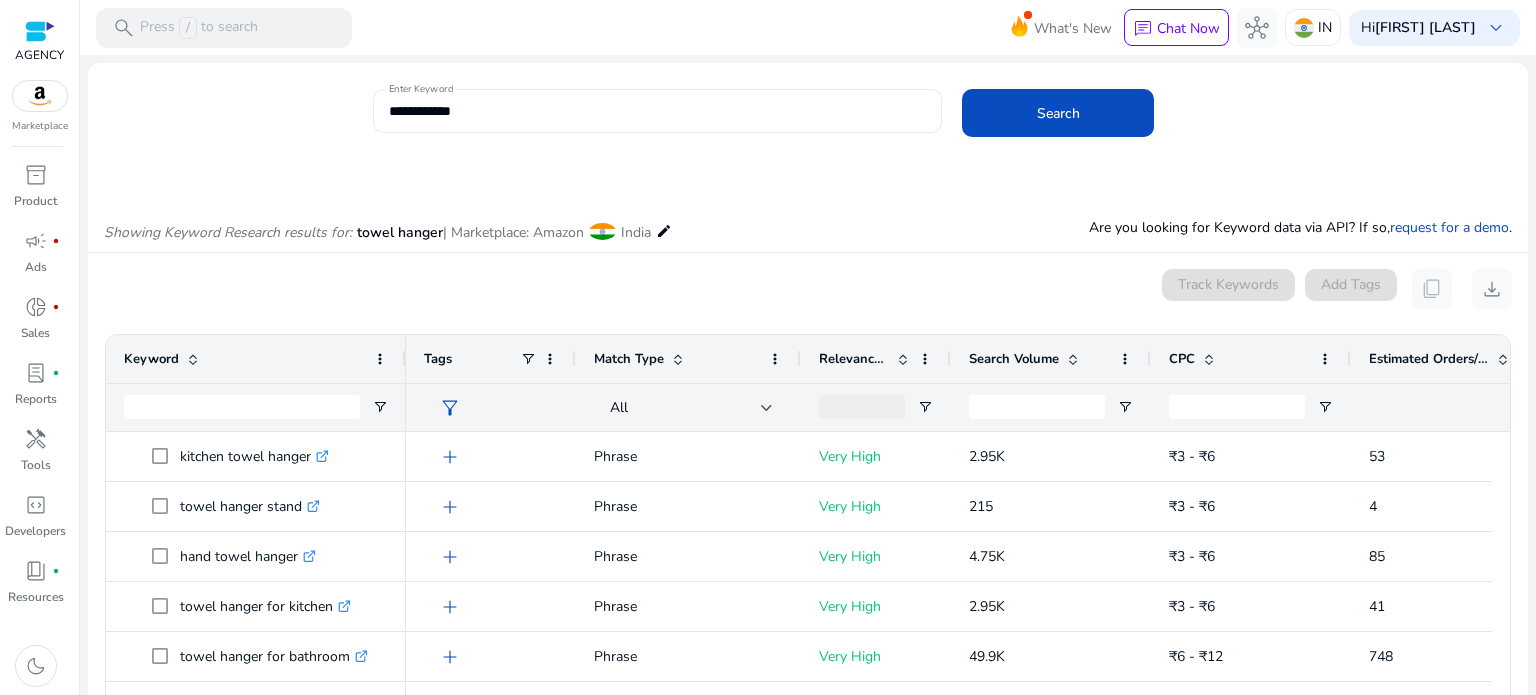 click on "**********" 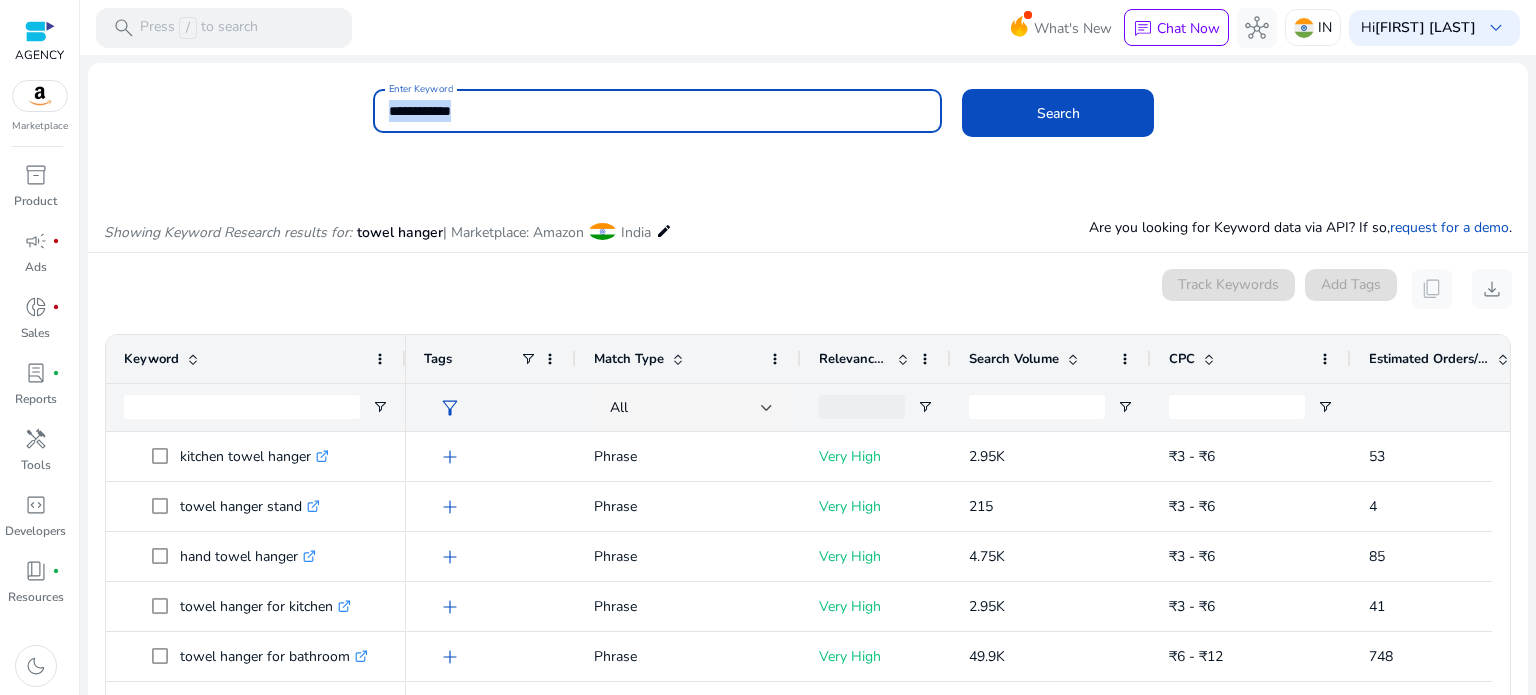 click on "**********" 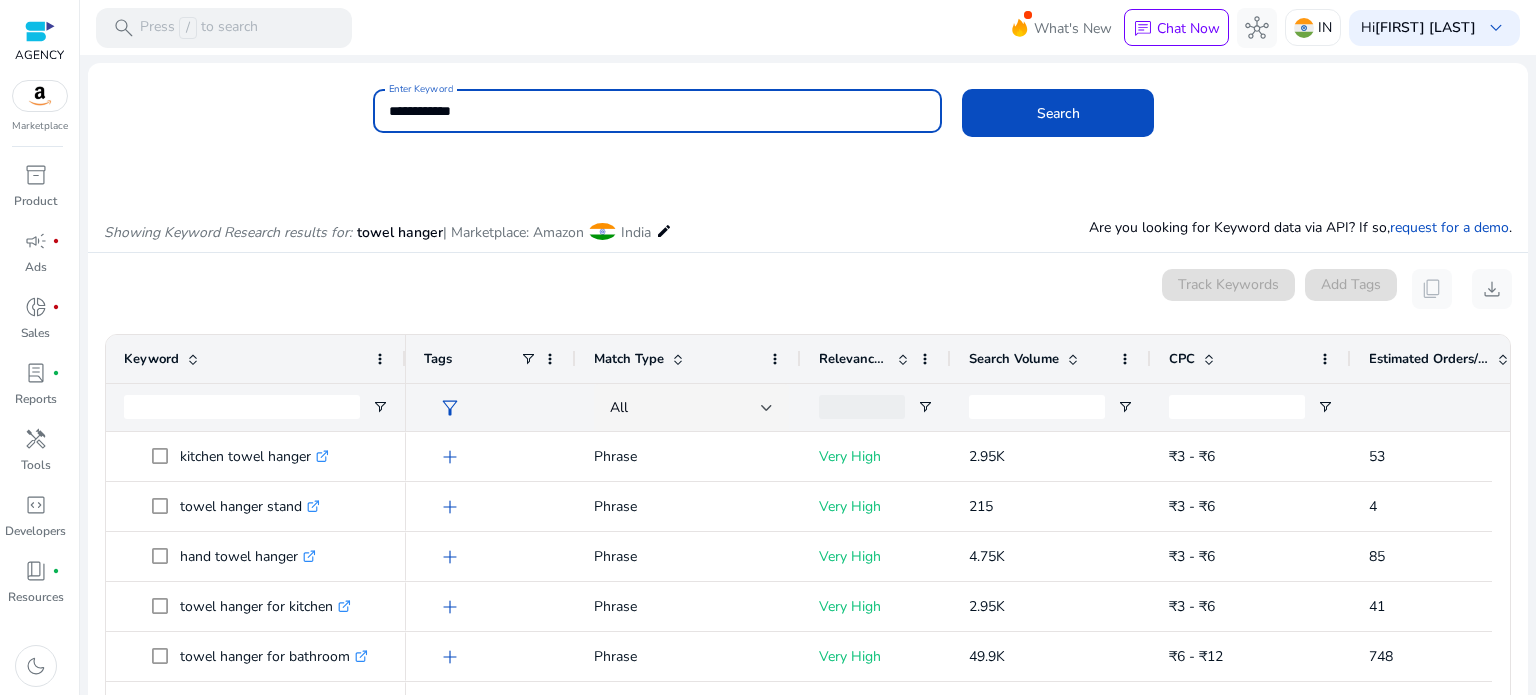 click on "**********" at bounding box center (658, 111) 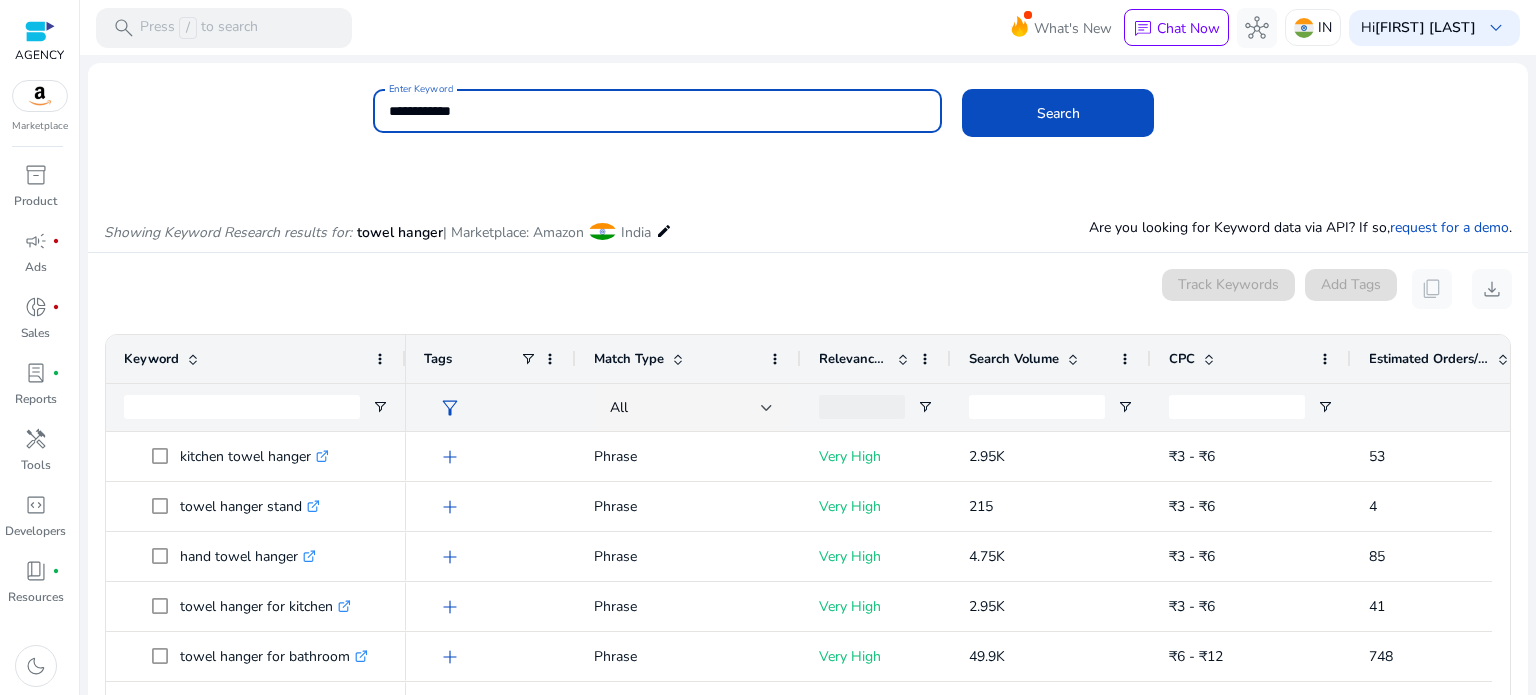 click on "**********" at bounding box center (658, 111) 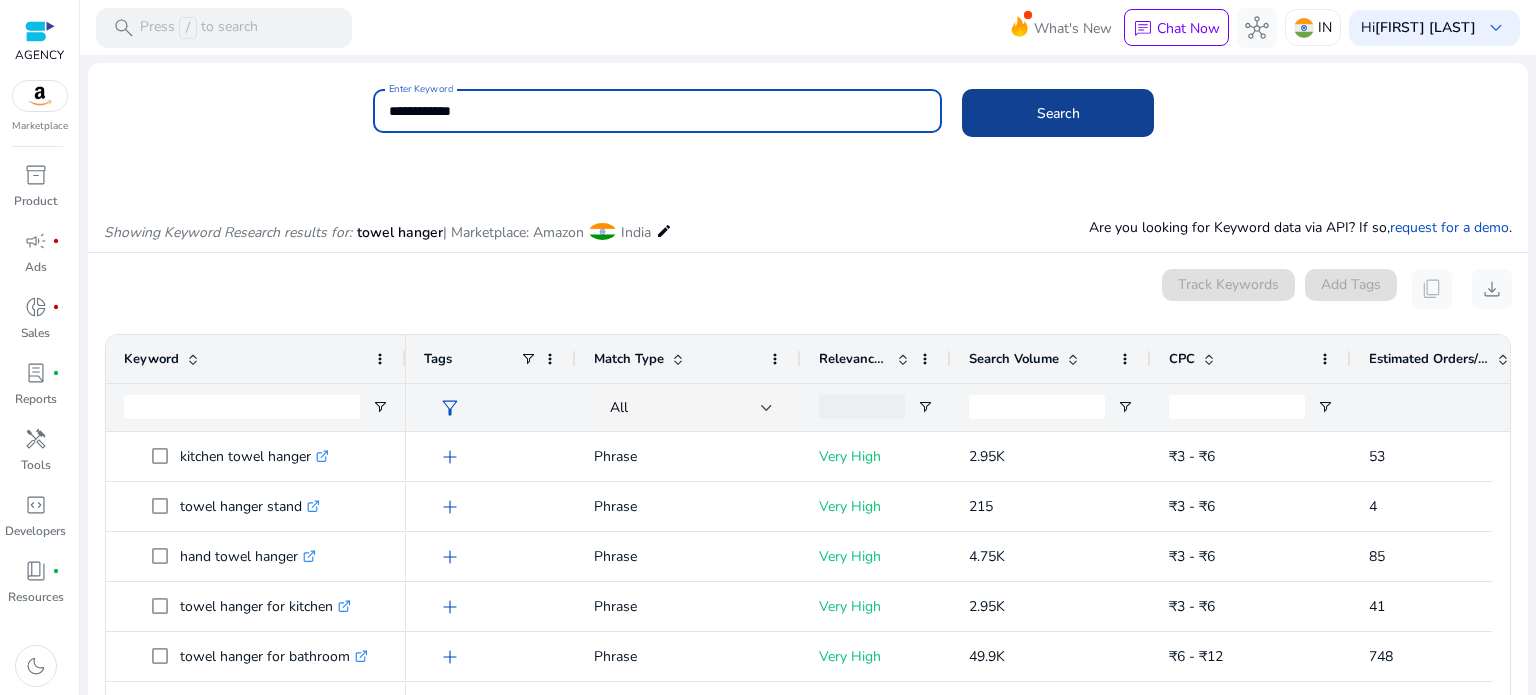click 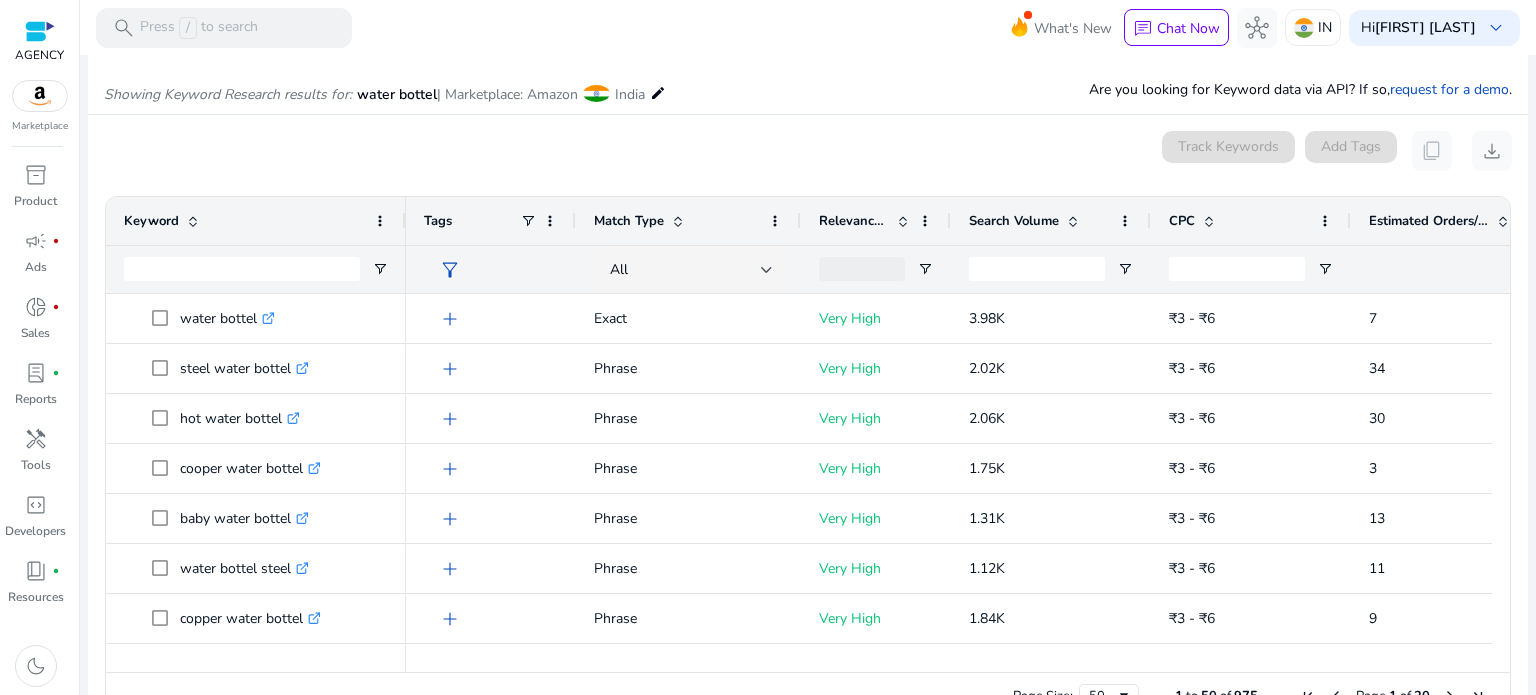 scroll, scrollTop: 189, scrollLeft: 0, axis: vertical 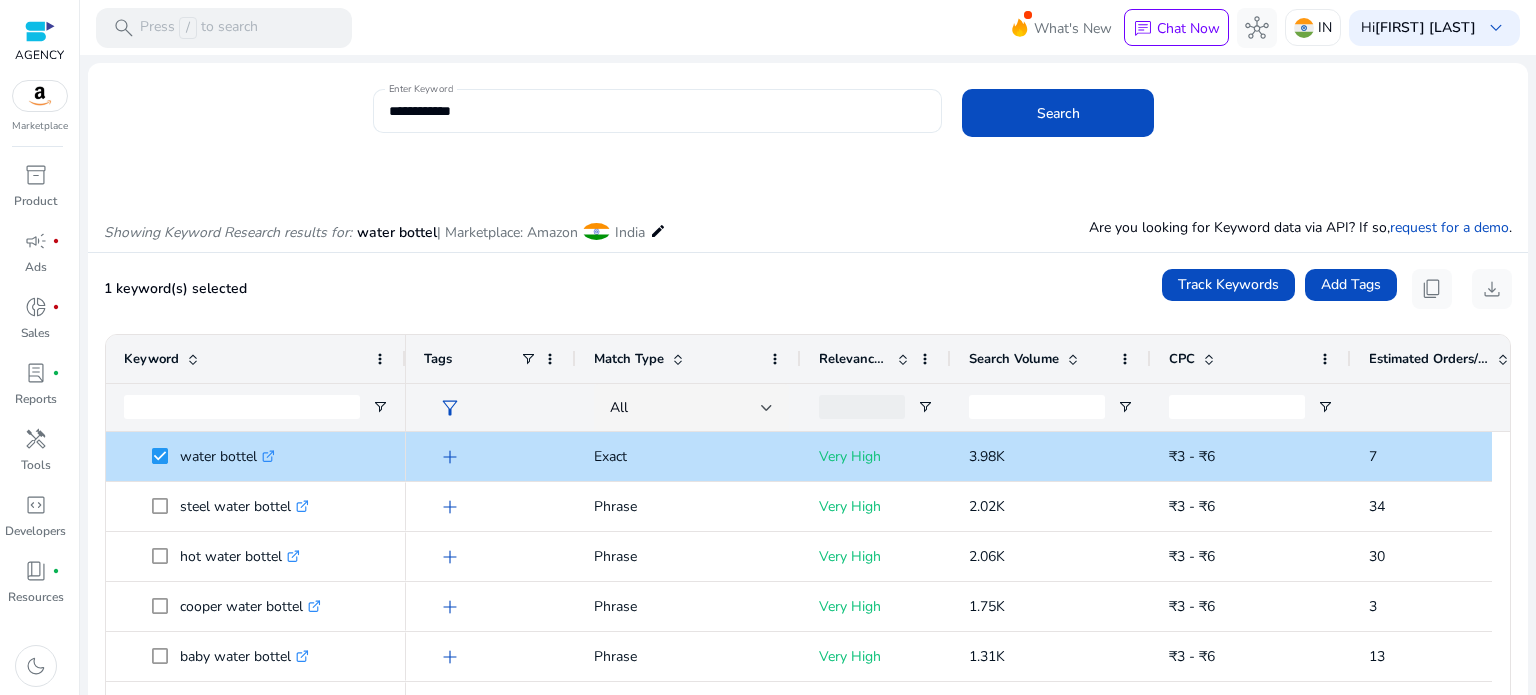 click on "**********" at bounding box center [658, 111] 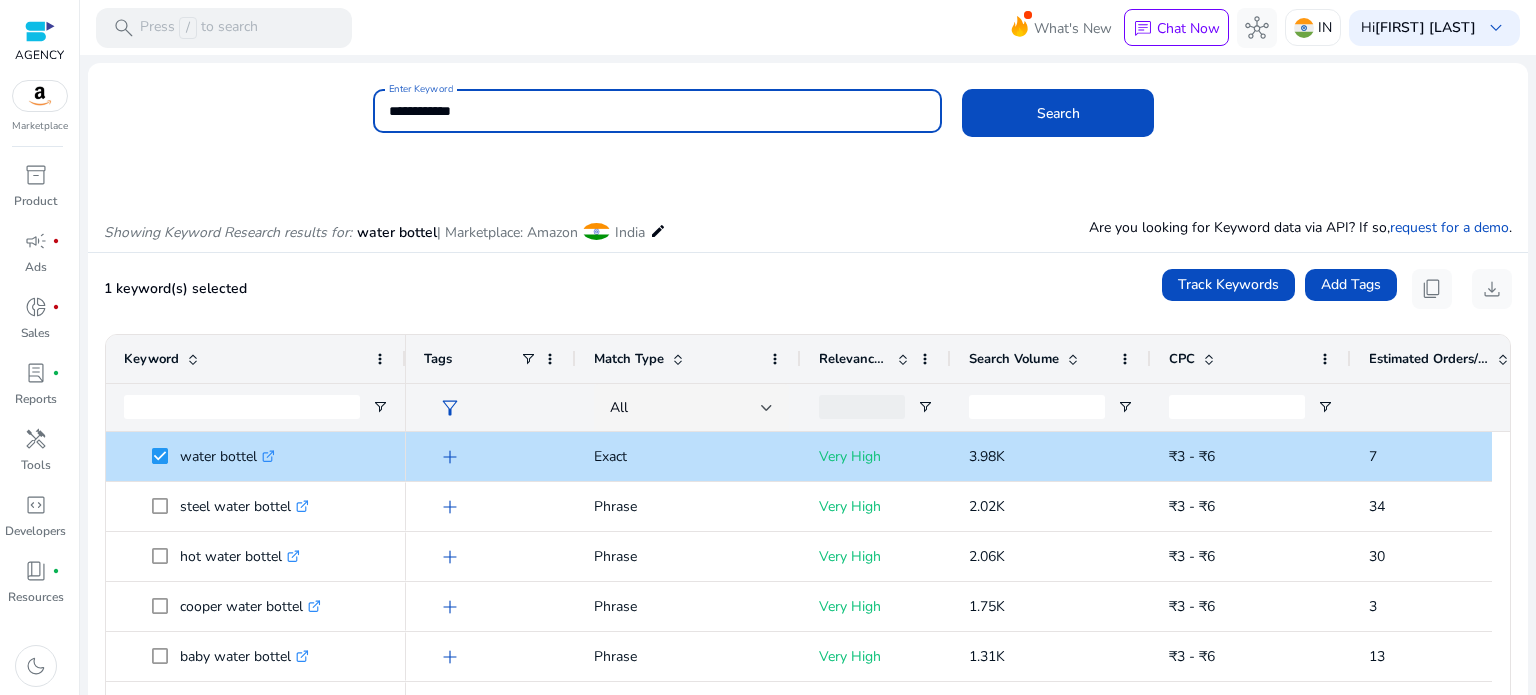 click on "**********" at bounding box center (658, 111) 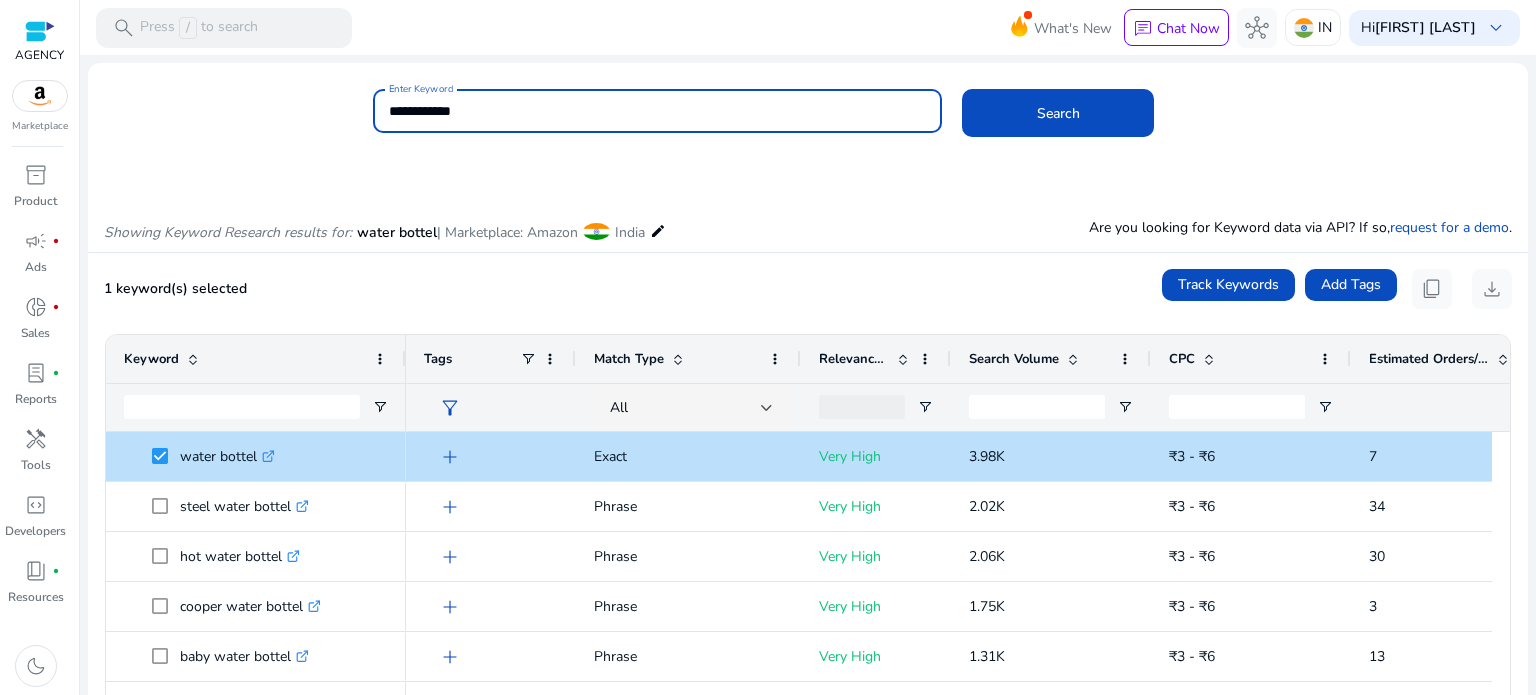 click on "**********" at bounding box center (658, 111) 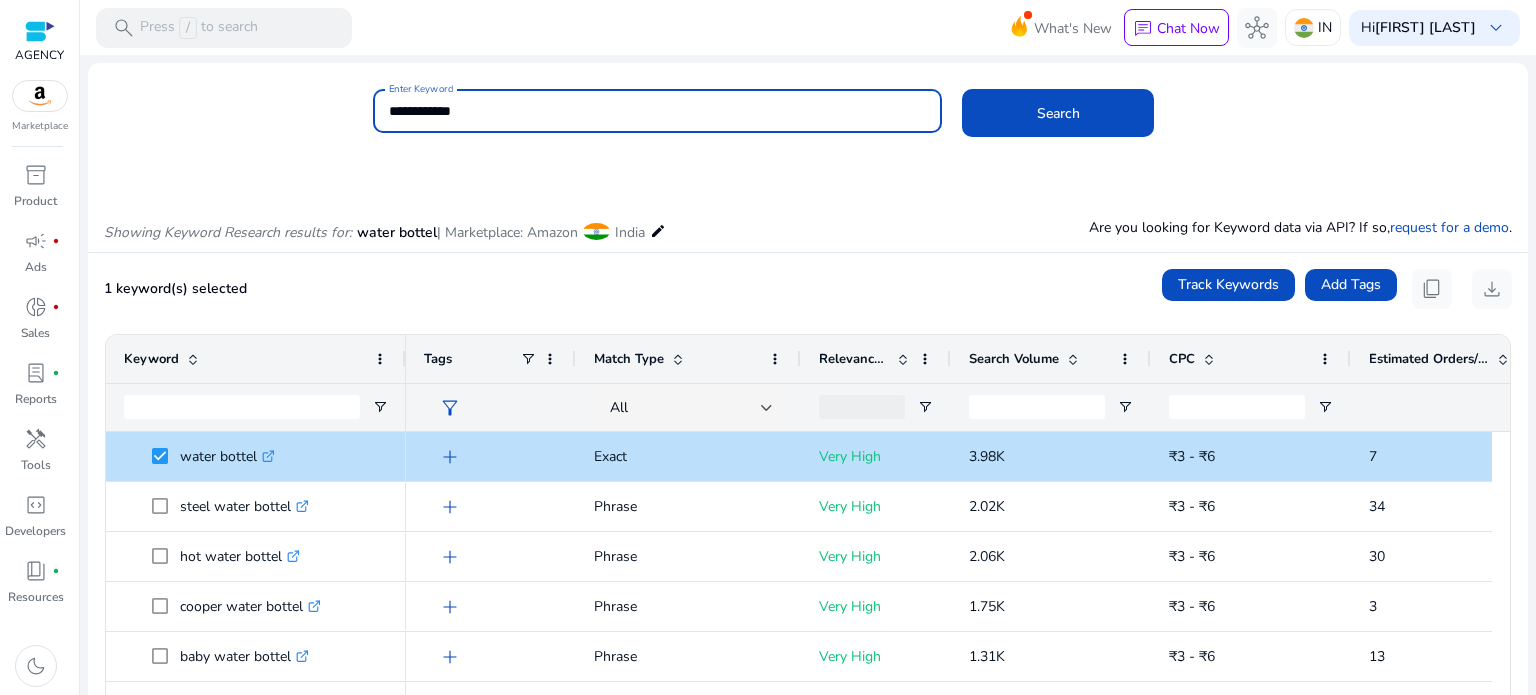 paste on "*" 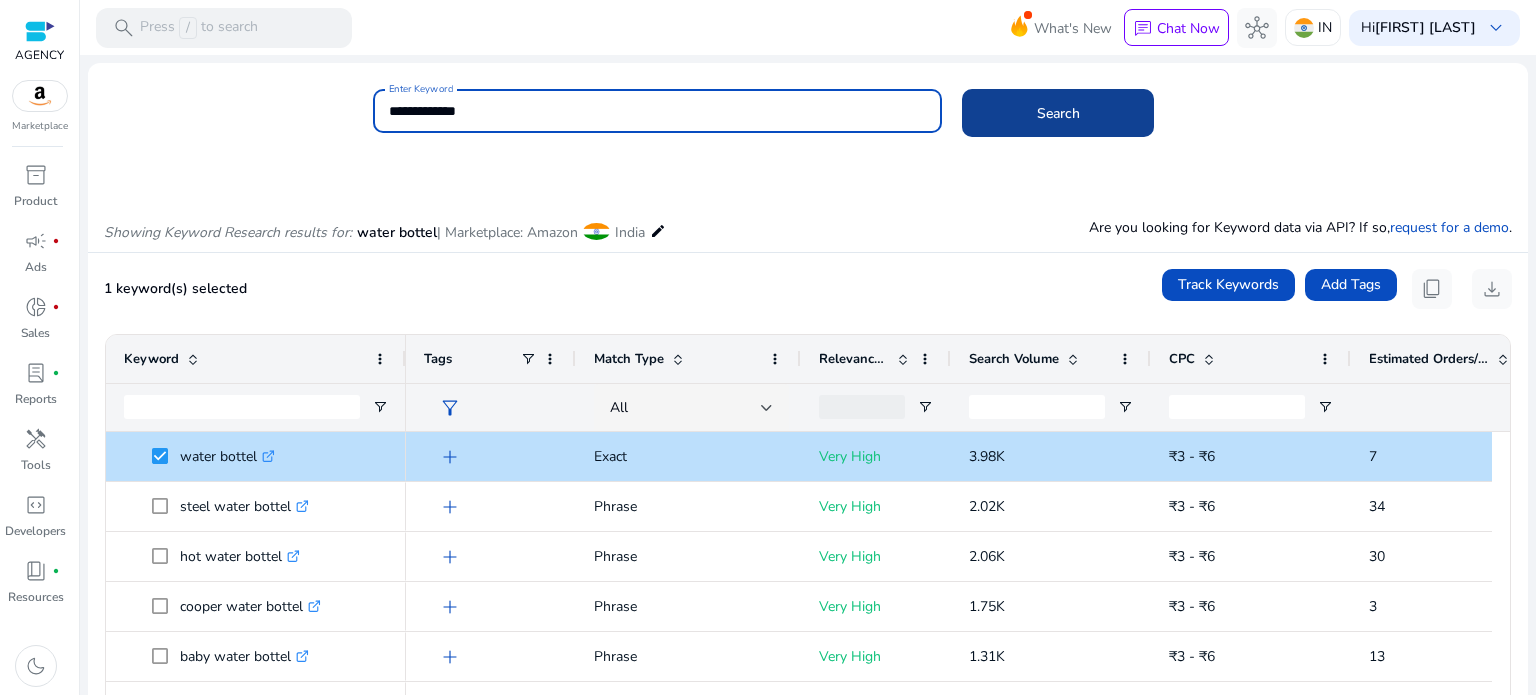 click 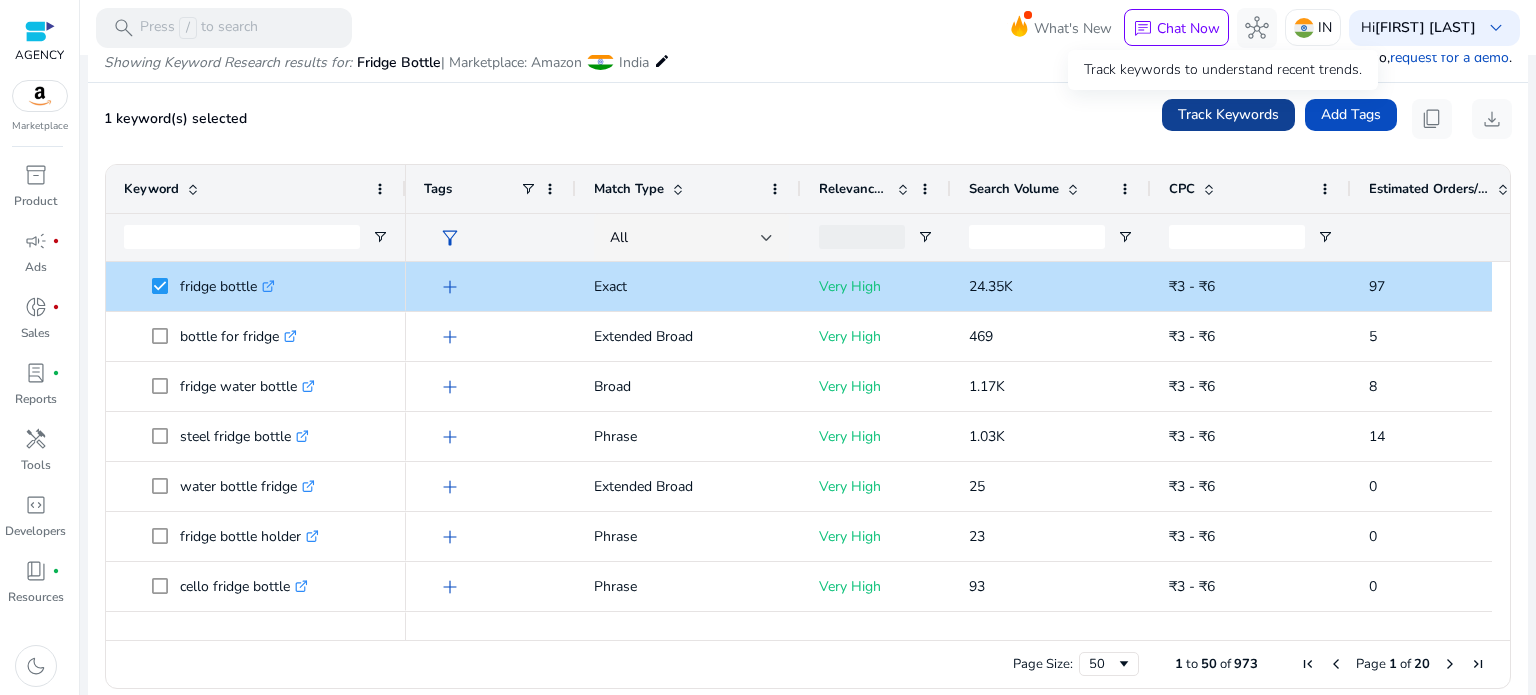 click on "Track Keywords" at bounding box center [1228, 114] 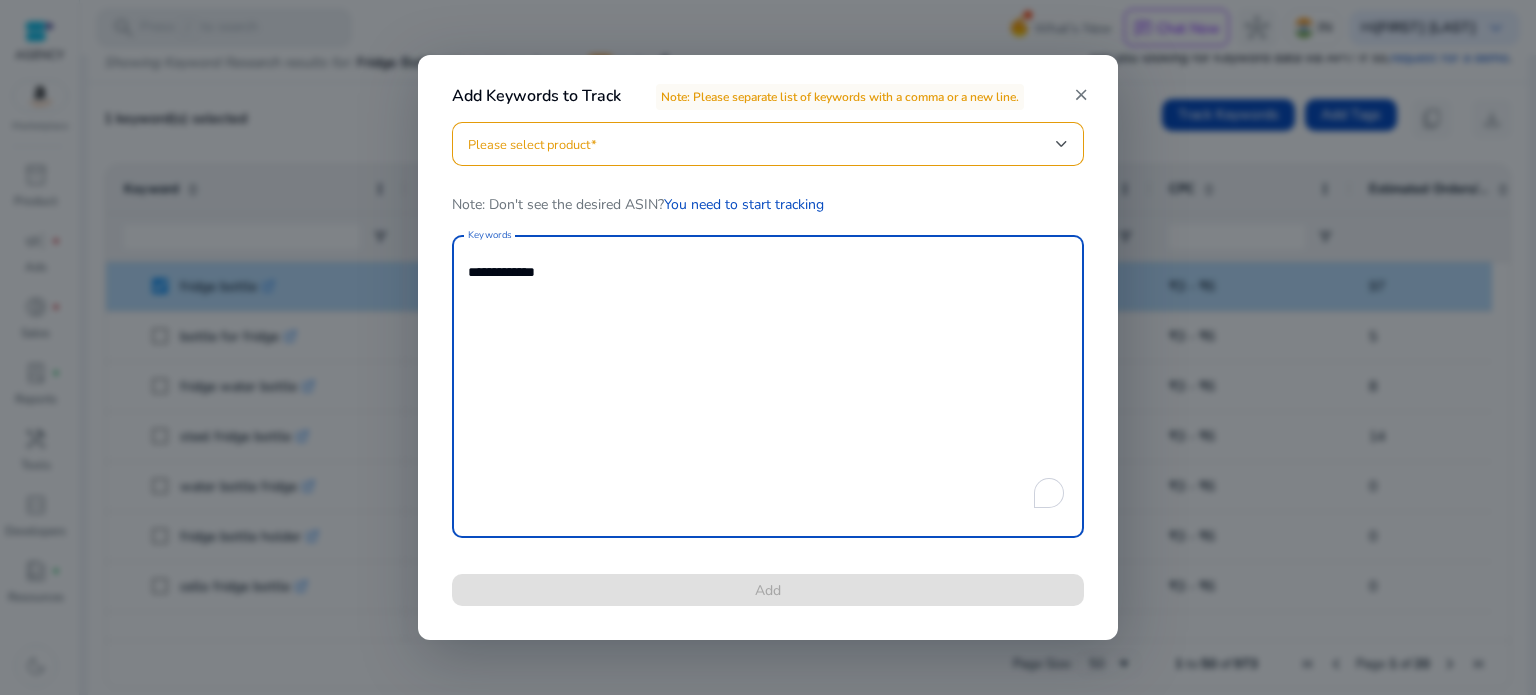 drag, startPoint x: 523, startPoint y: 291, endPoint x: 438, endPoint y: 288, distance: 85.052925 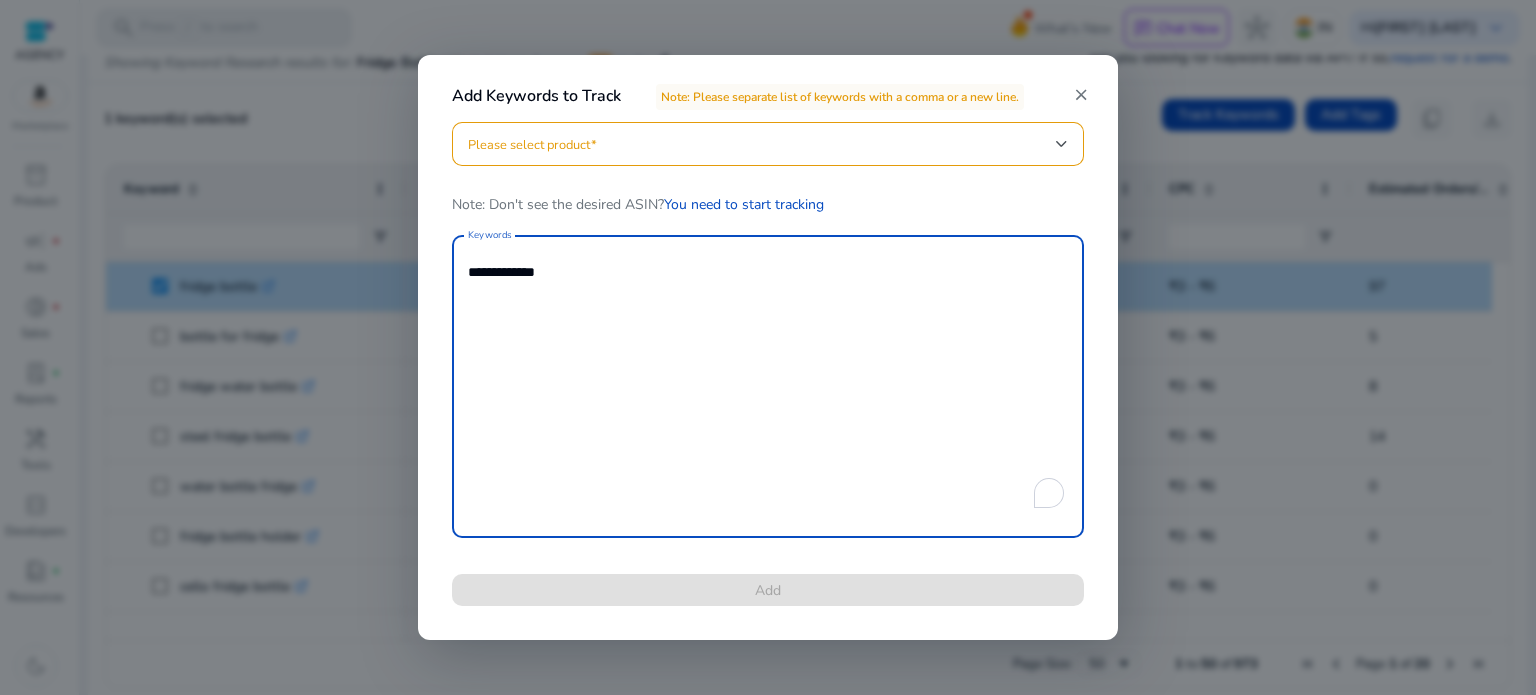 click at bounding box center [768, 347] 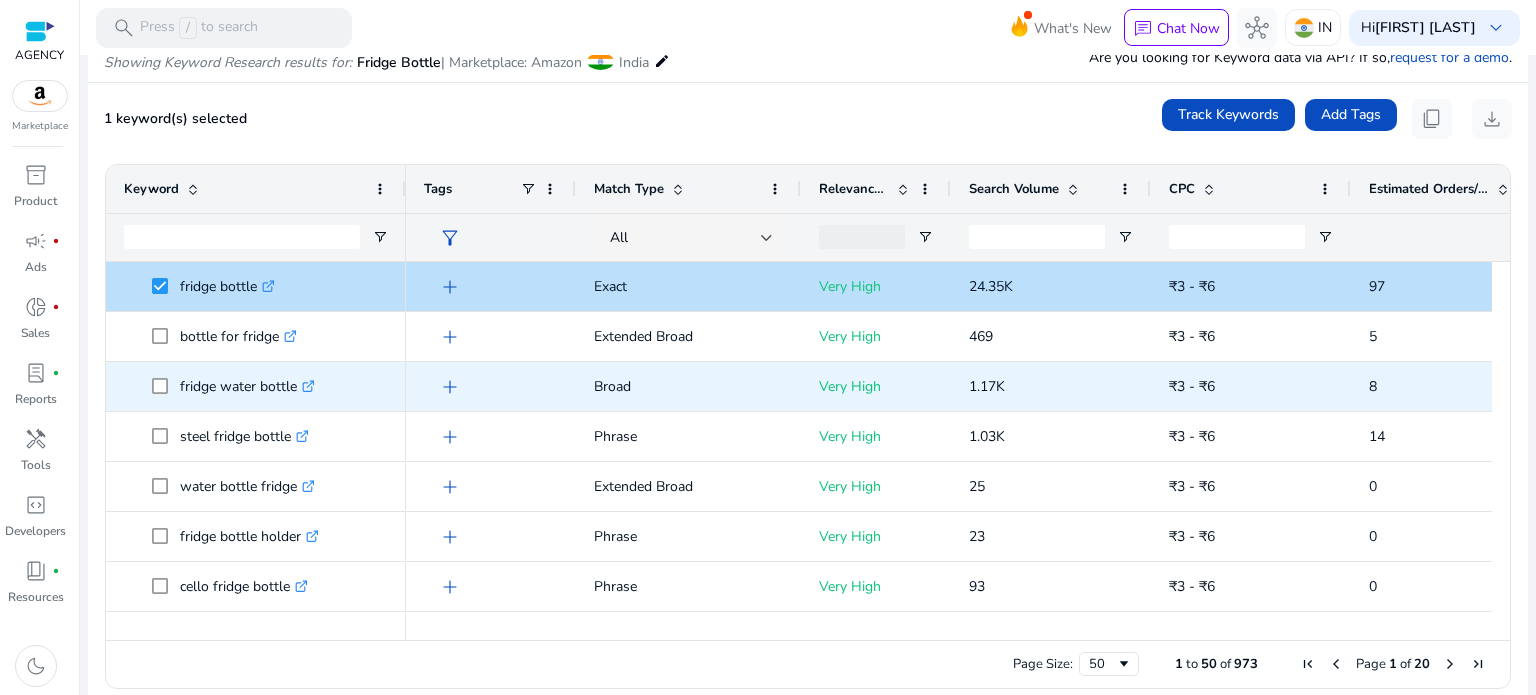 scroll, scrollTop: 100, scrollLeft: 0, axis: vertical 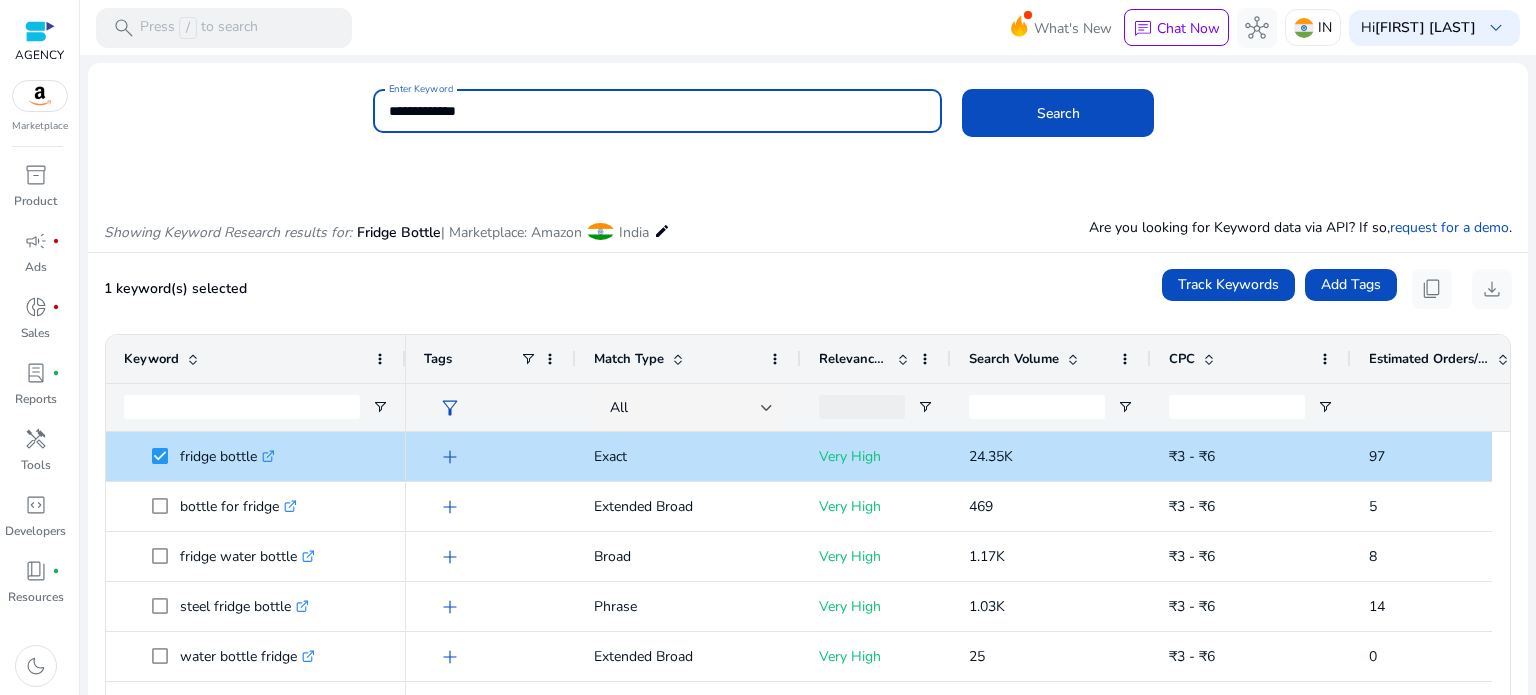 drag, startPoint x: 426, startPoint y: 107, endPoint x: 376, endPoint y: 107, distance: 50 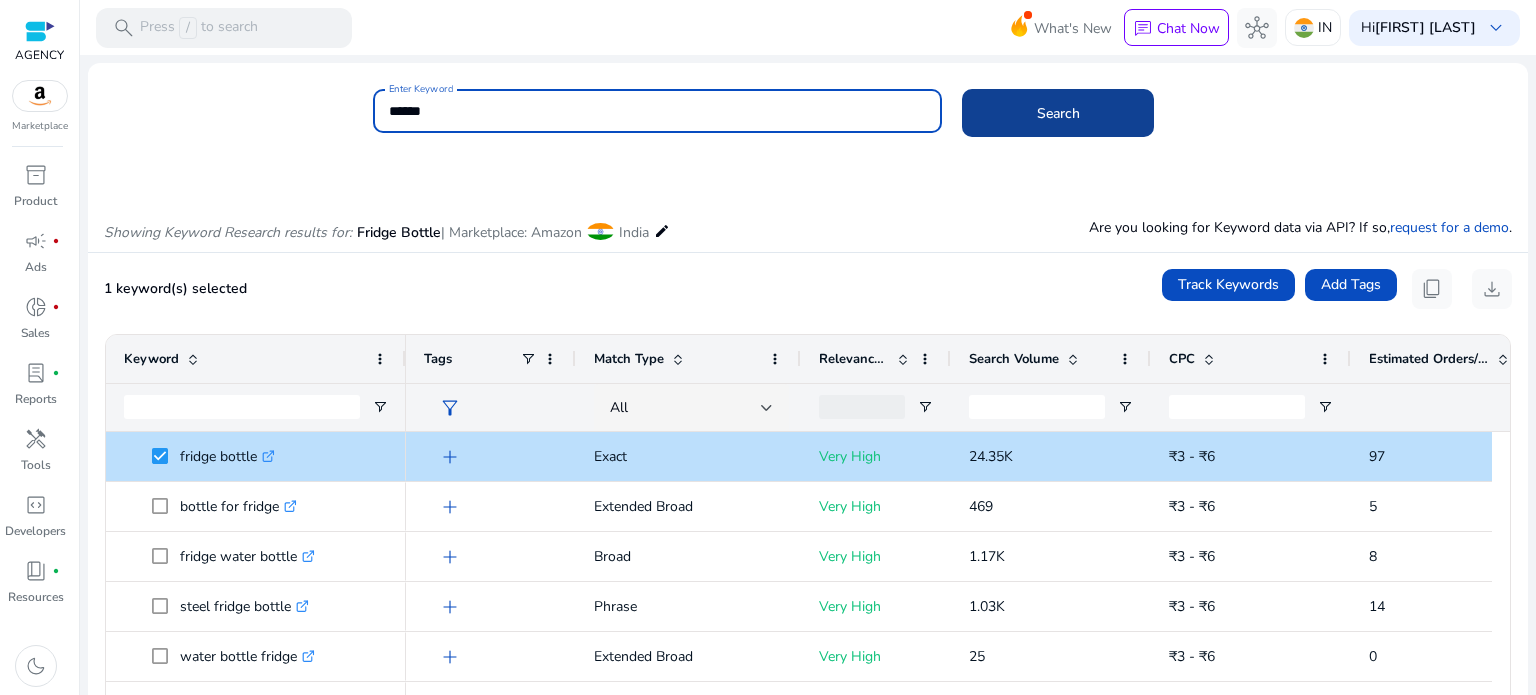 type on "******" 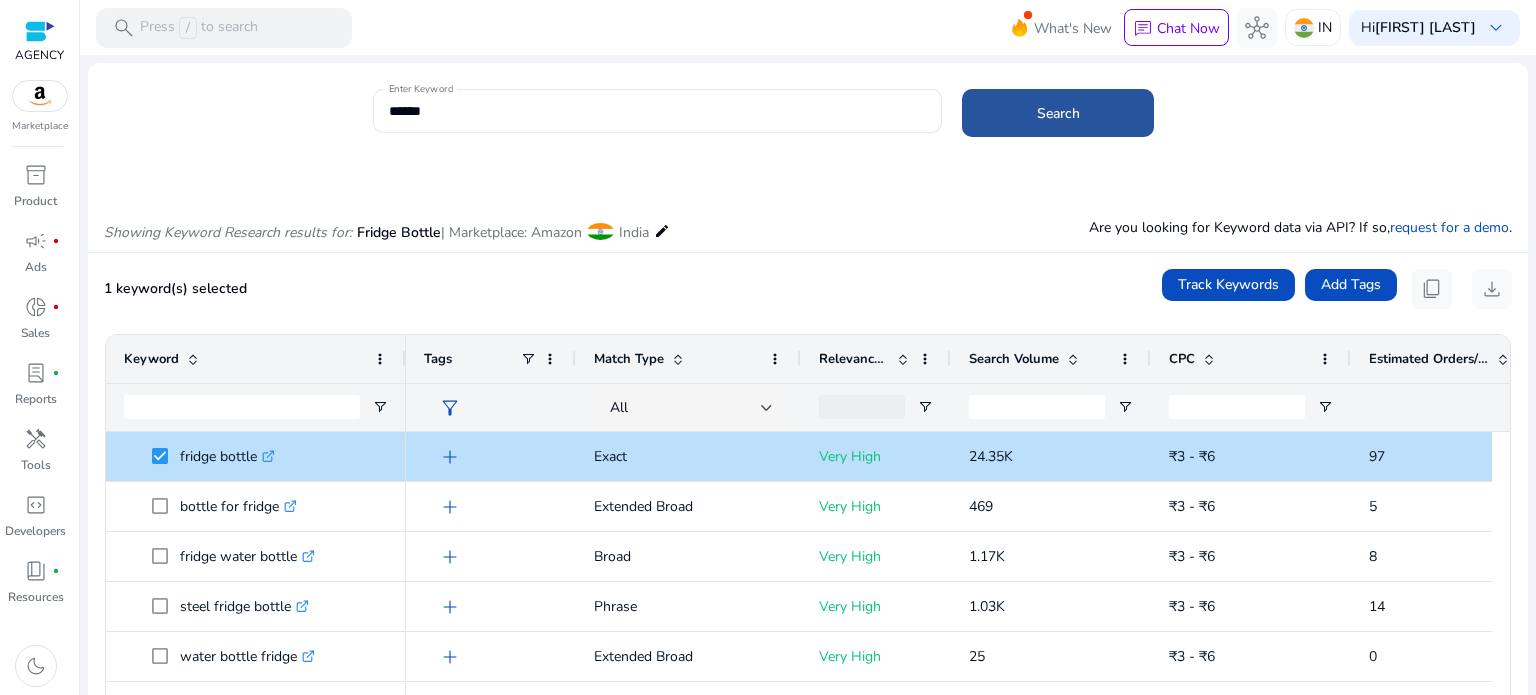 click 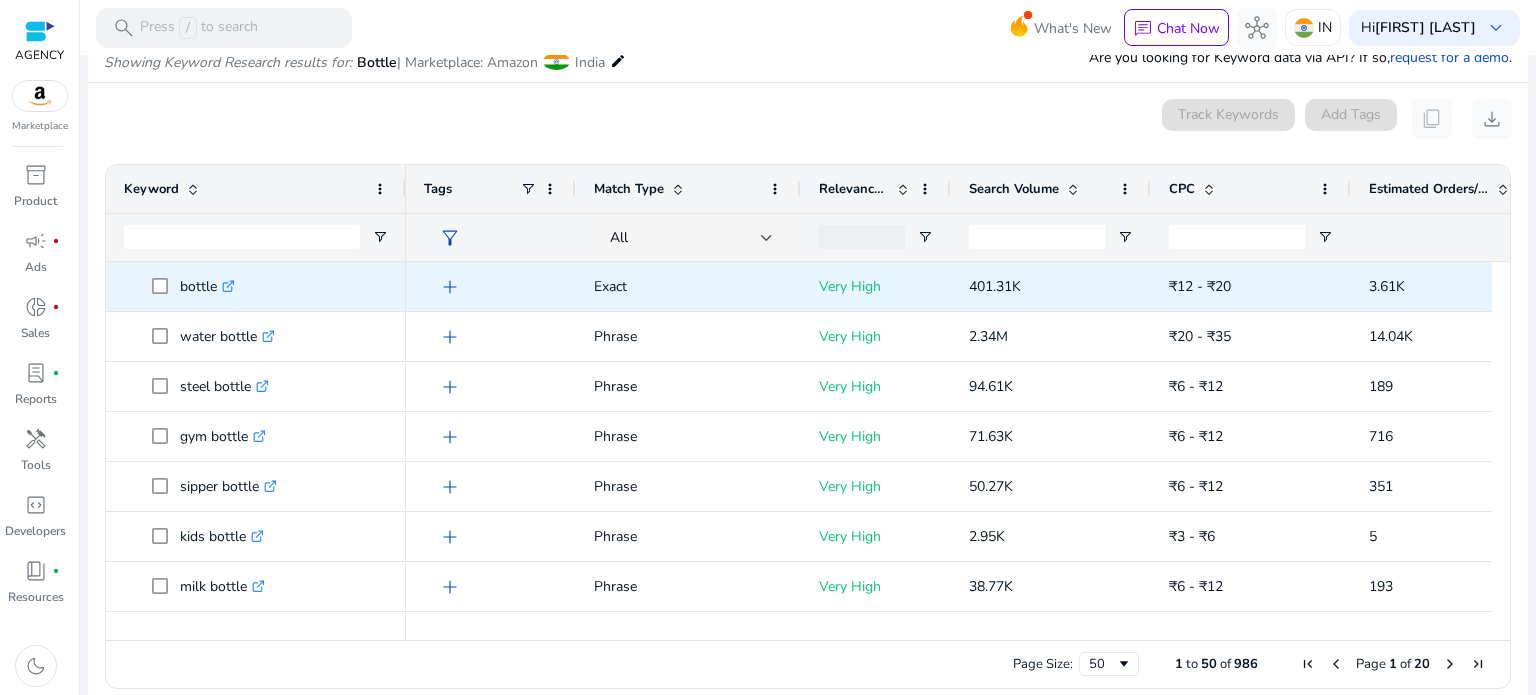click on ".st0{fill:#2c8af8}" 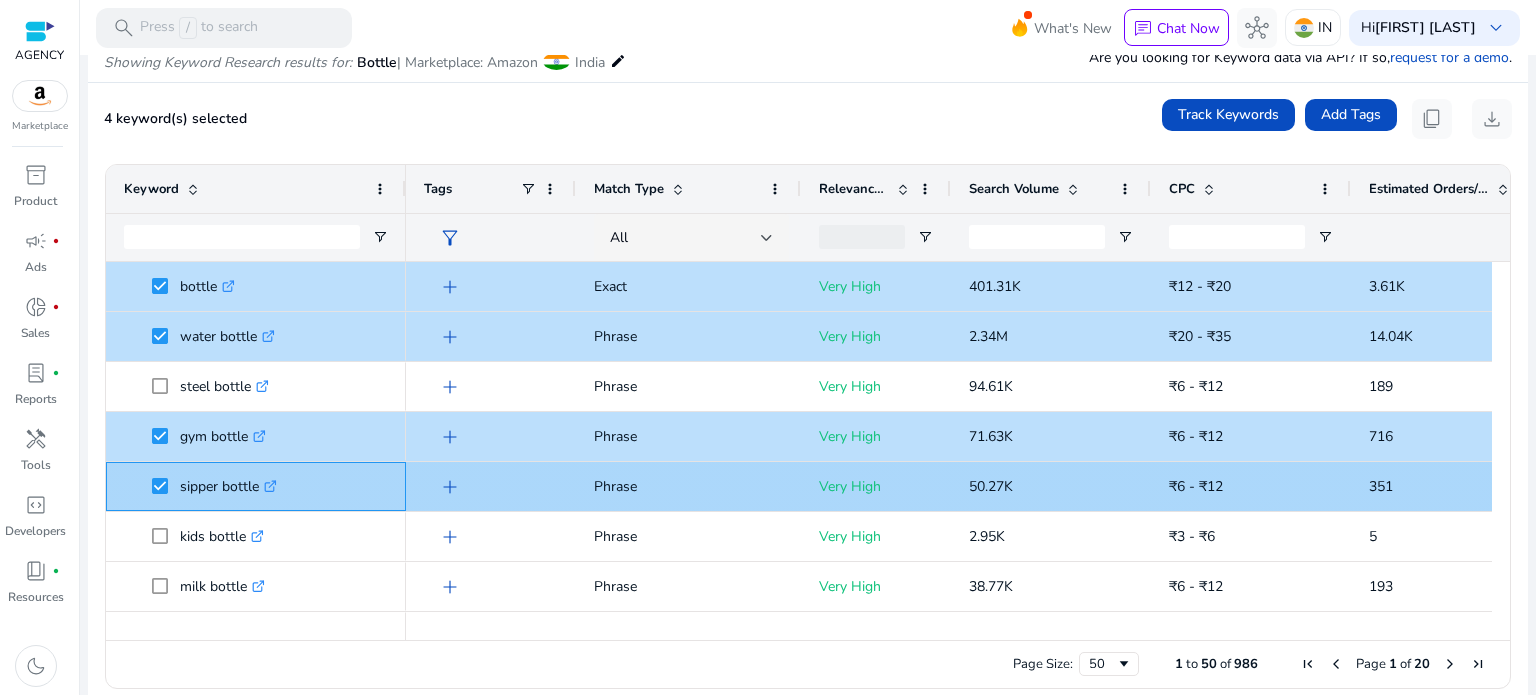 click on ".st0{fill:#2c8af8}" 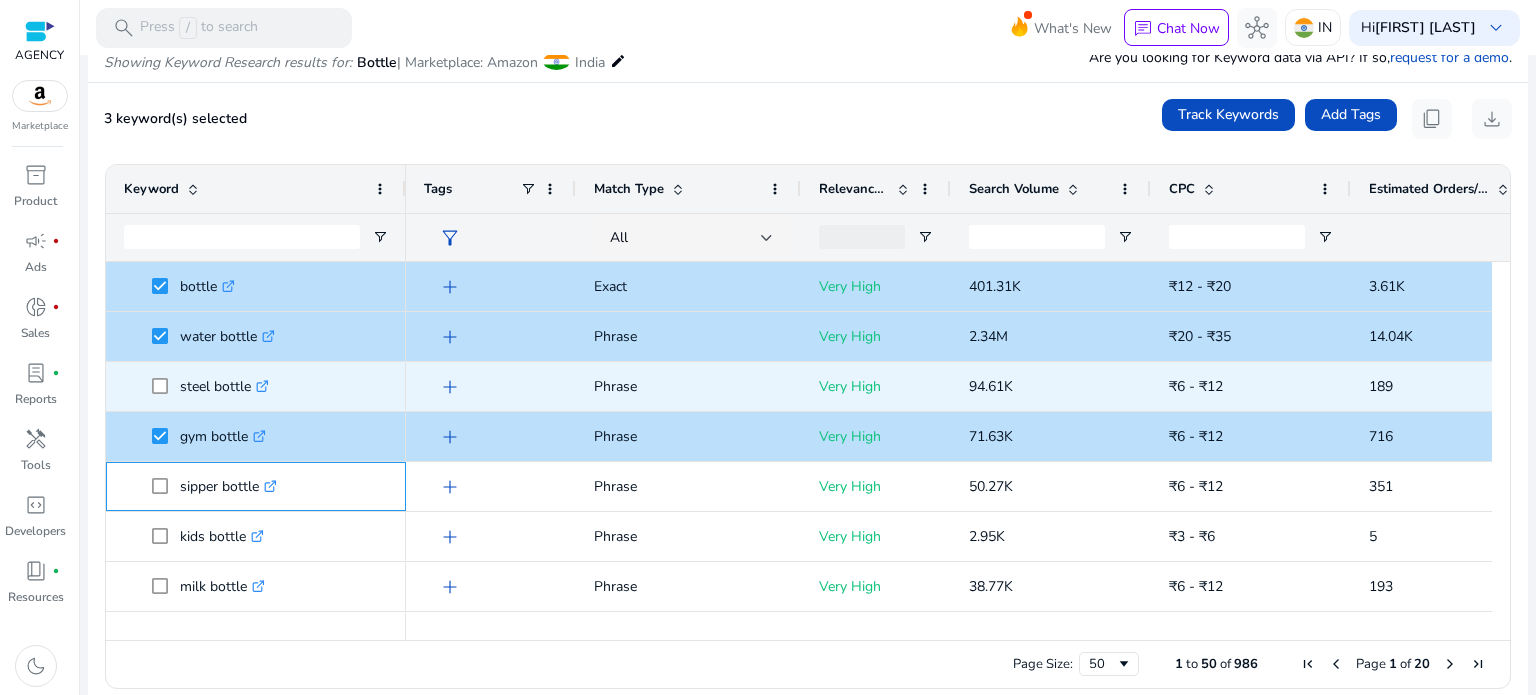 scroll, scrollTop: 91, scrollLeft: 0, axis: vertical 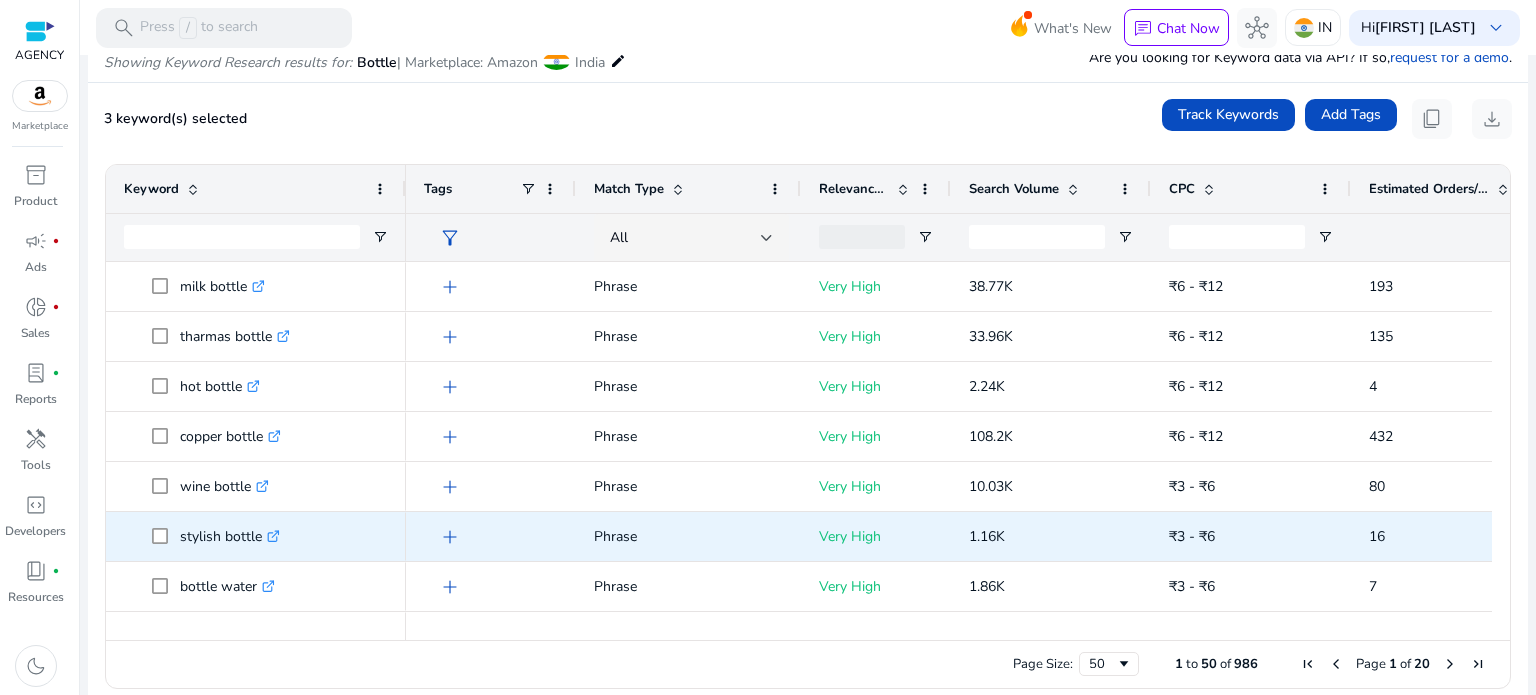 click on ".st0{fill:#2c8af8}" 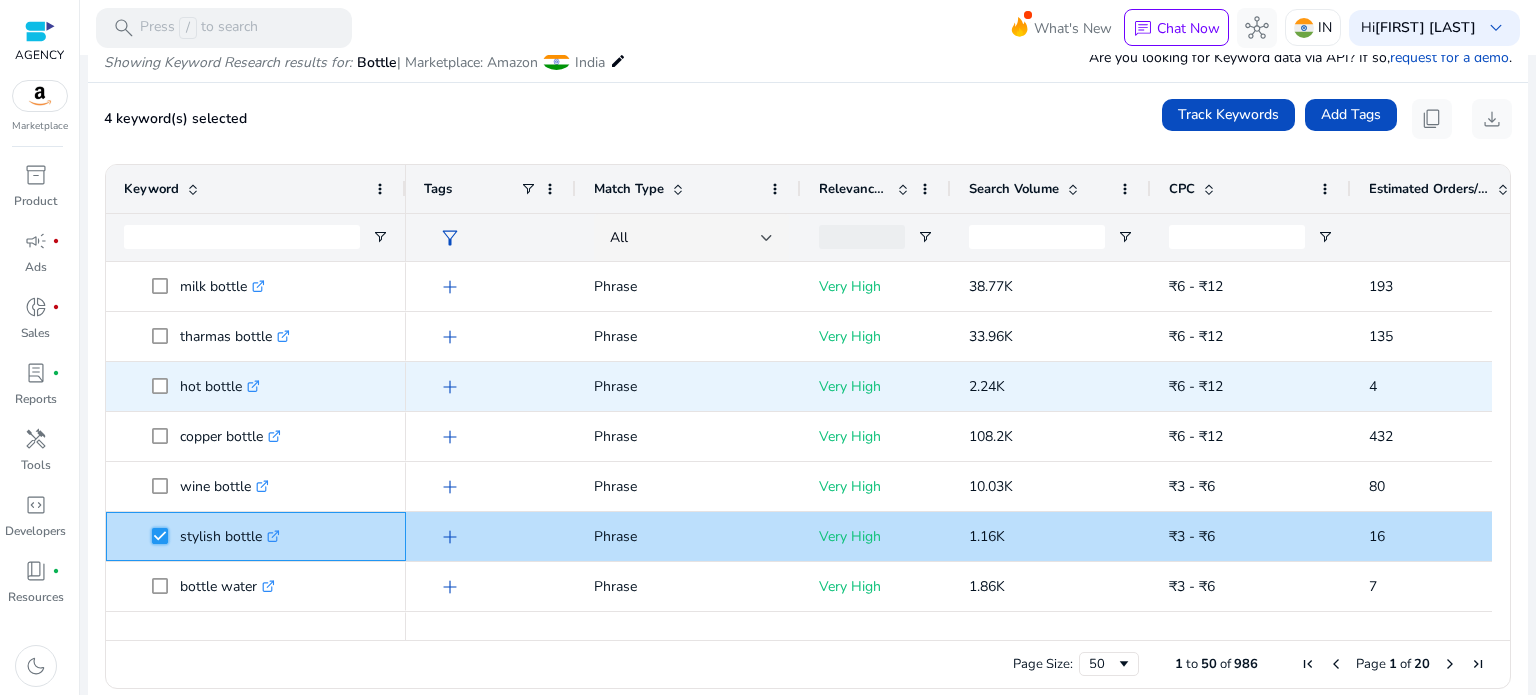 scroll, scrollTop: 380, scrollLeft: 0, axis: vertical 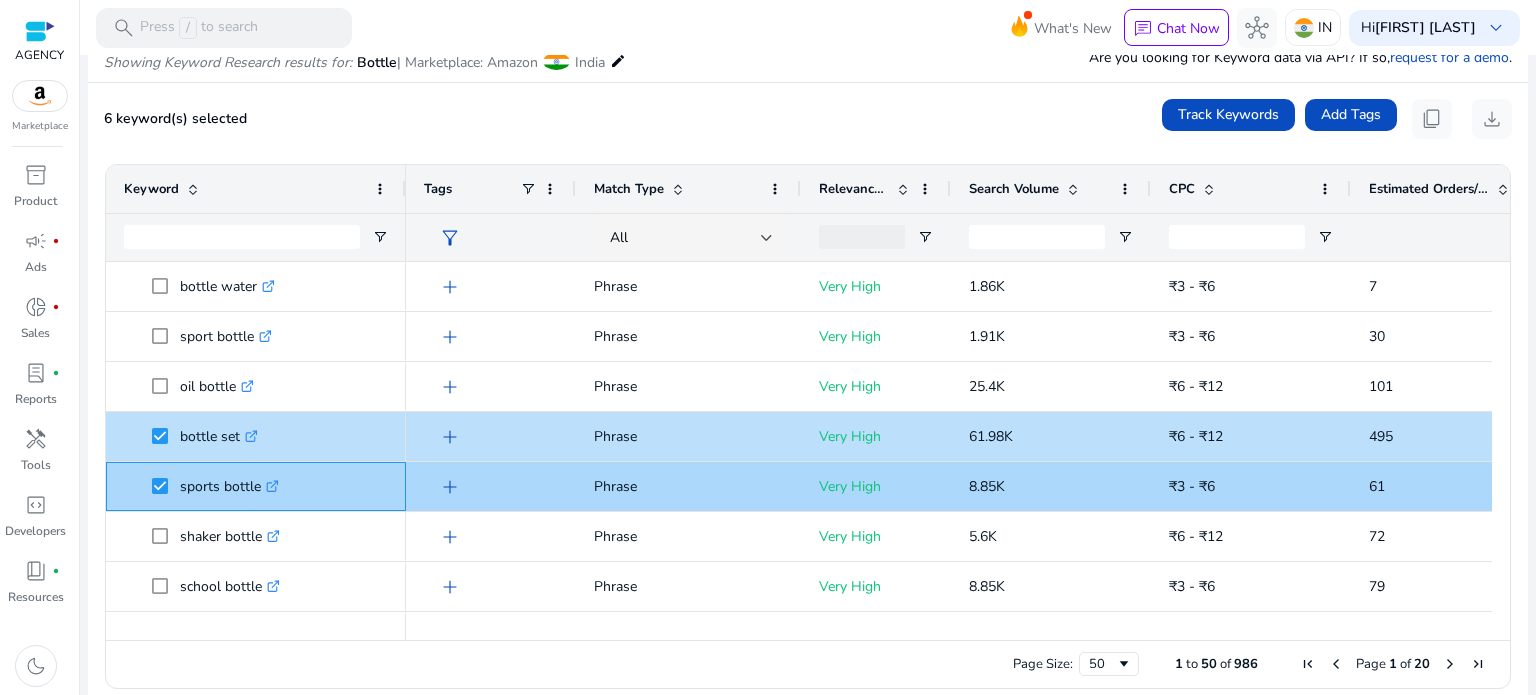 click on ".st0{fill:#2c8af8}" 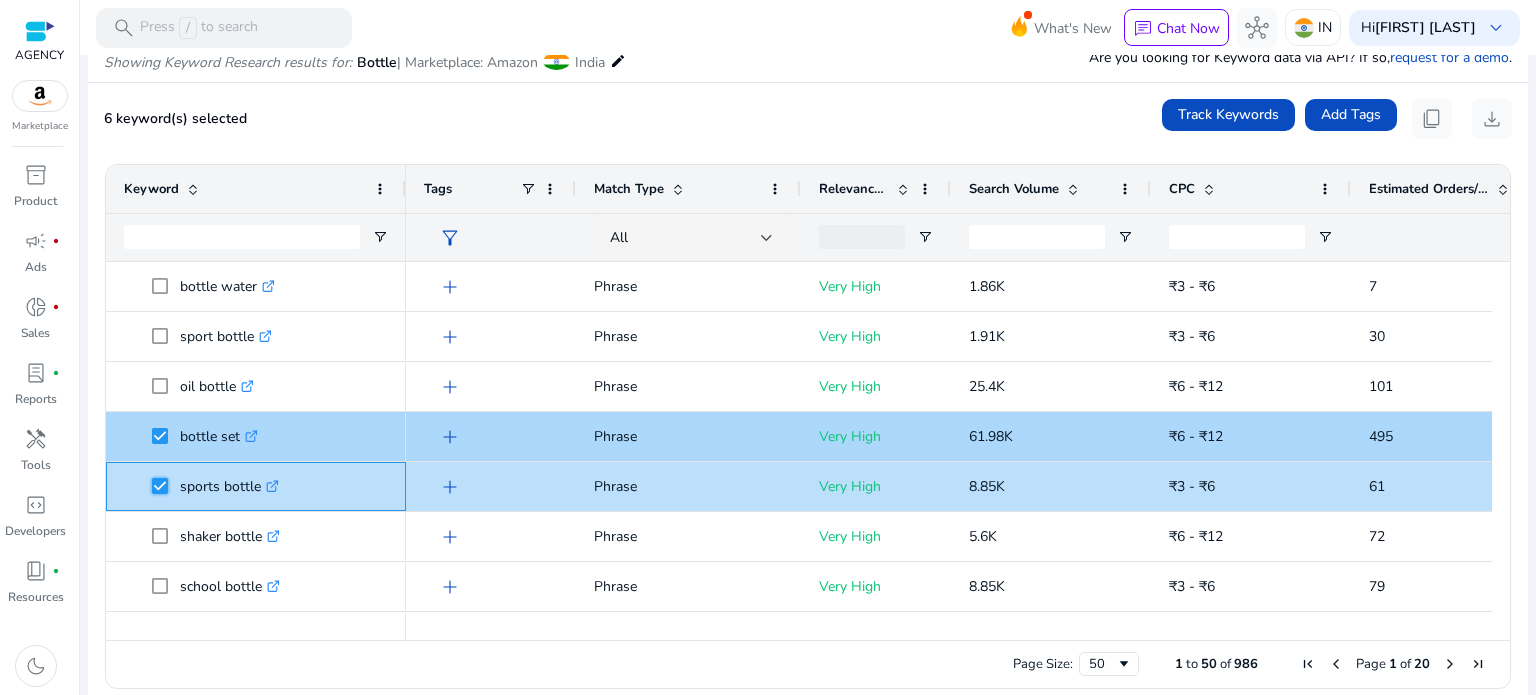 scroll, scrollTop: 688, scrollLeft: 0, axis: vertical 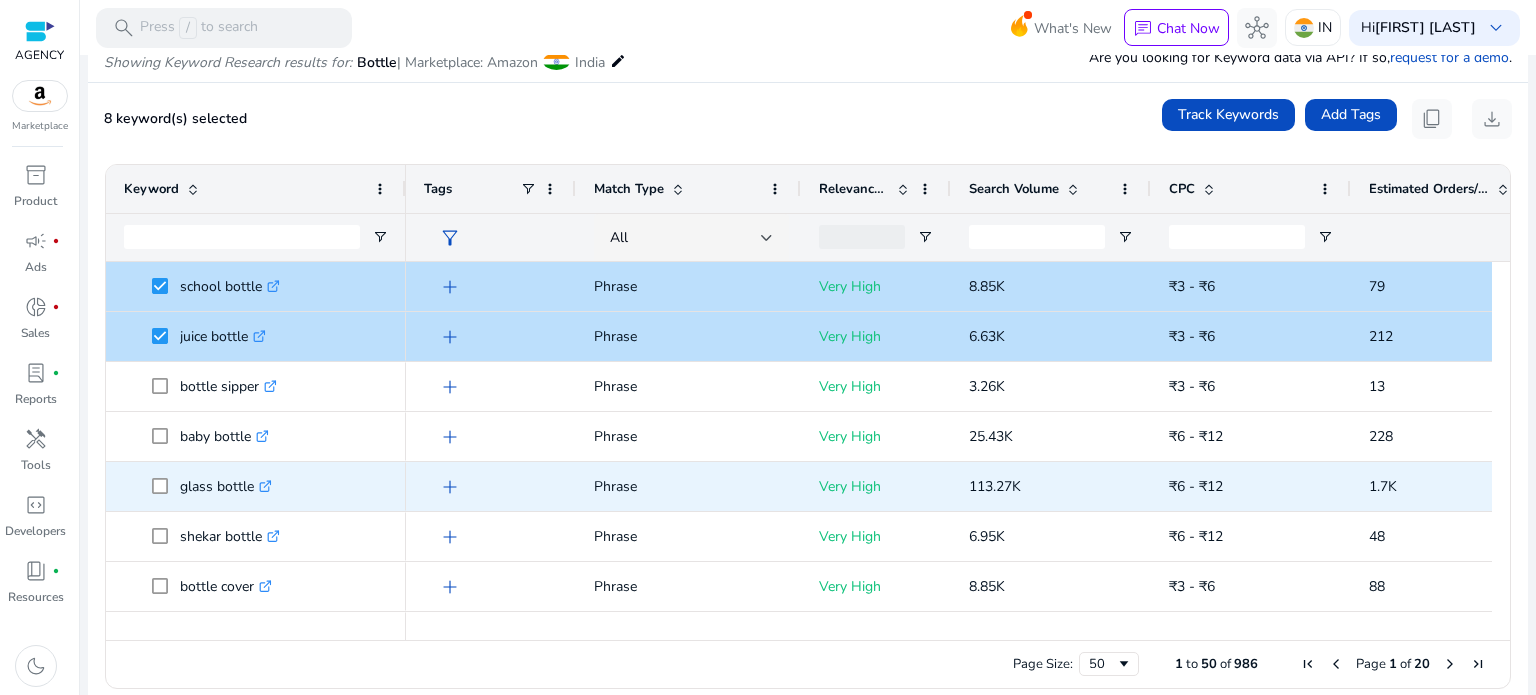 click 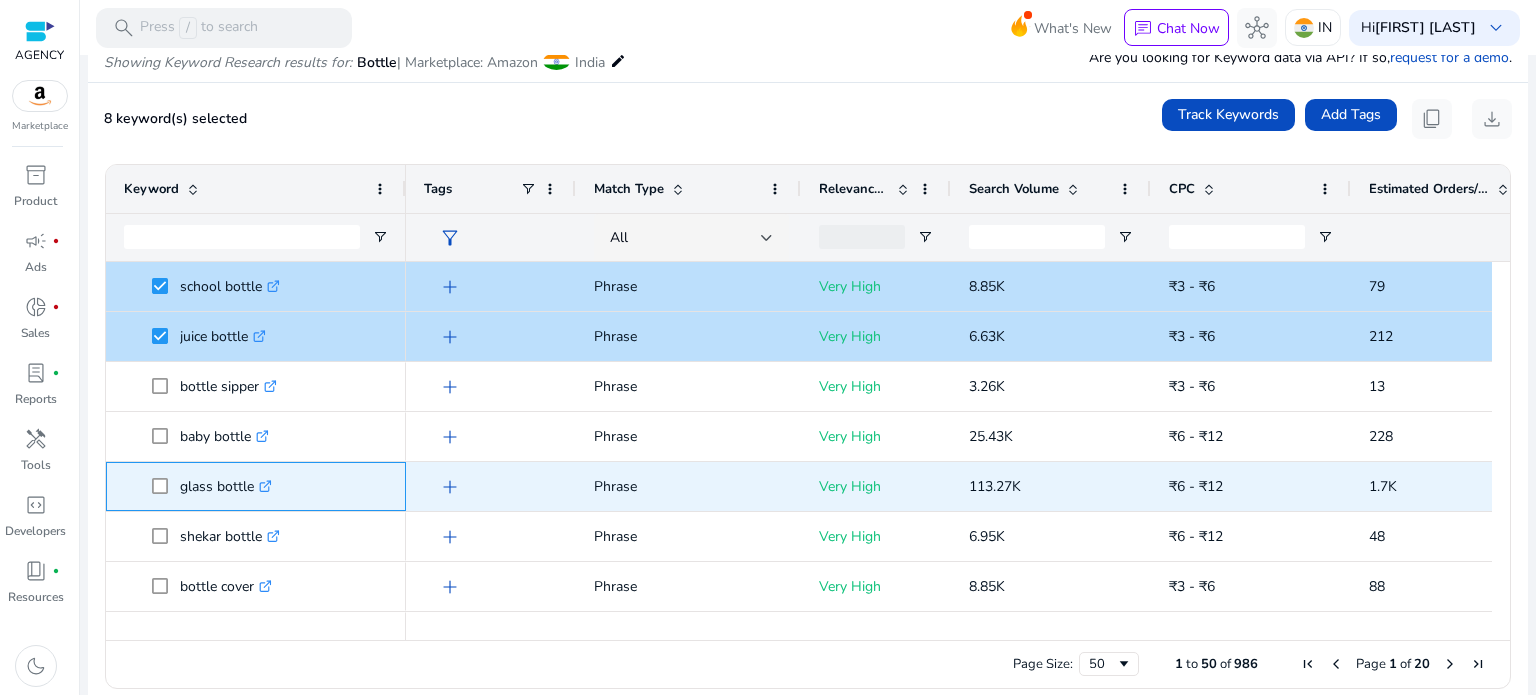 scroll, scrollTop: 1046, scrollLeft: 0, axis: vertical 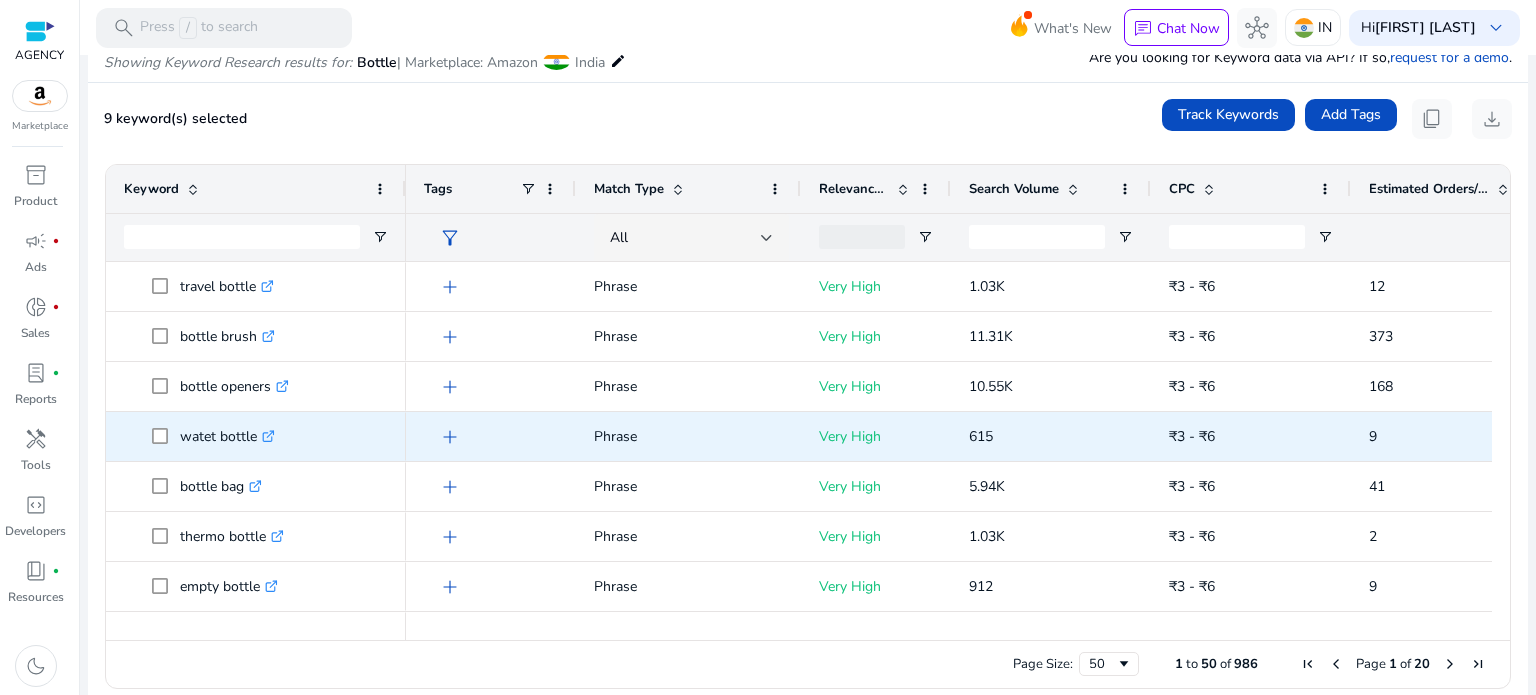 click 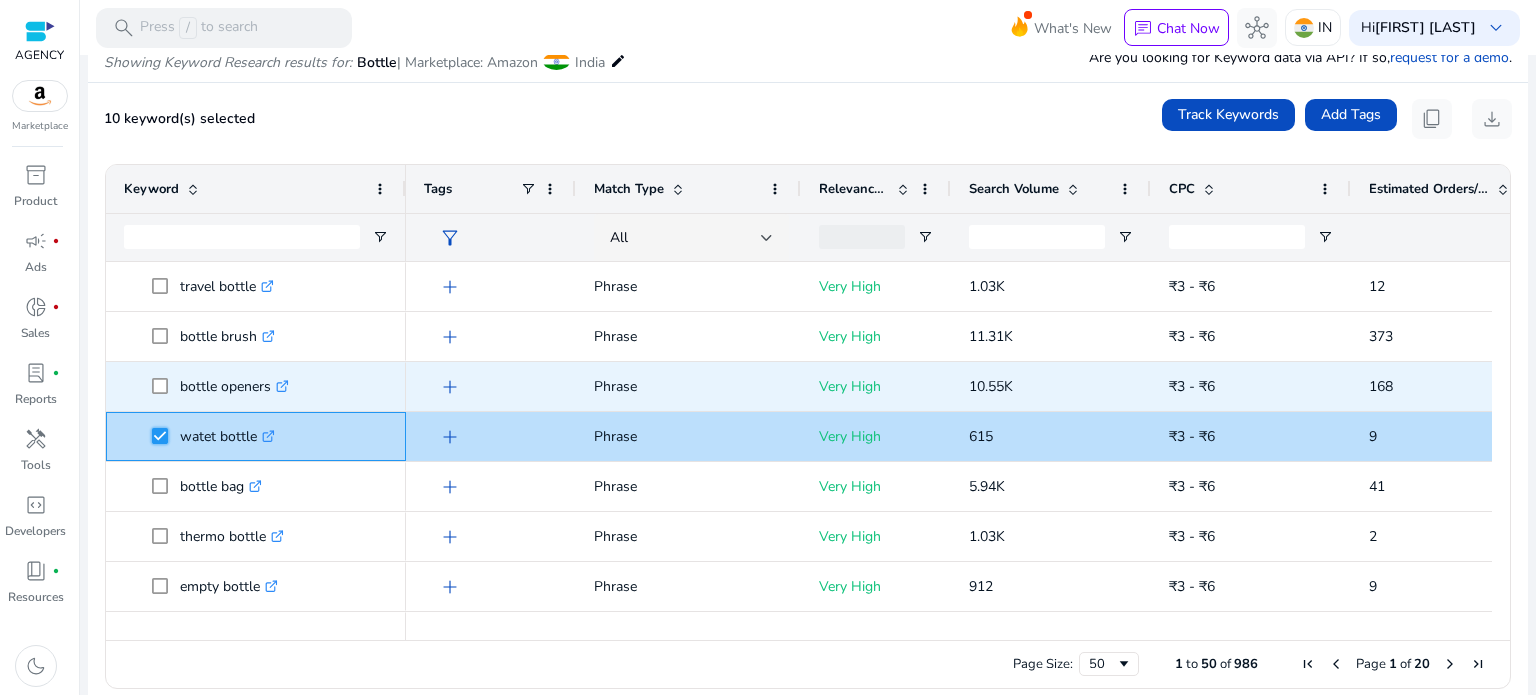 scroll, scrollTop: 1566, scrollLeft: 0, axis: vertical 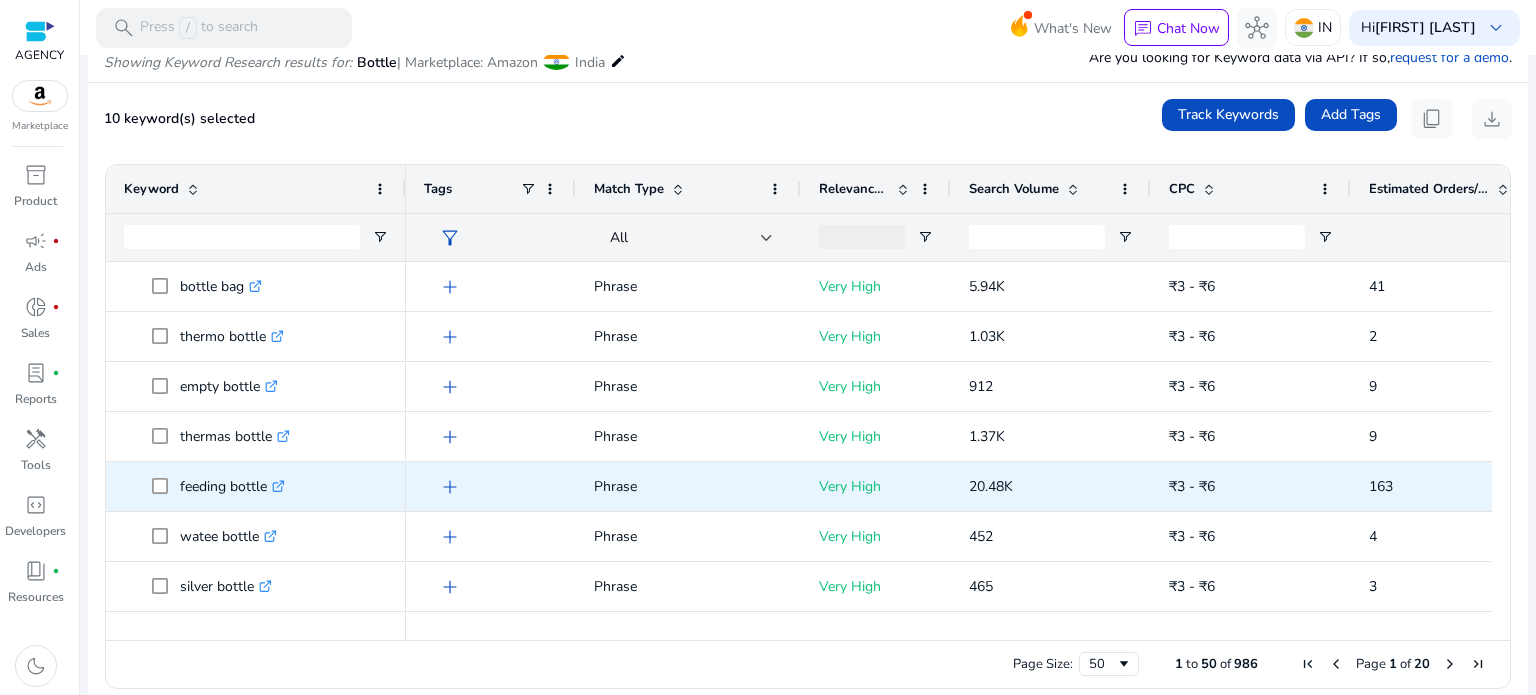 click 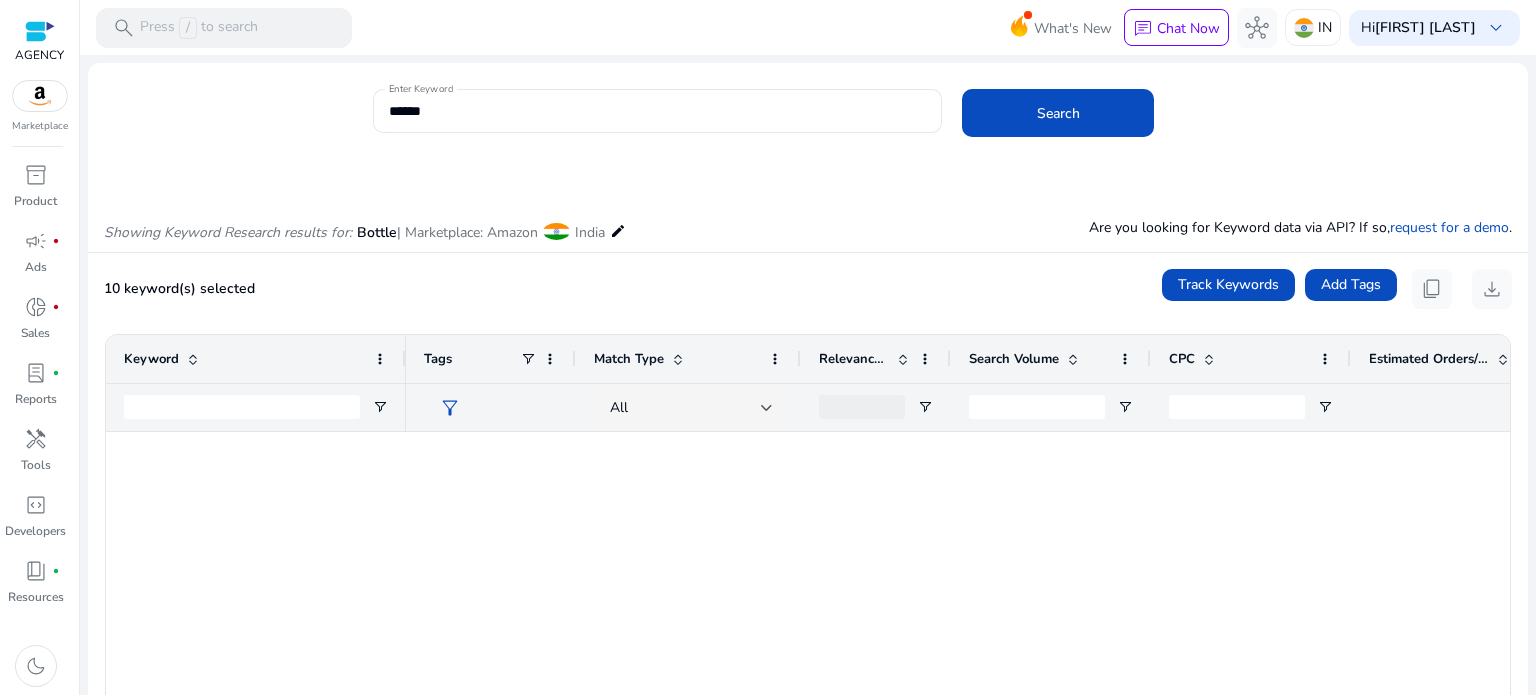 scroll, scrollTop: 0, scrollLeft: 0, axis: both 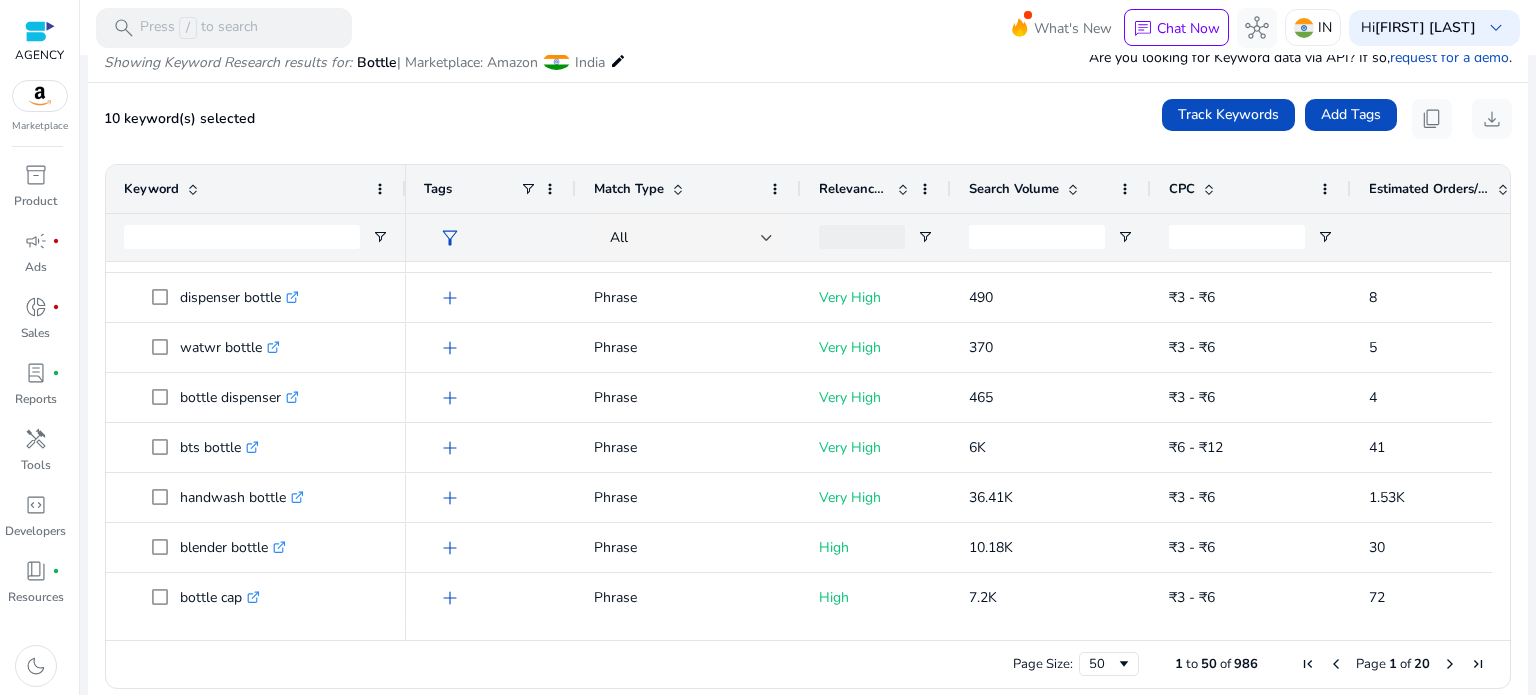 click at bounding box center [1073, 189] 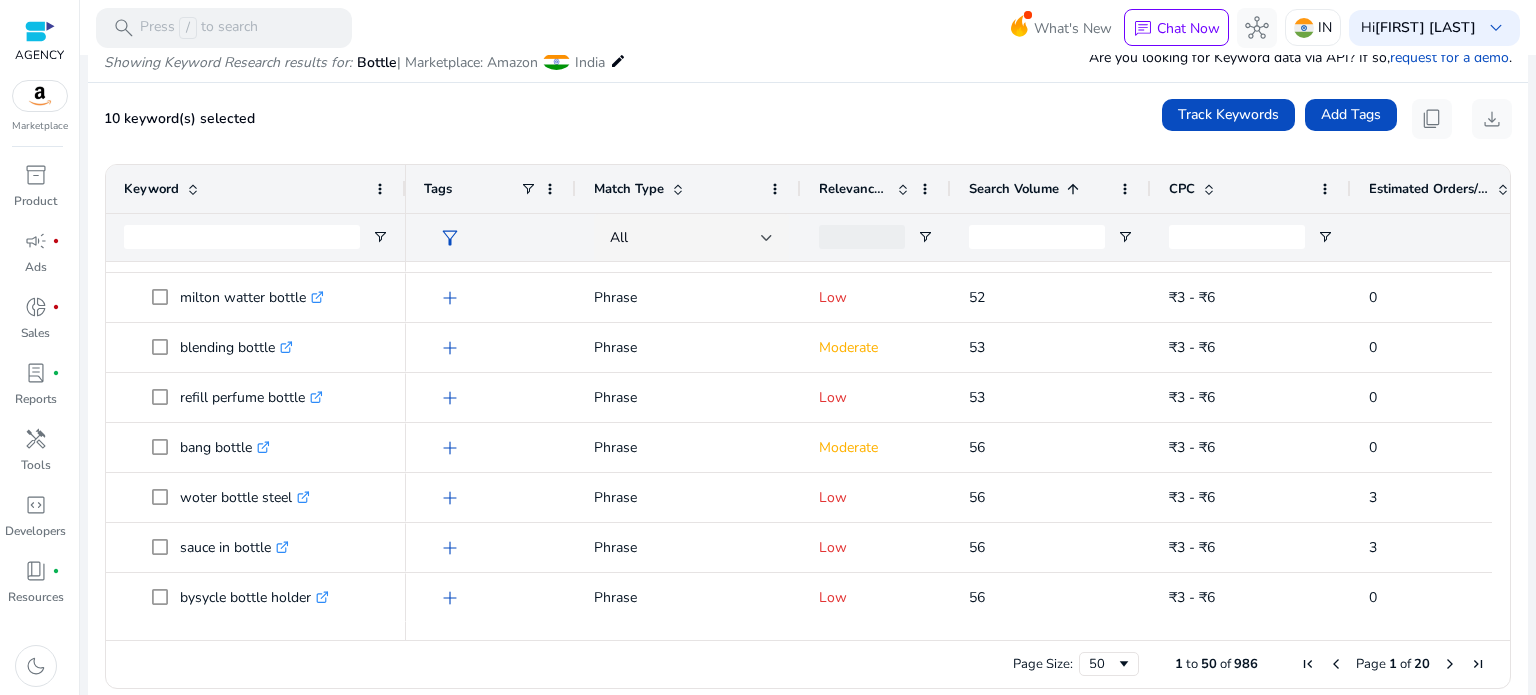 click at bounding box center [1073, 189] 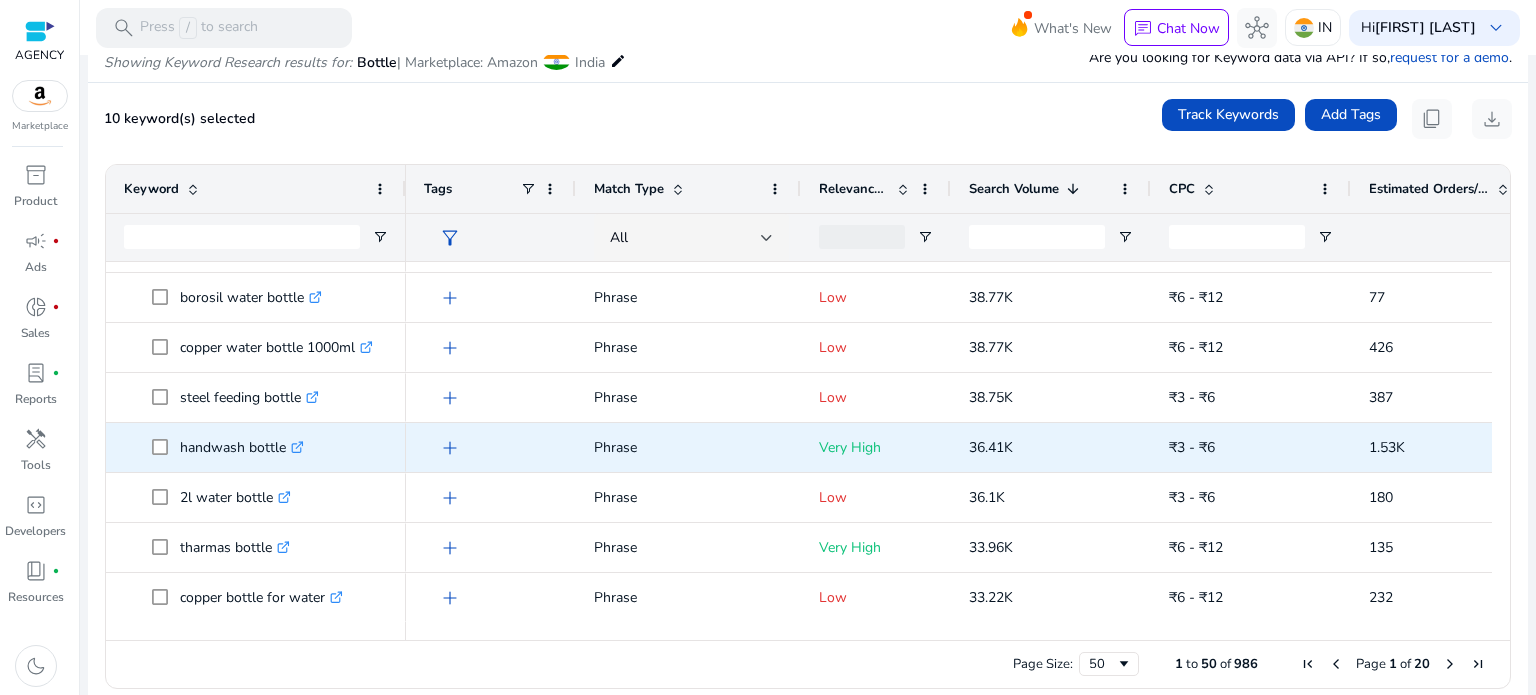scroll, scrollTop: 2039, scrollLeft: 0, axis: vertical 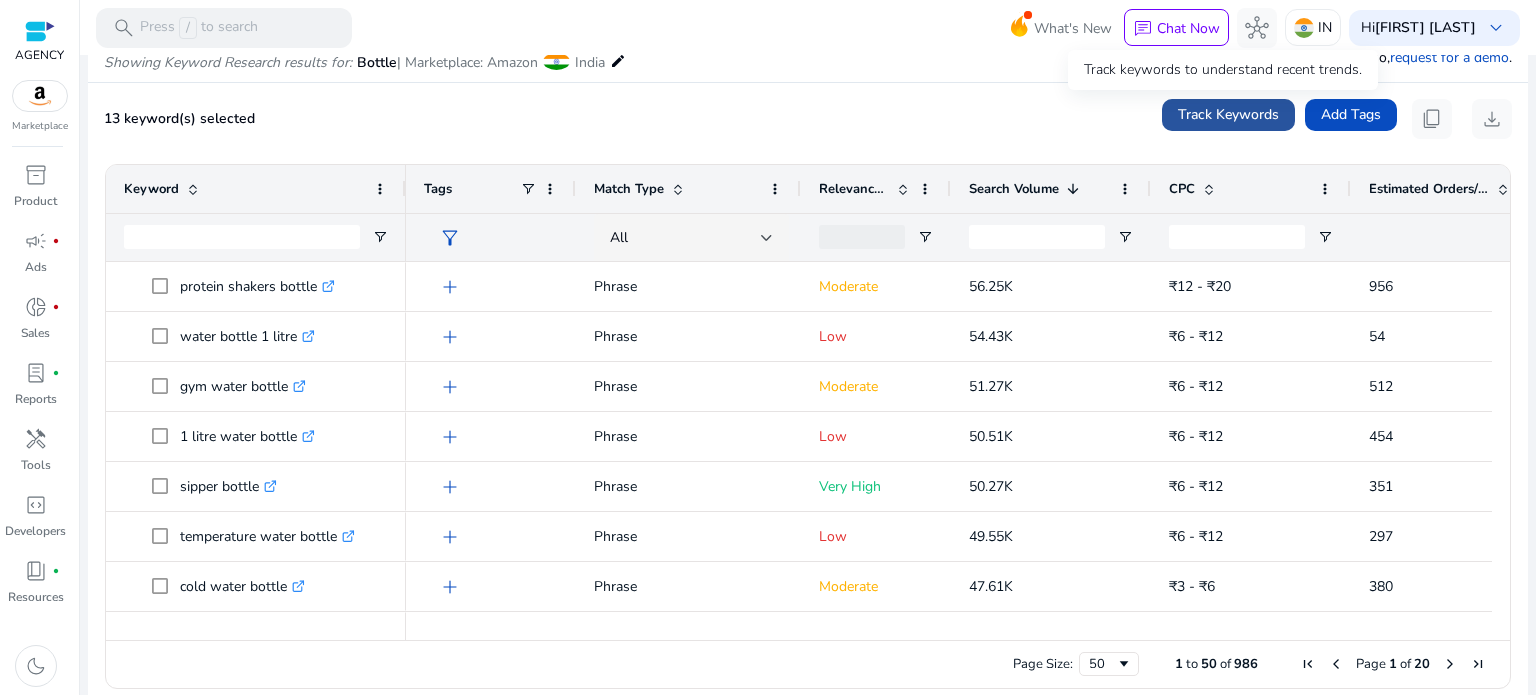 click at bounding box center (1228, 115) 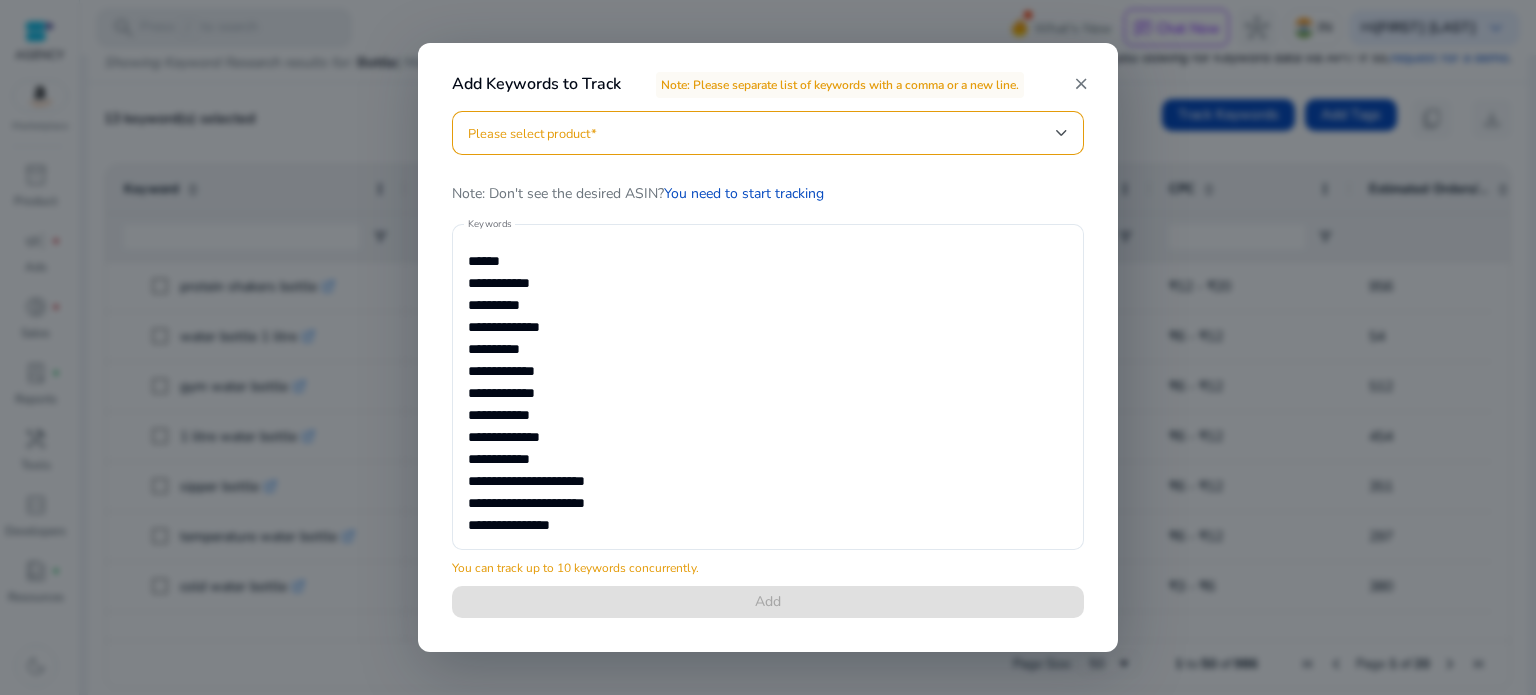 click at bounding box center (768, 347) 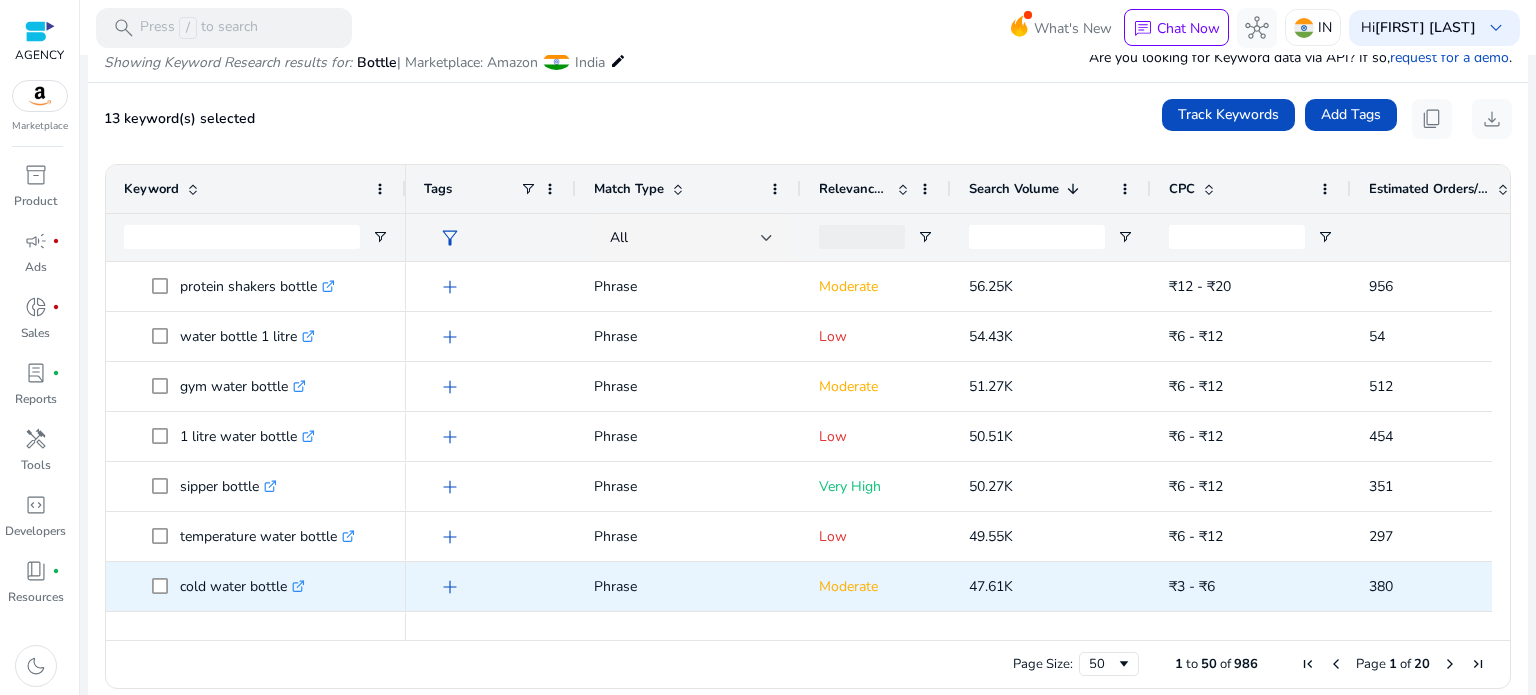 type 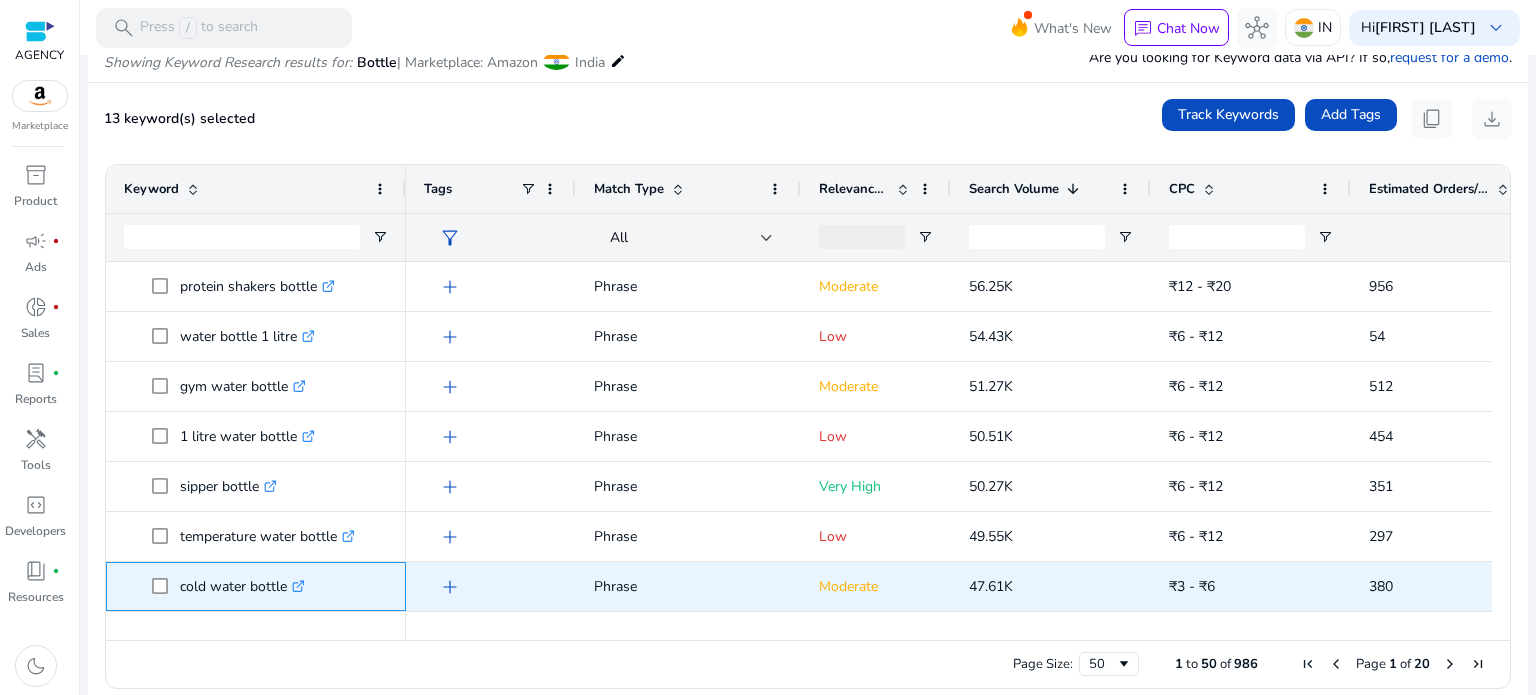 click on ".st0{fill:#2c8af8}" 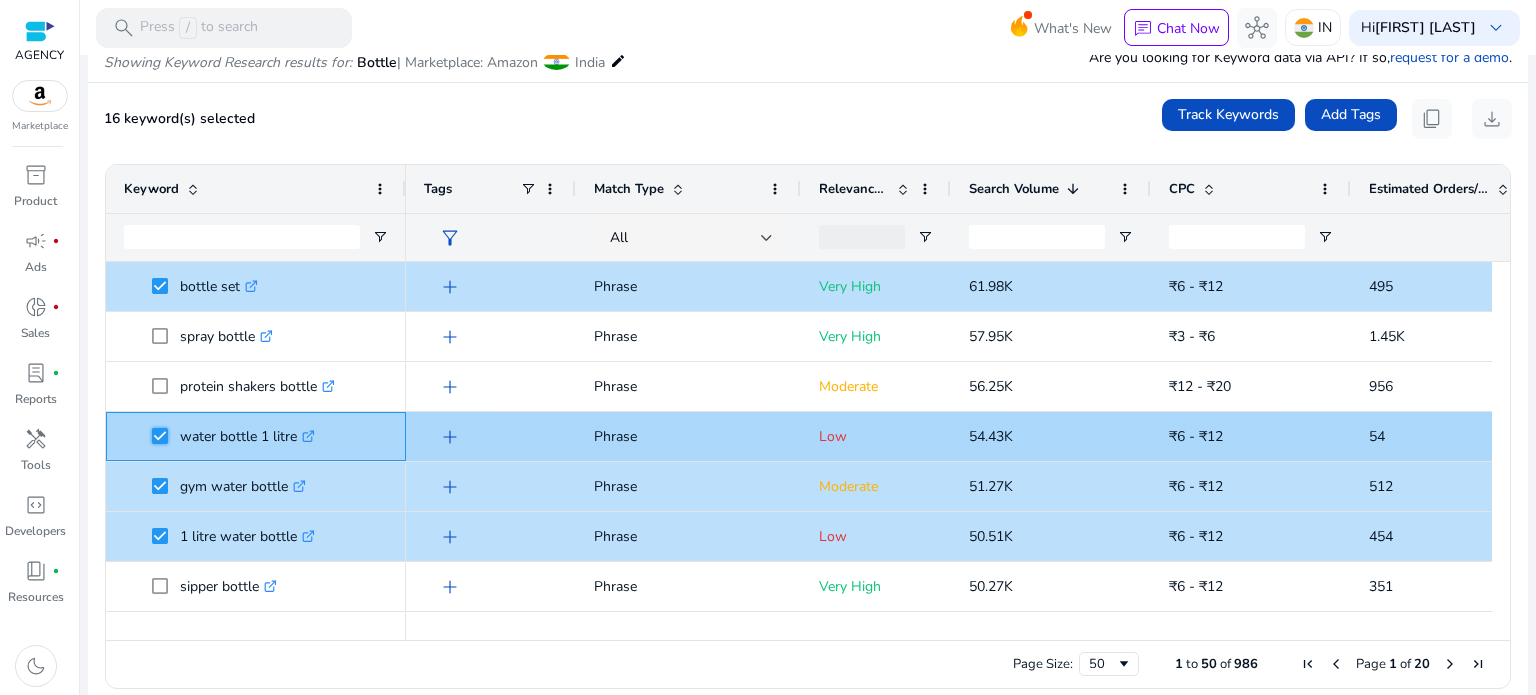scroll, scrollTop: 1600, scrollLeft: 0, axis: vertical 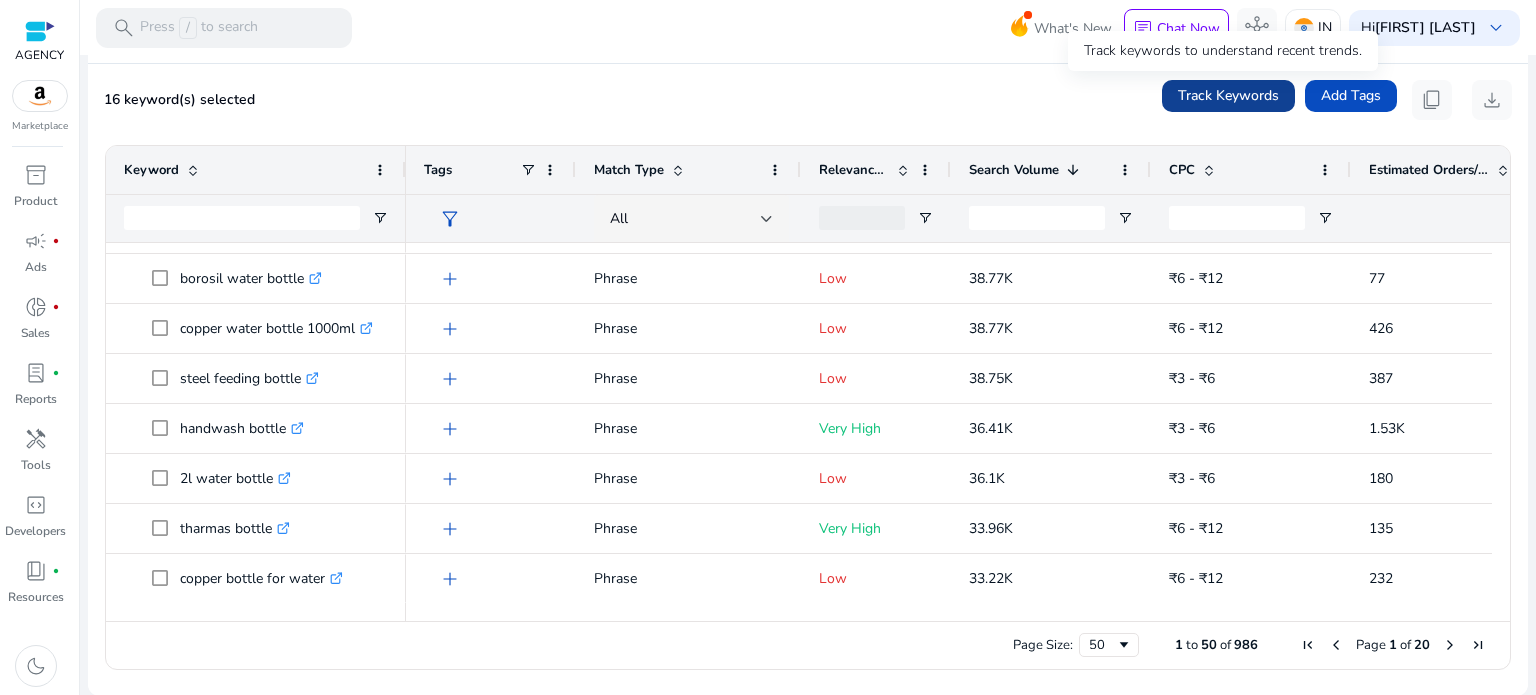 click on "Track Keywords" at bounding box center [1228, 95] 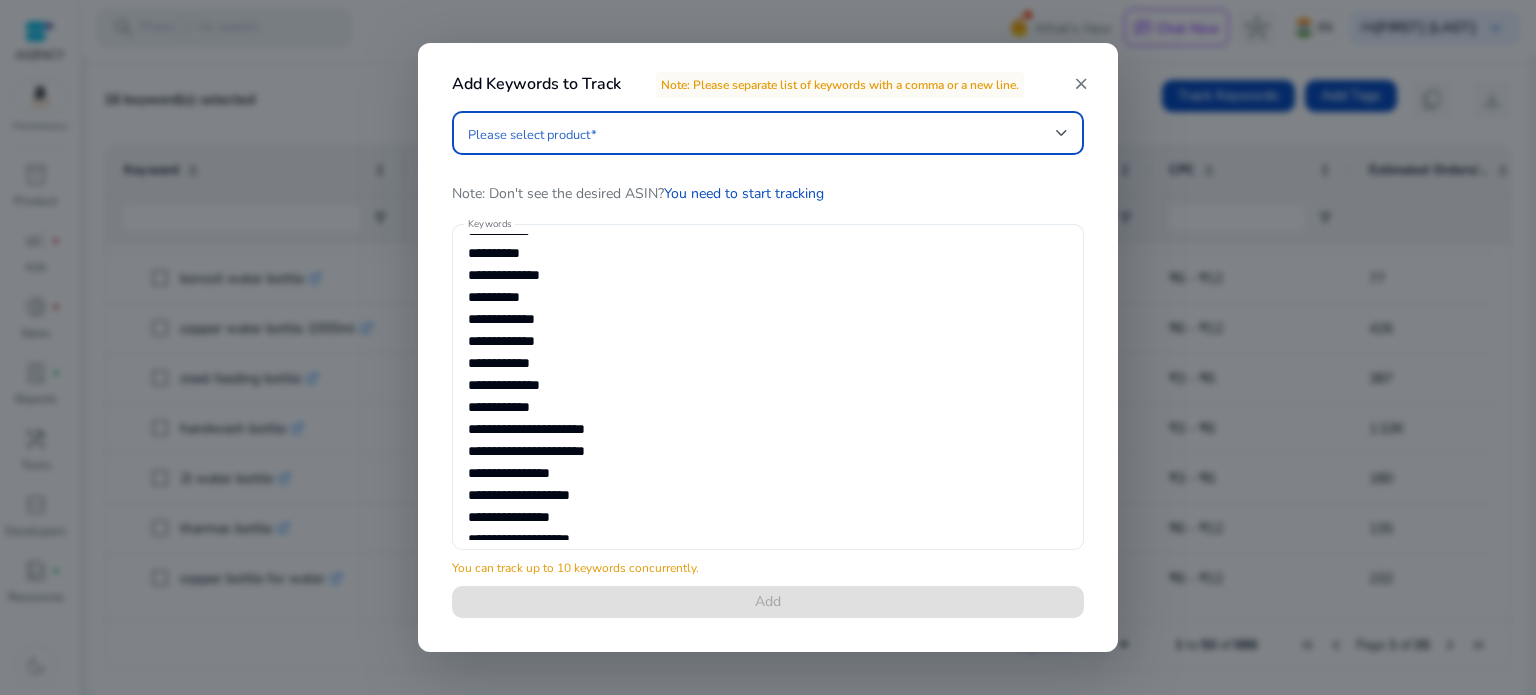scroll, scrollTop: 77, scrollLeft: 0, axis: vertical 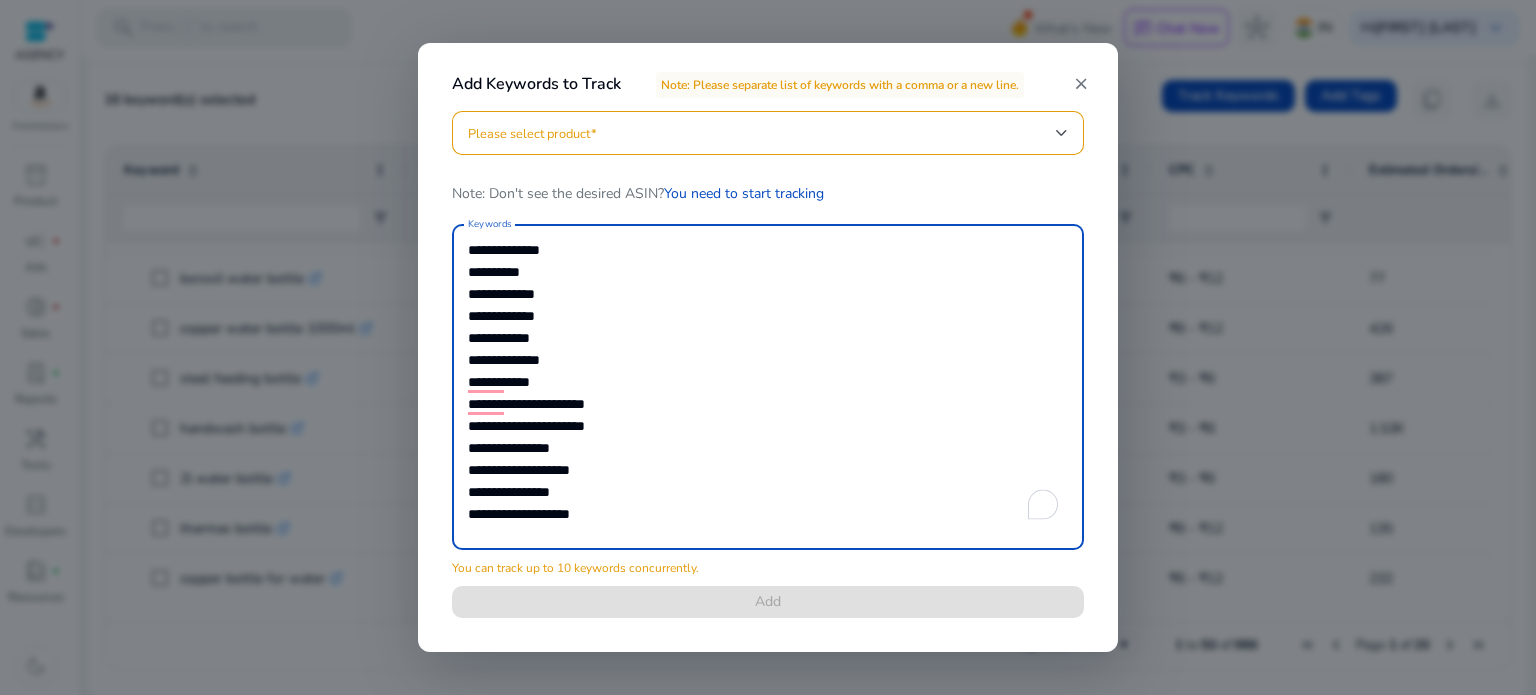 drag, startPoint x: 589, startPoint y: 526, endPoint x: 413, endPoint y: 302, distance: 284.8719 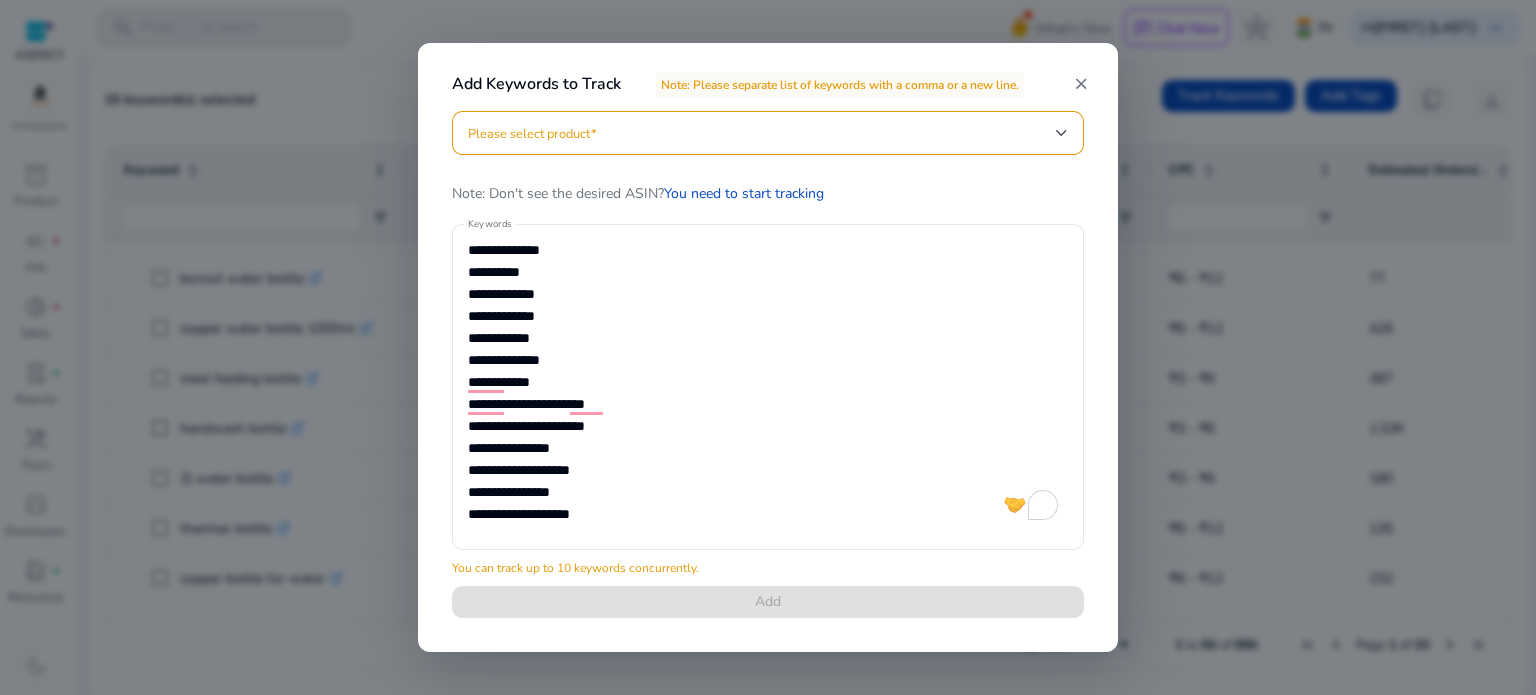 click at bounding box center (768, 347) 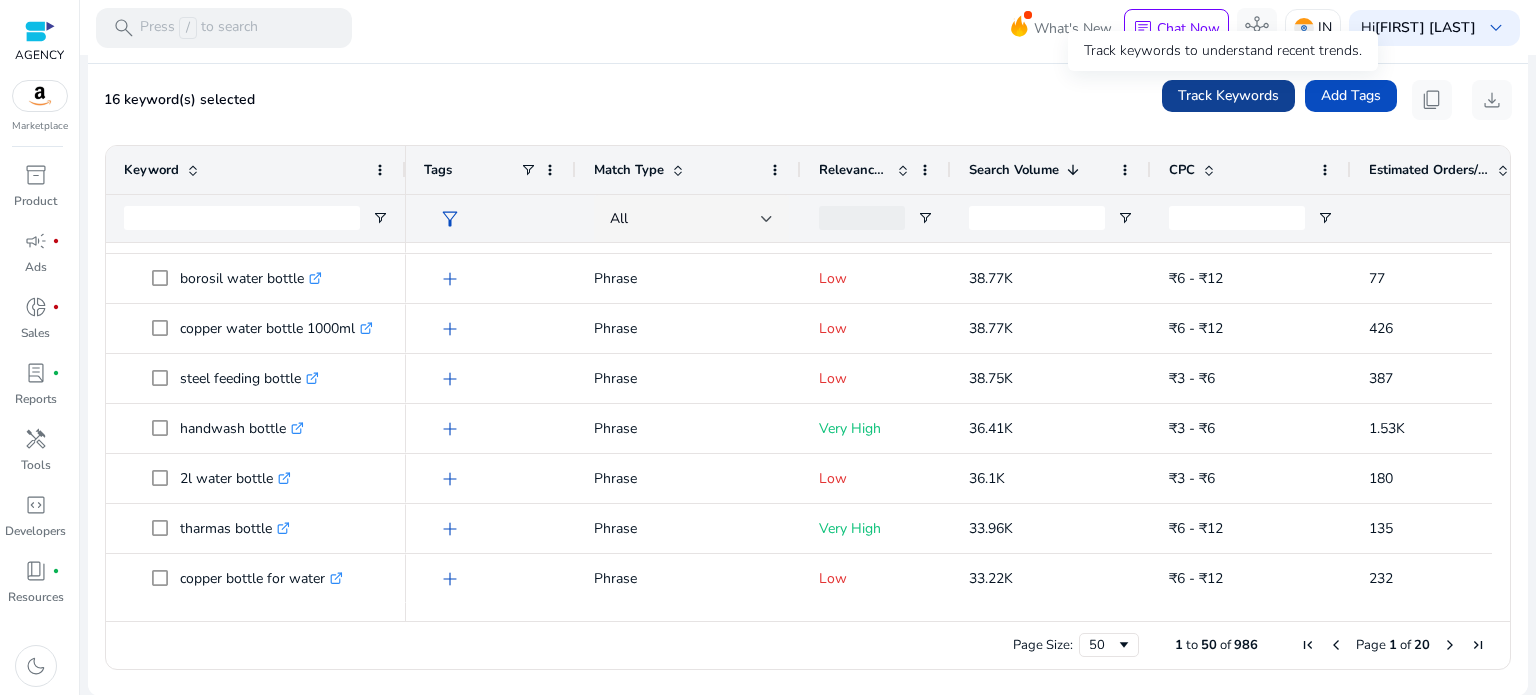 click on "Track Keywords" at bounding box center (1228, 95) 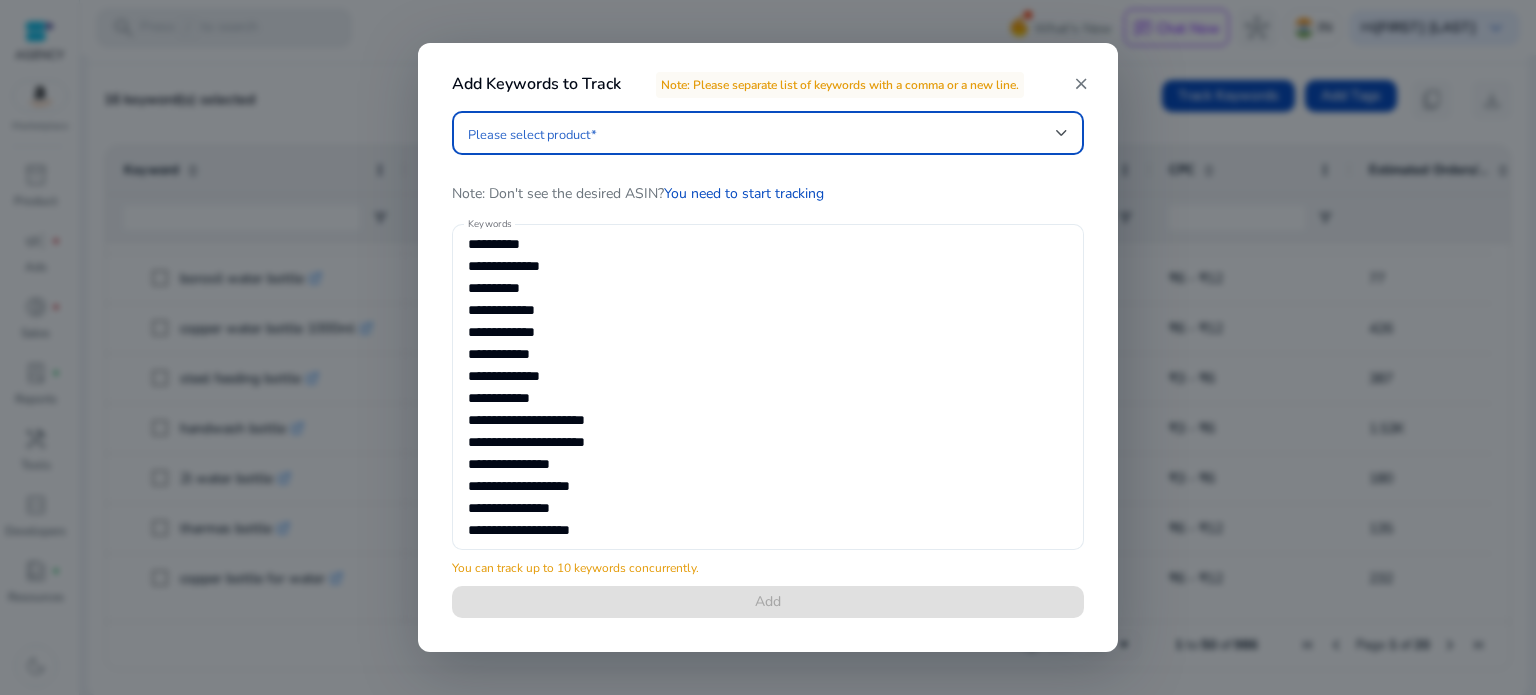 scroll, scrollTop: 77, scrollLeft: 0, axis: vertical 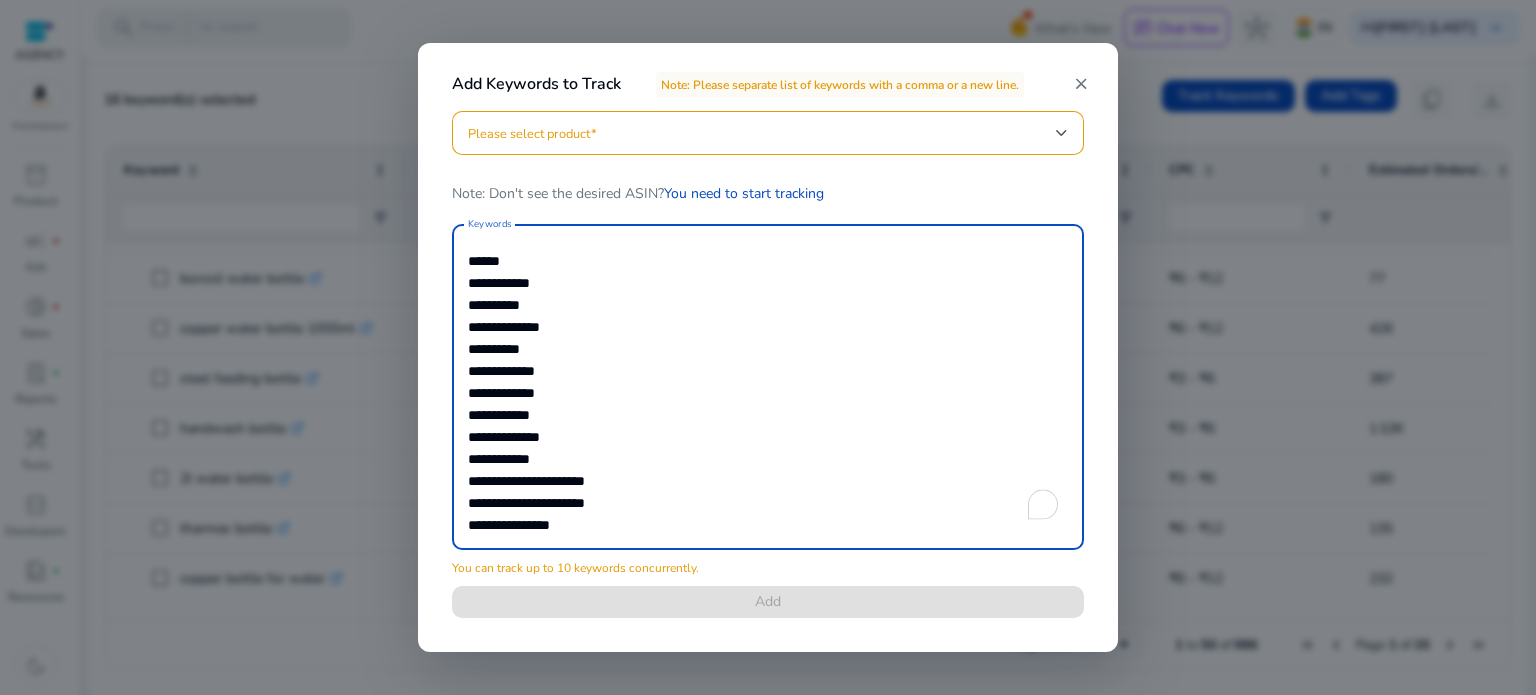 drag, startPoint x: 592, startPoint y: 517, endPoint x: 457, endPoint y: 234, distance: 313.55063 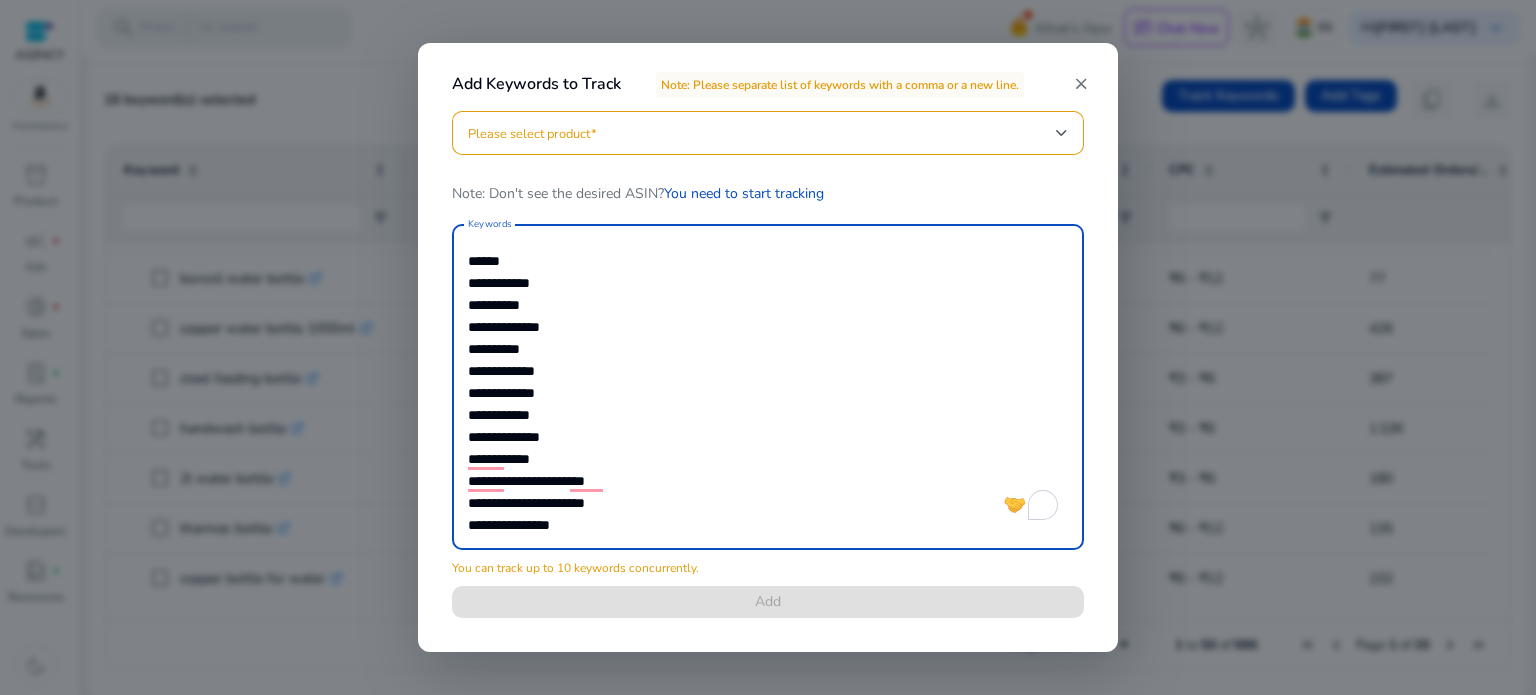 scroll, scrollTop: 58, scrollLeft: 0, axis: vertical 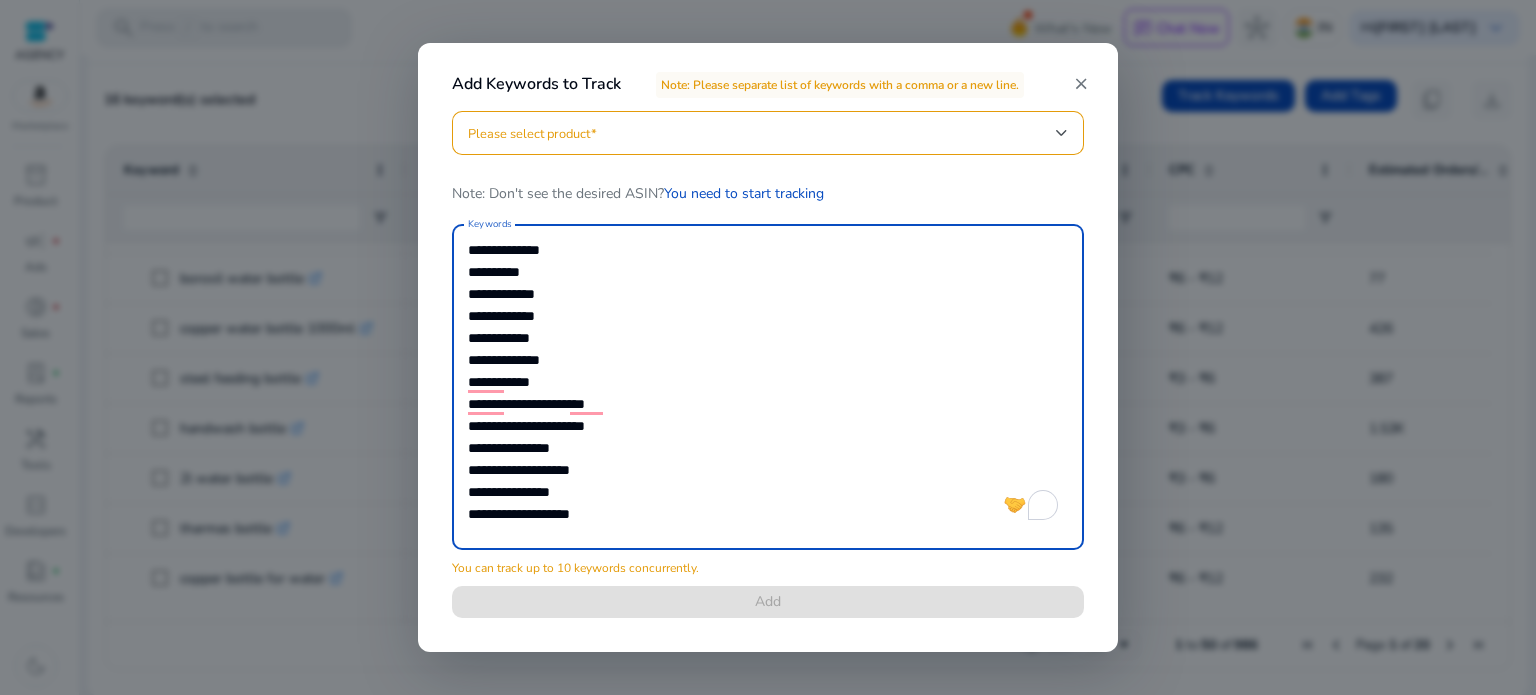 click at bounding box center (768, 347) 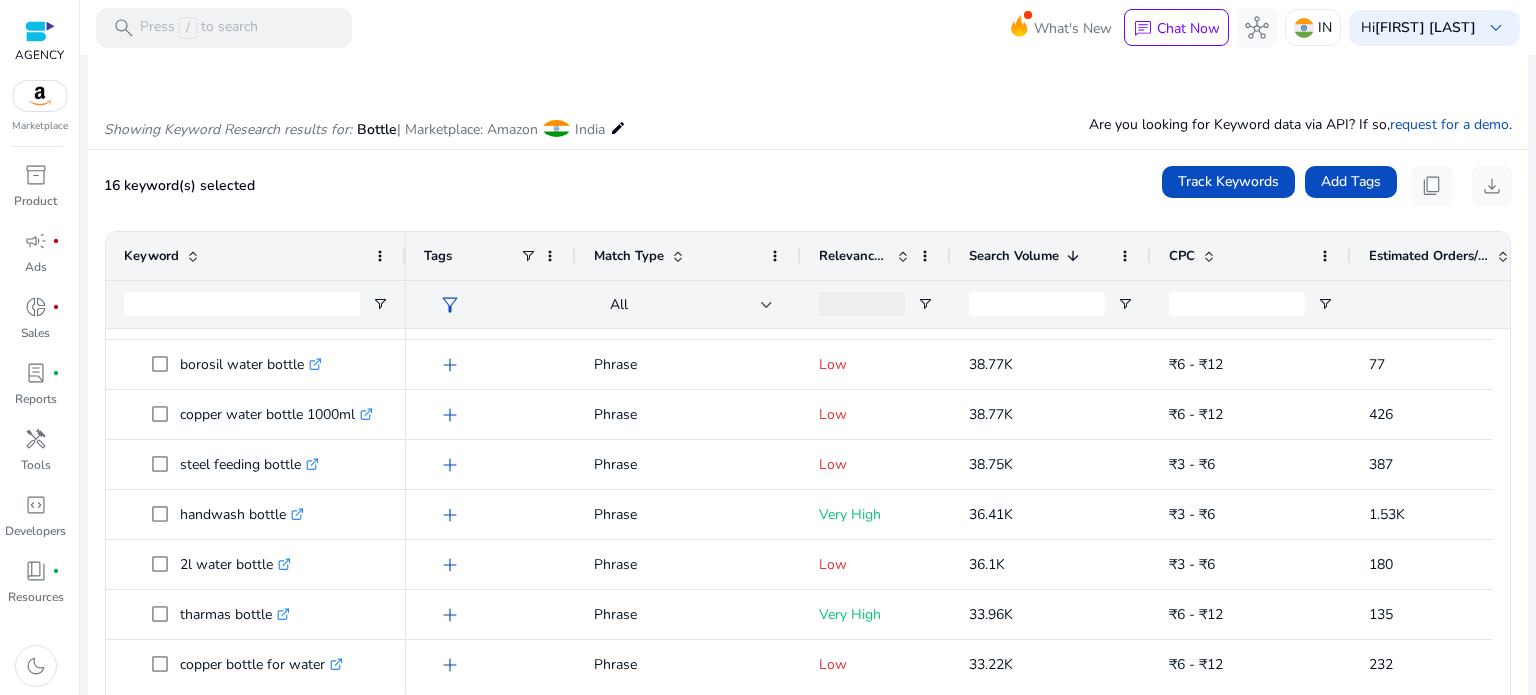 scroll, scrollTop: 0, scrollLeft: 0, axis: both 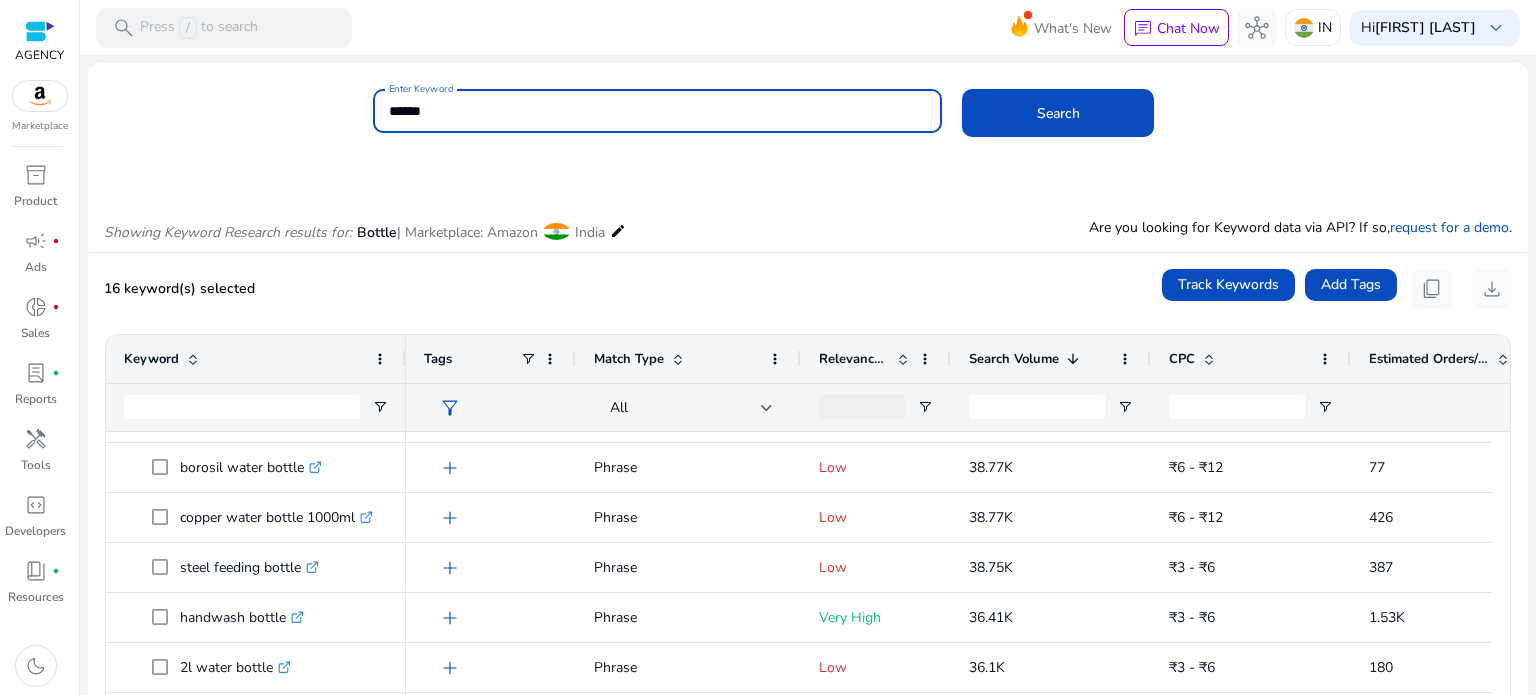 click on "******" at bounding box center [658, 111] 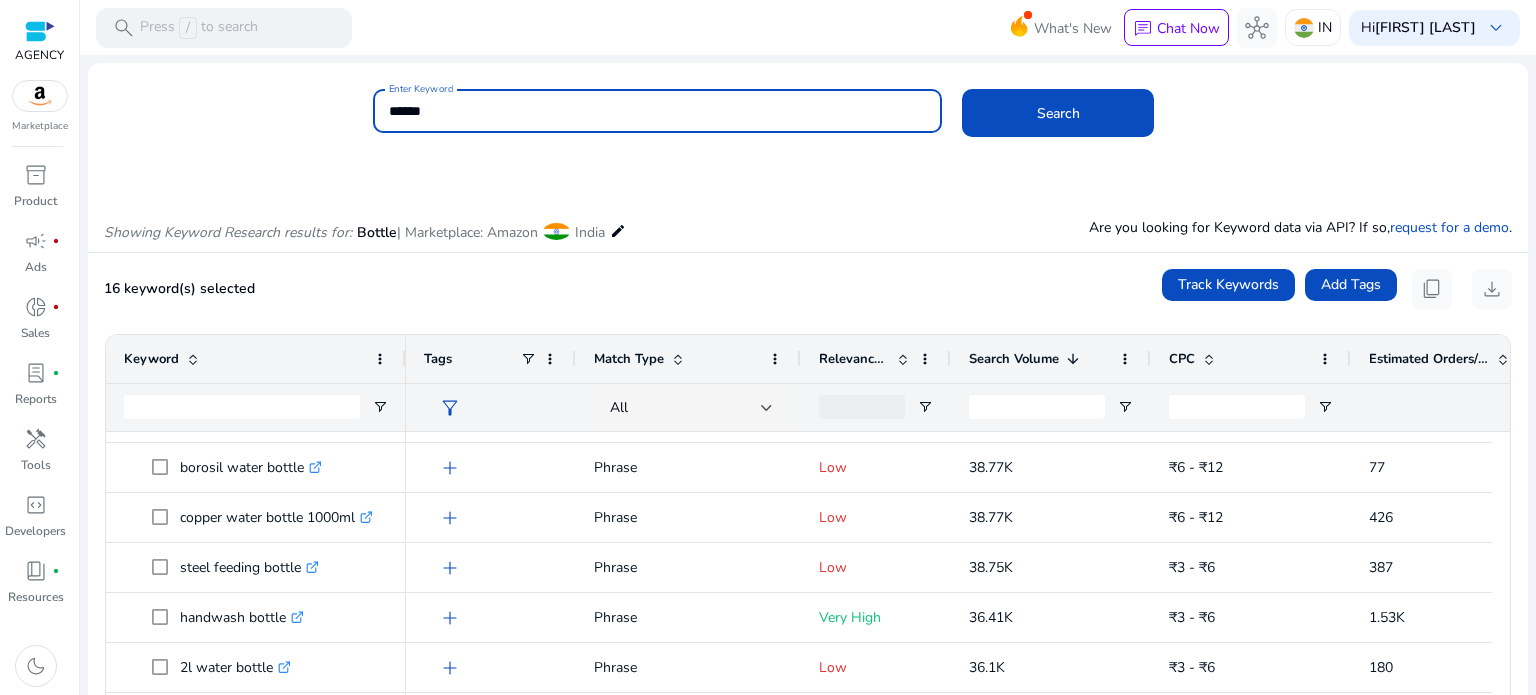 click on "******" at bounding box center [658, 111] 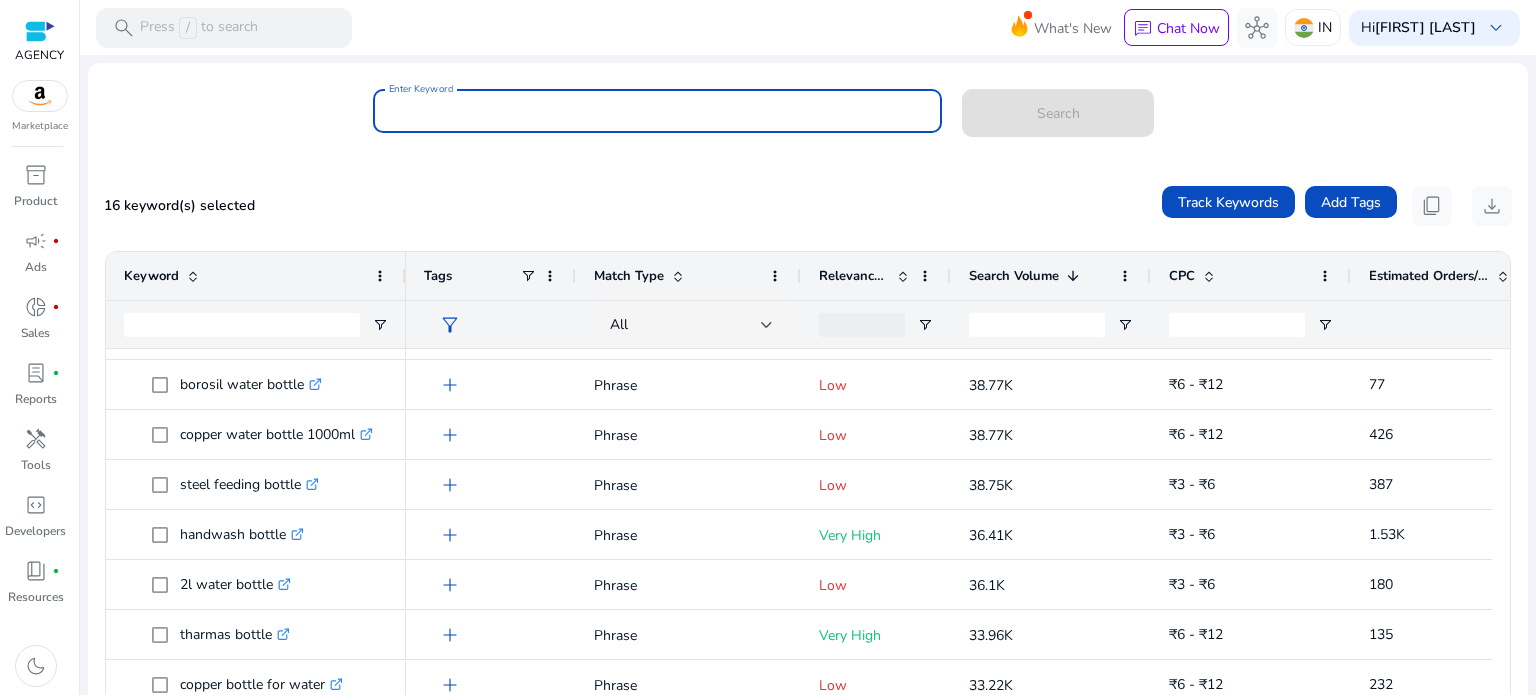 click on "Enter Keyword" at bounding box center [658, 111] 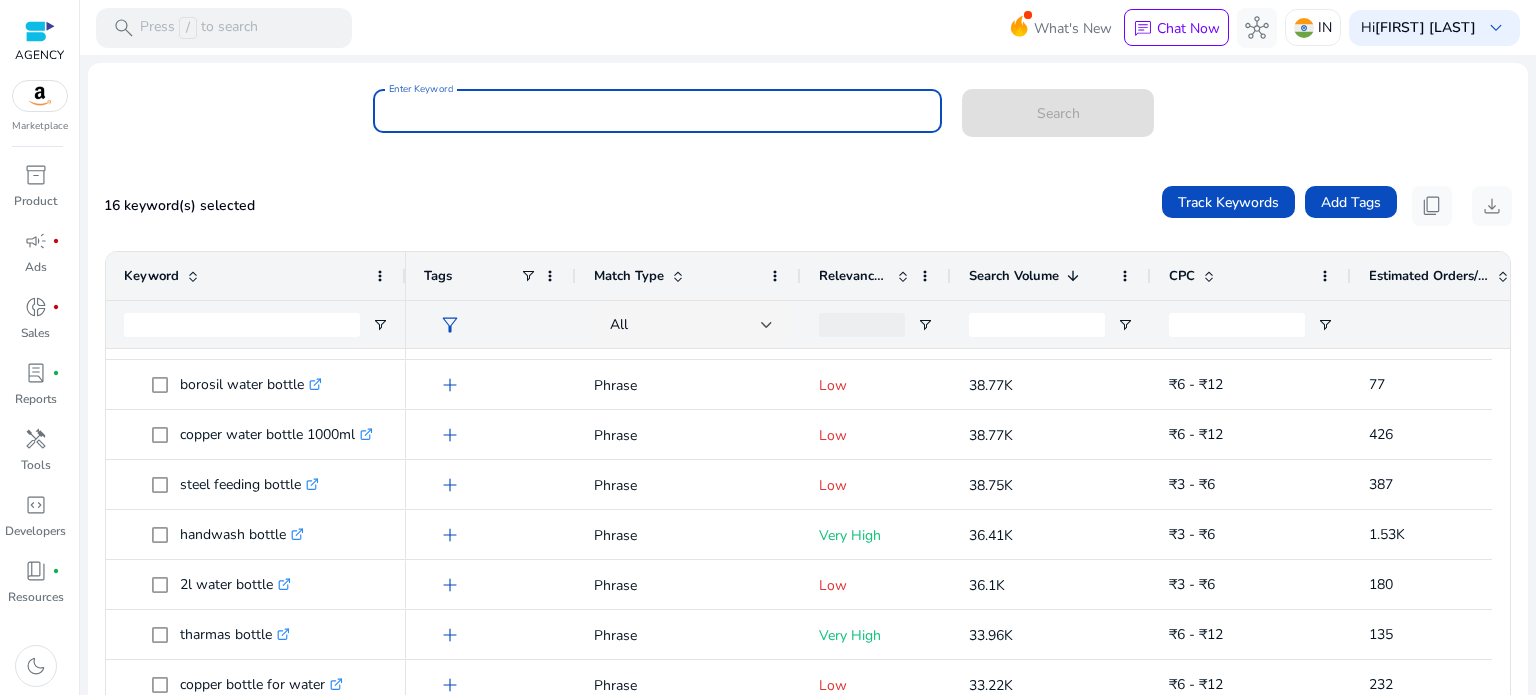 paste on "*********" 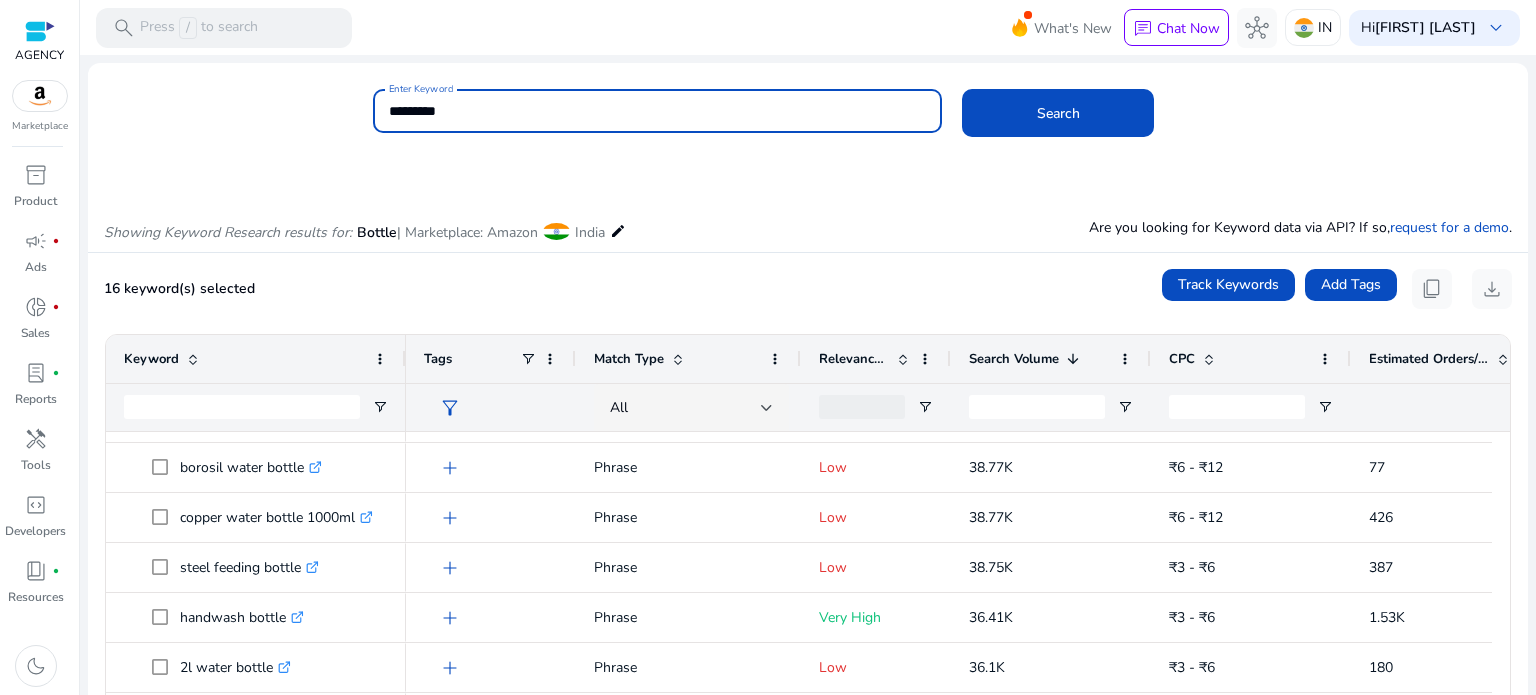 type on "*********" 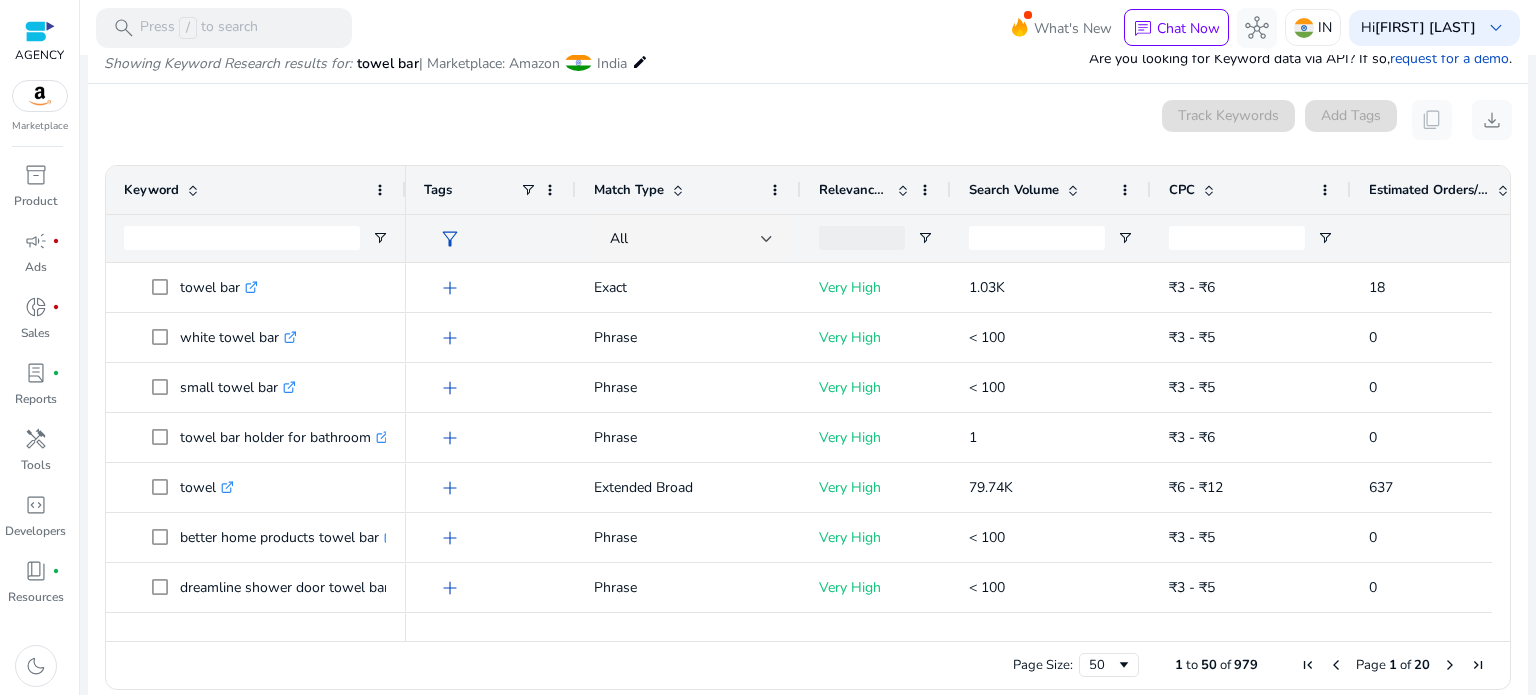 scroll, scrollTop: 170, scrollLeft: 0, axis: vertical 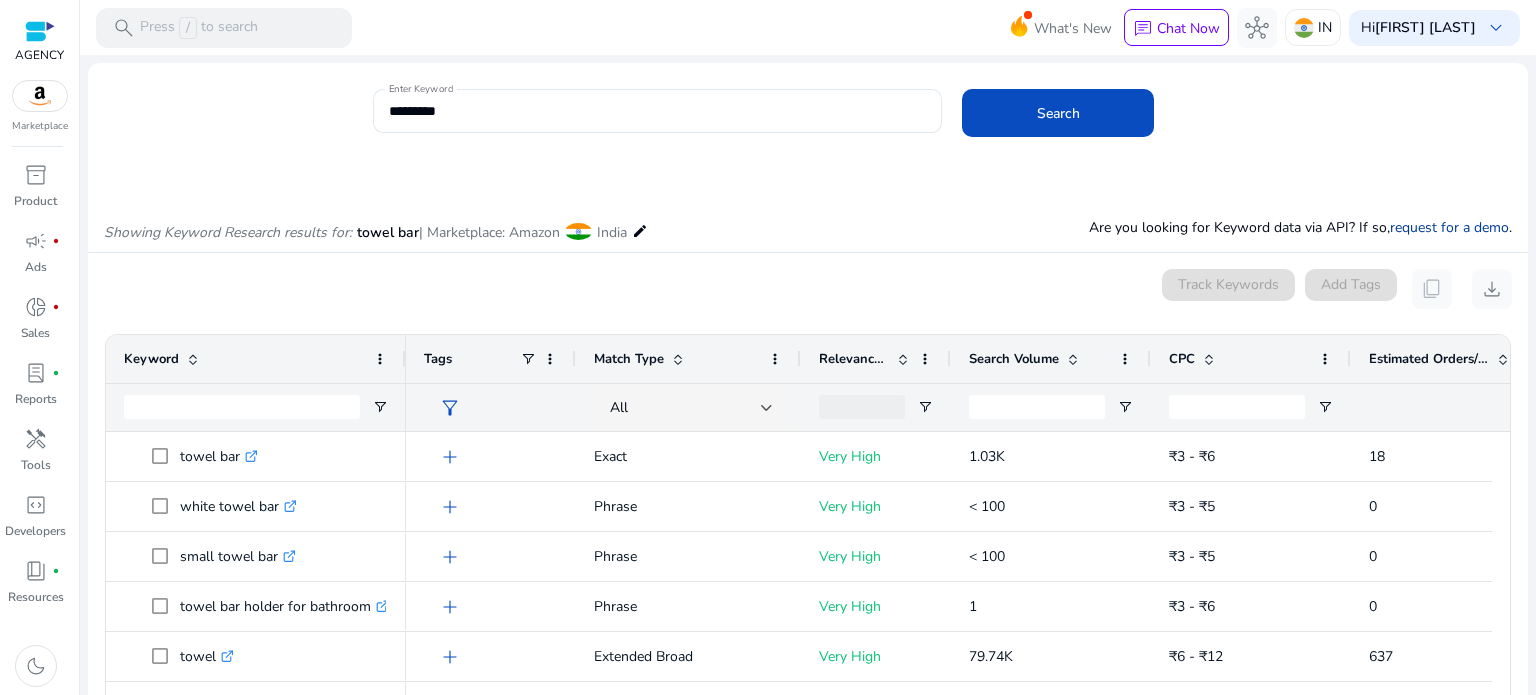 click on "request for a demo" at bounding box center (1449, 227) 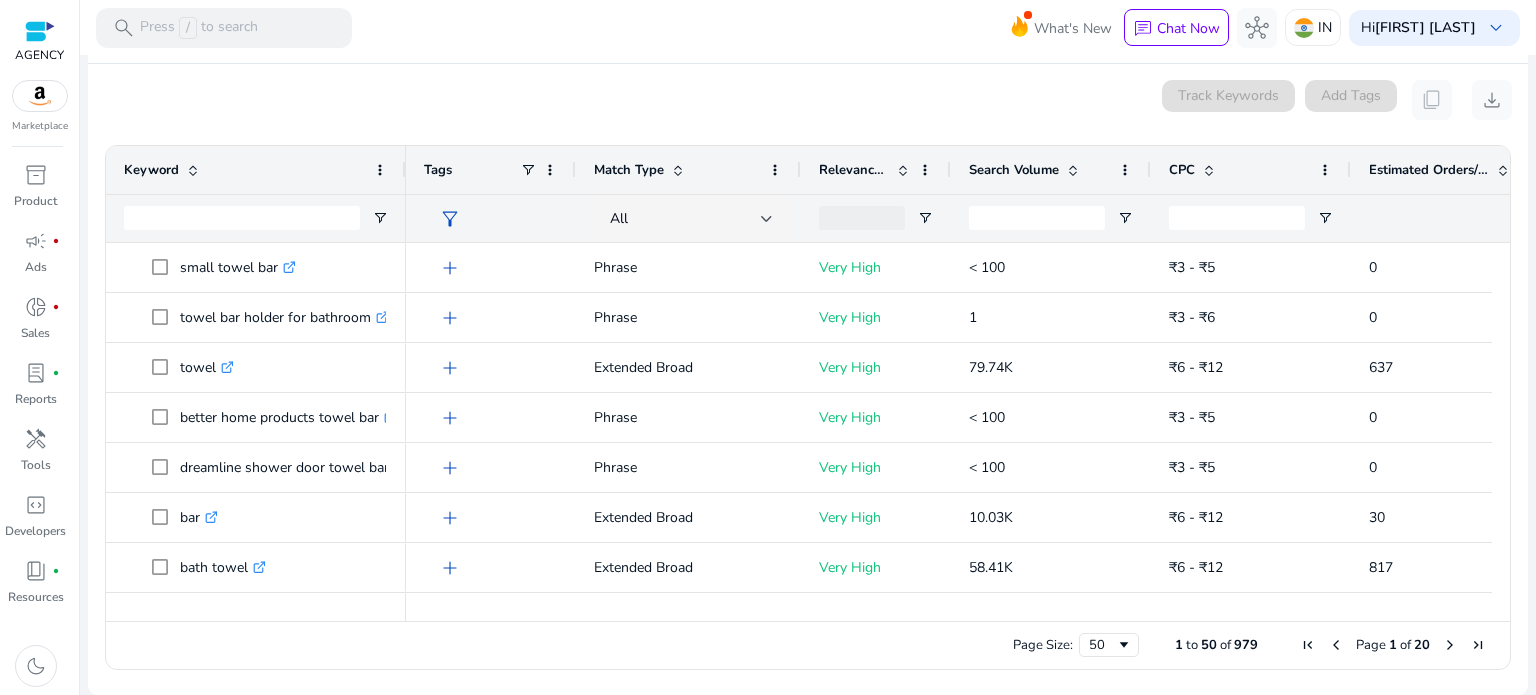 click at bounding box center [900, 170] 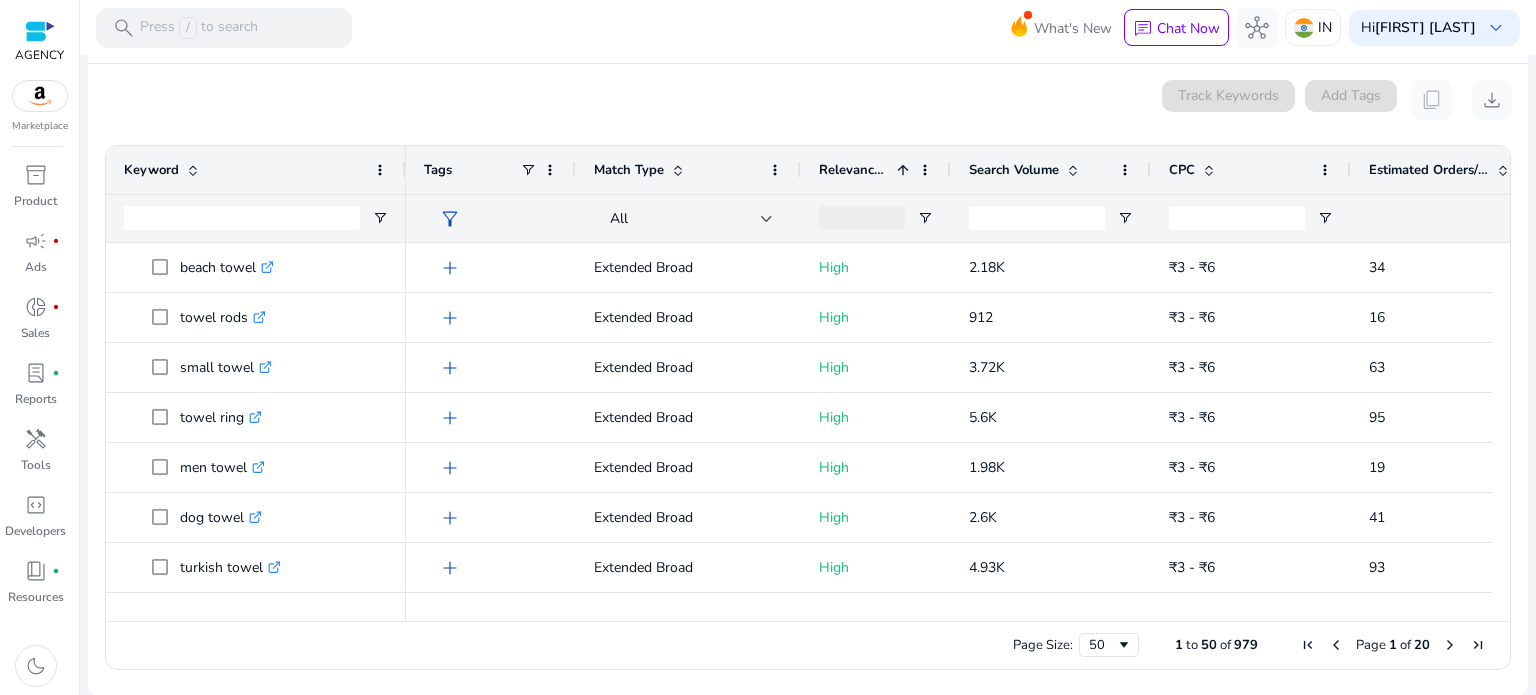 click at bounding box center [903, 170] 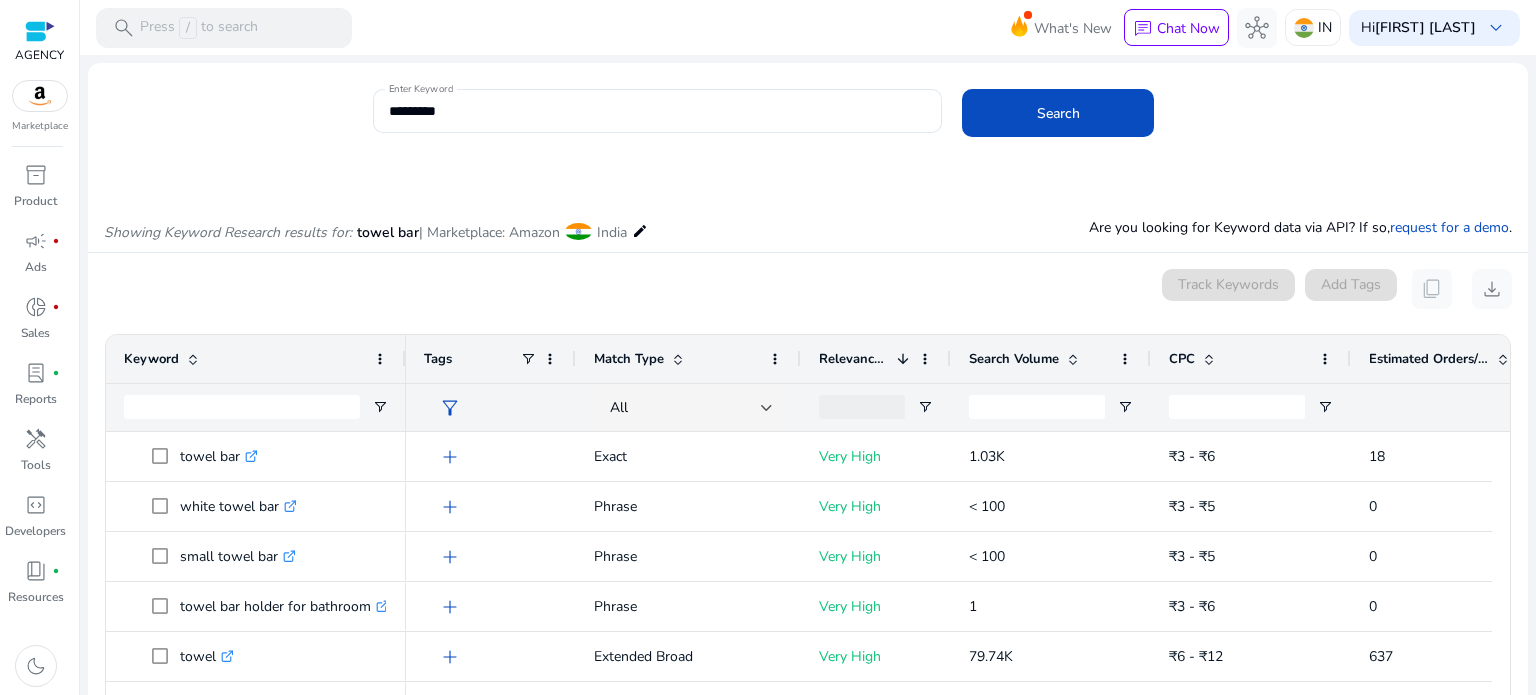 scroll, scrollTop: 0, scrollLeft: 0, axis: both 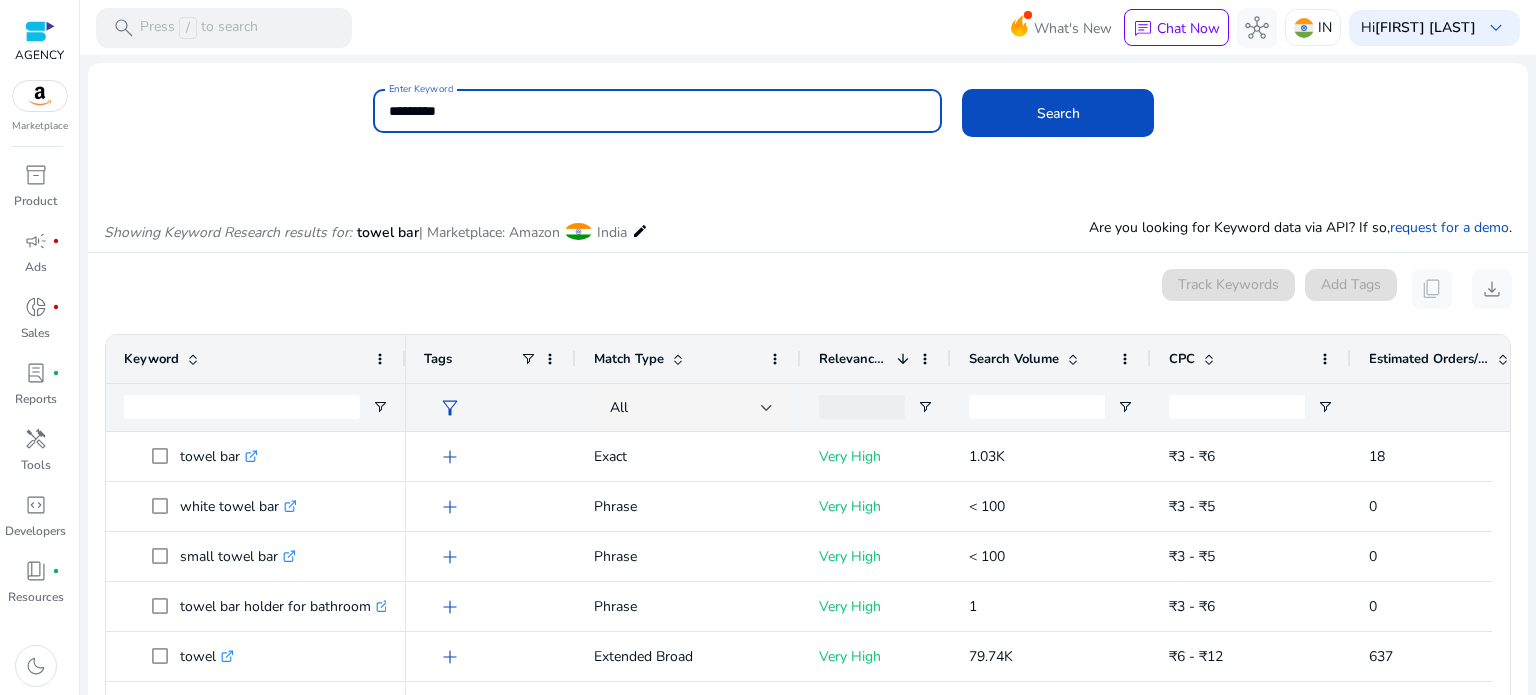 click on "*********" at bounding box center [658, 111] 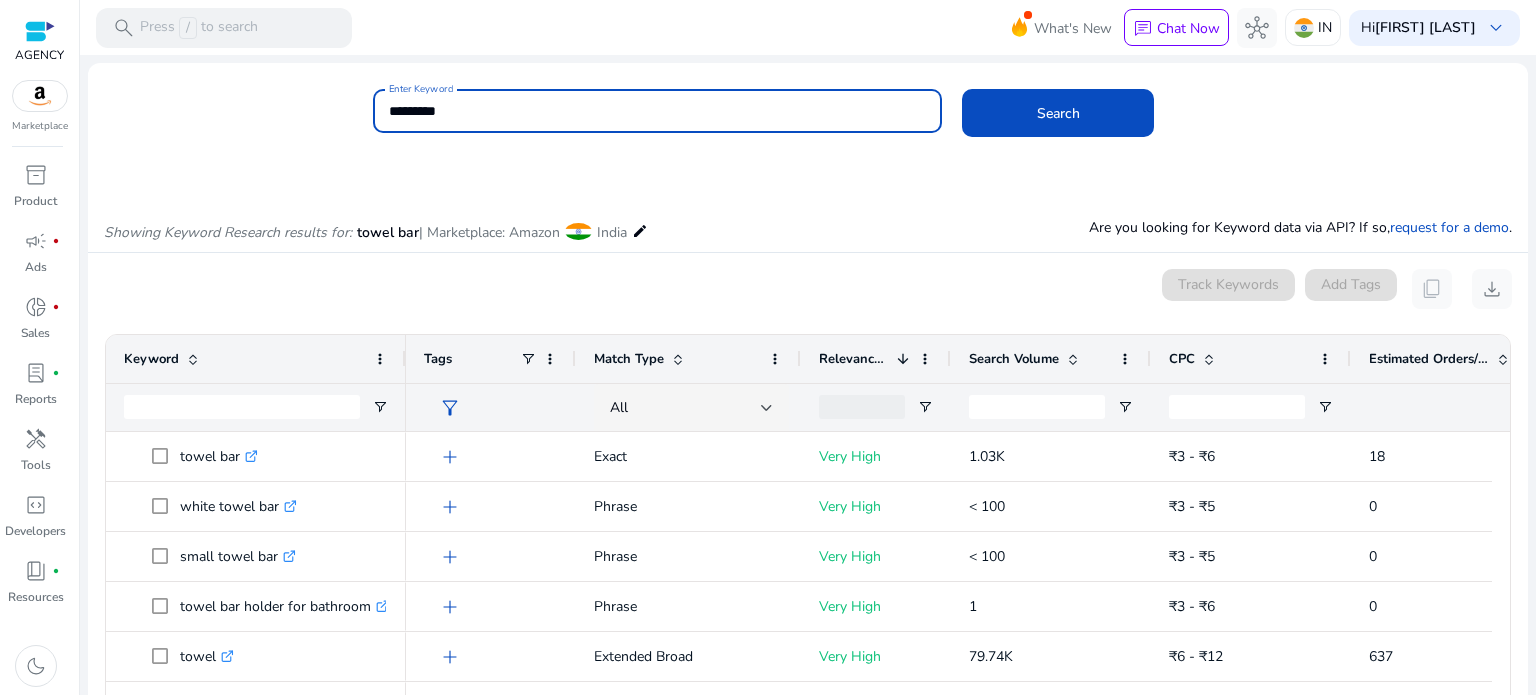 click on "*********" at bounding box center [658, 111] 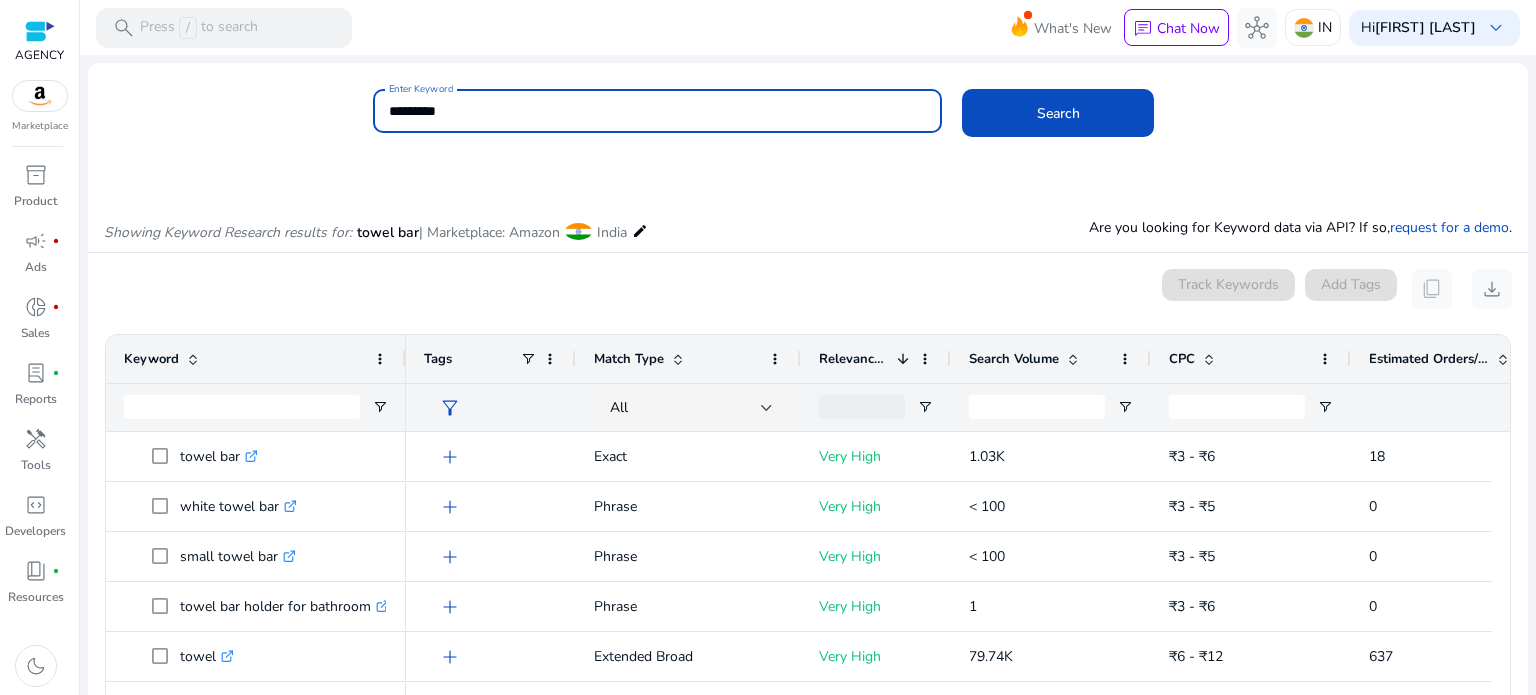 click on "*********" at bounding box center (658, 111) 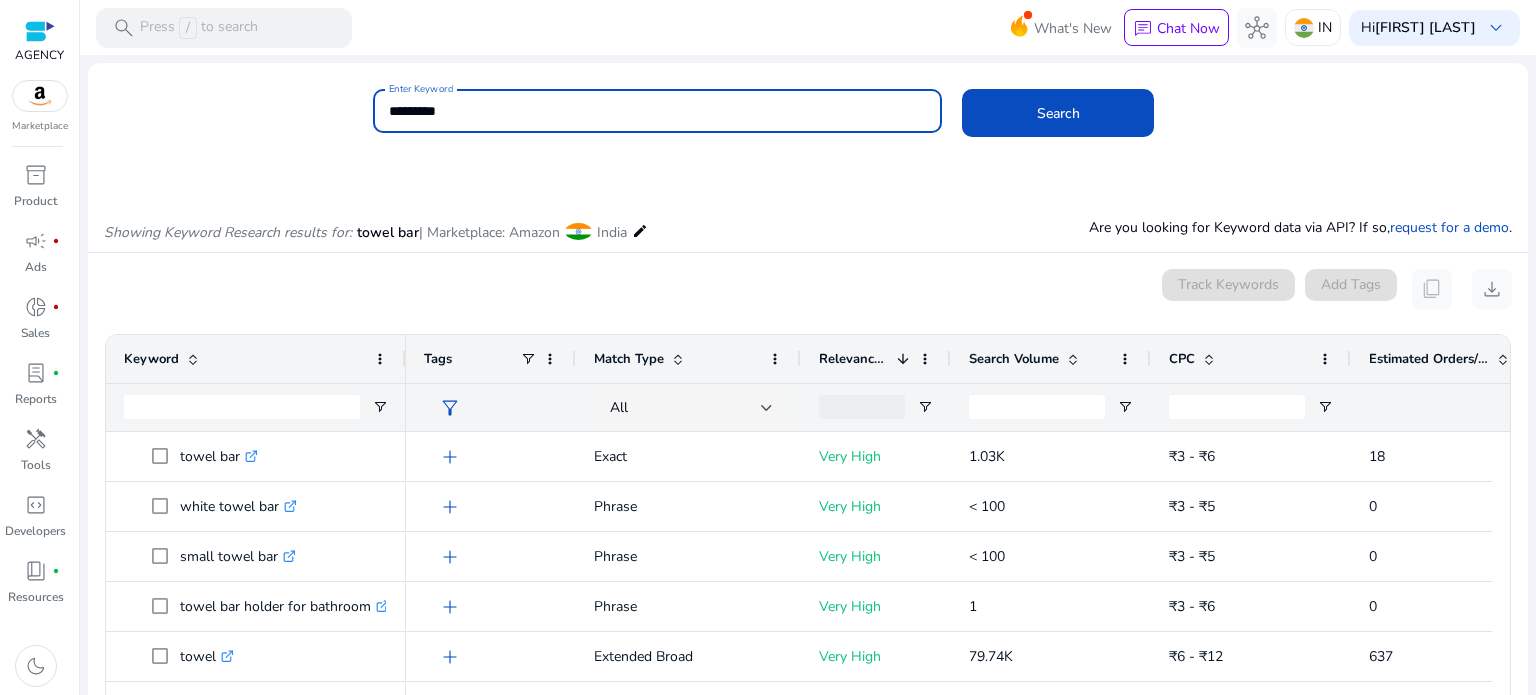 click on "*********" at bounding box center (658, 111) 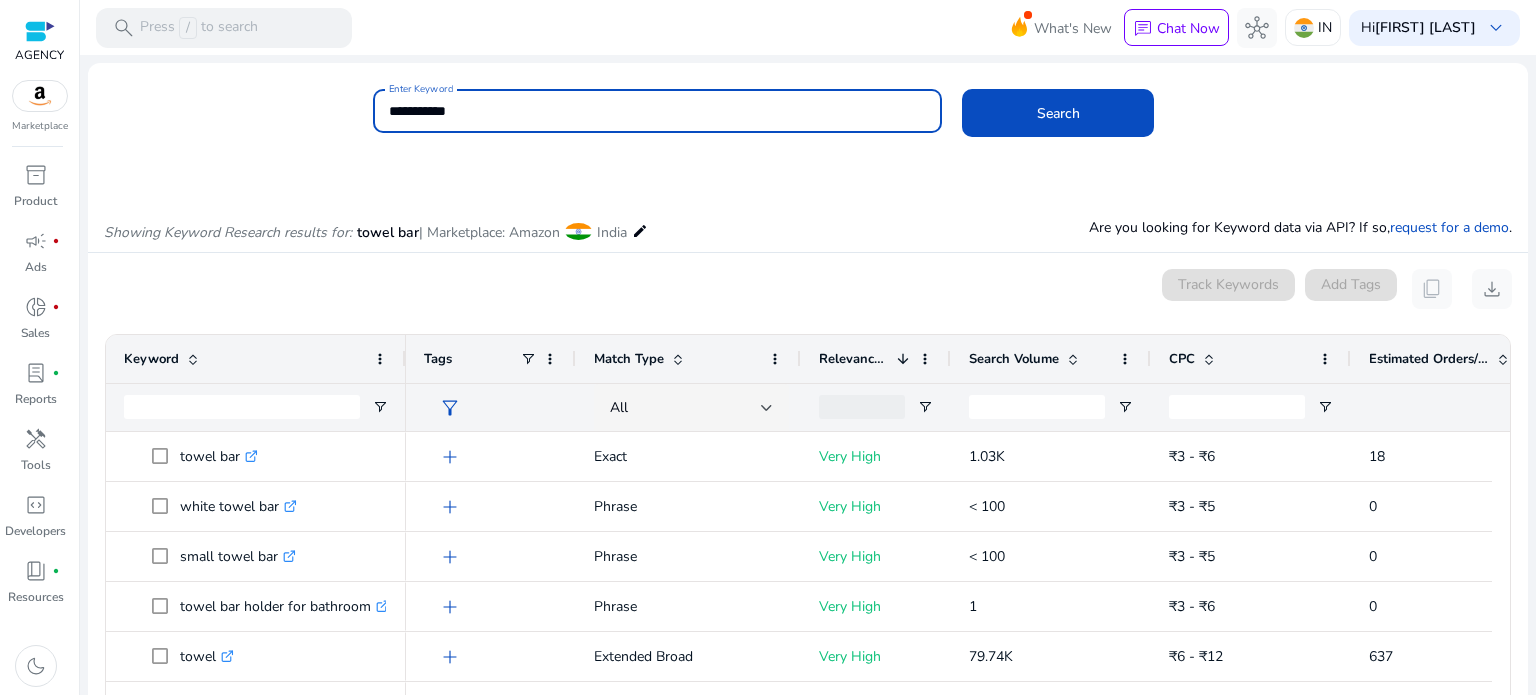 click on "**********" at bounding box center (658, 111) 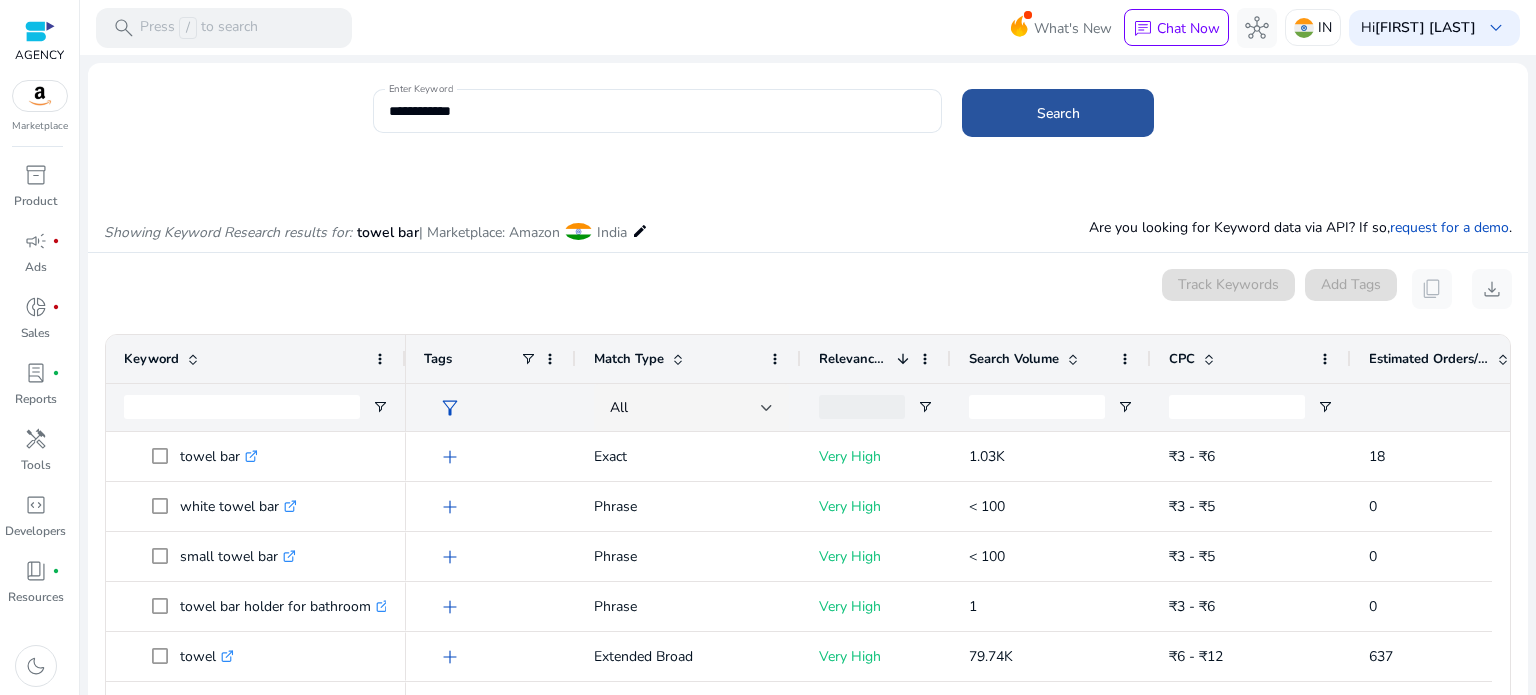 click 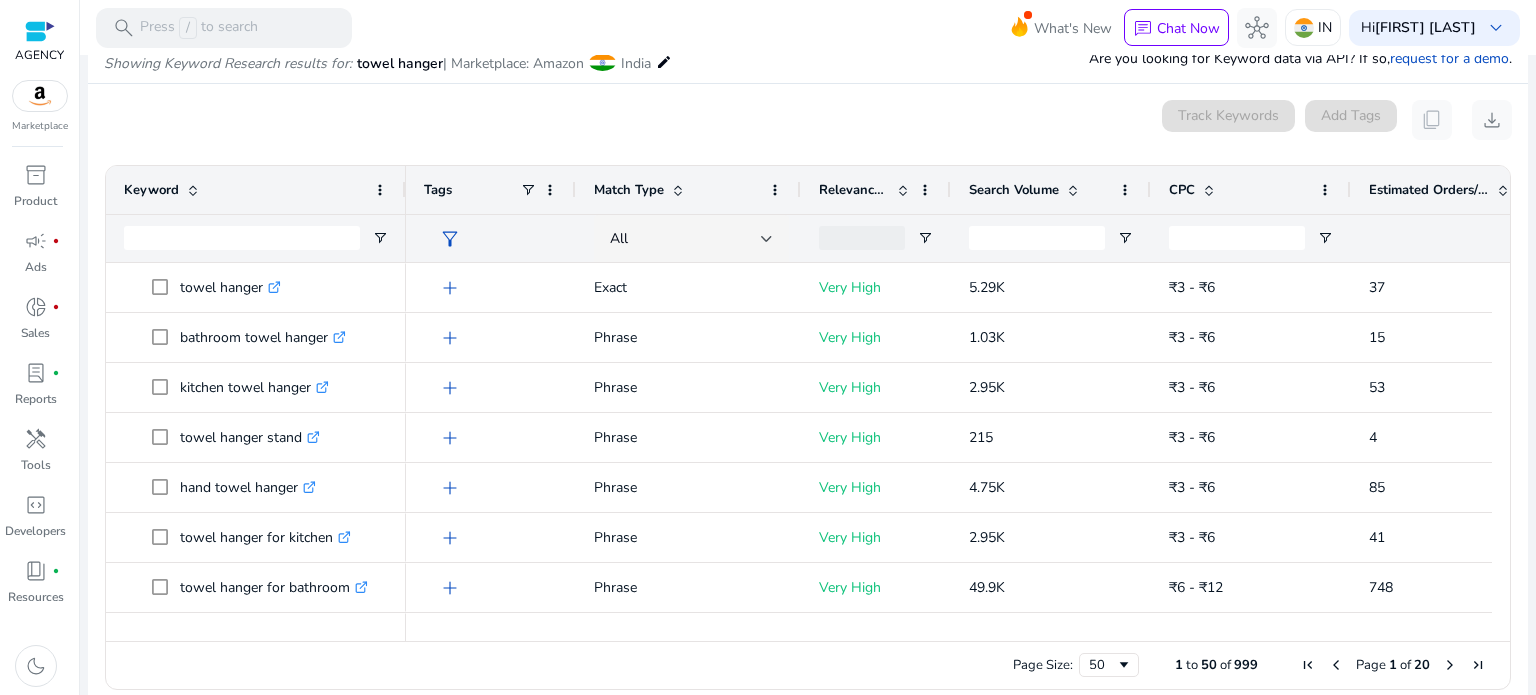 scroll 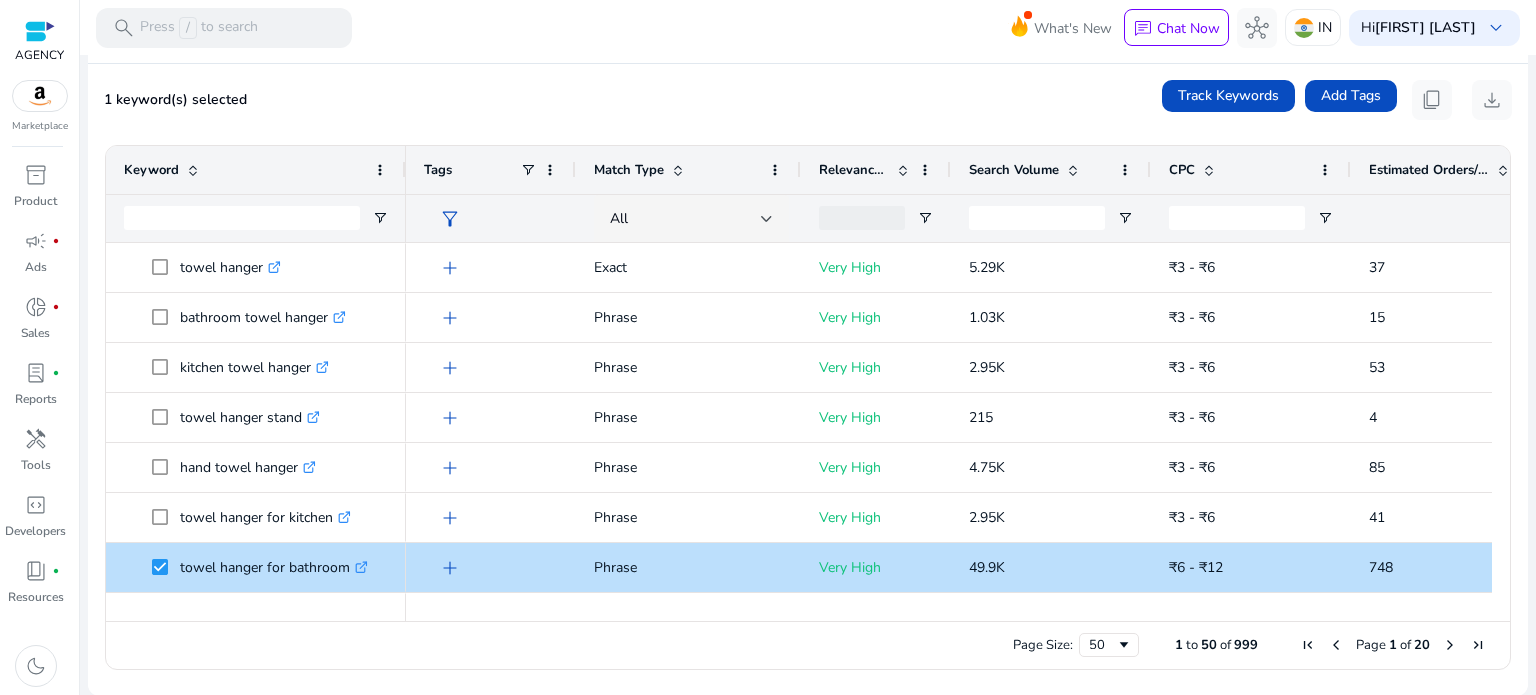 click at bounding box center [193, 170] 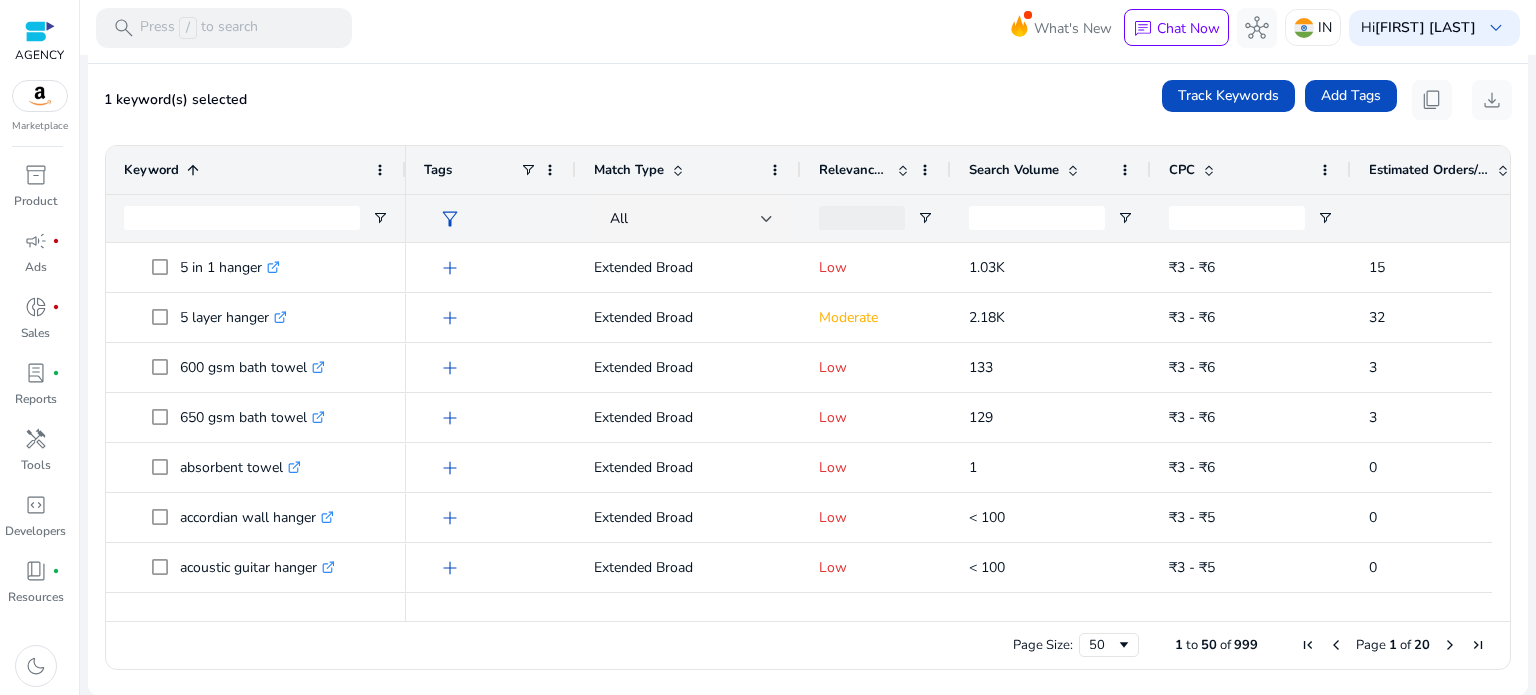 click at bounding box center [193, 170] 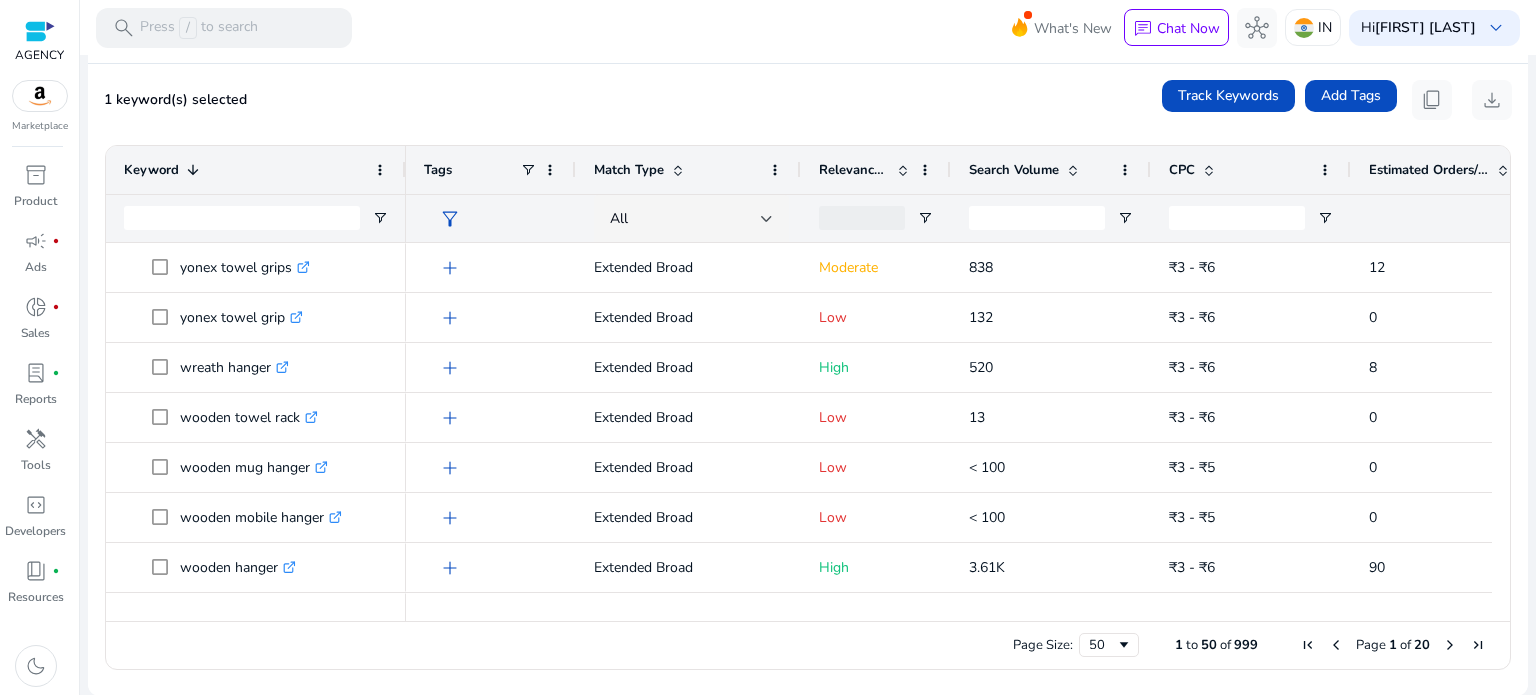 click at bounding box center [193, 170] 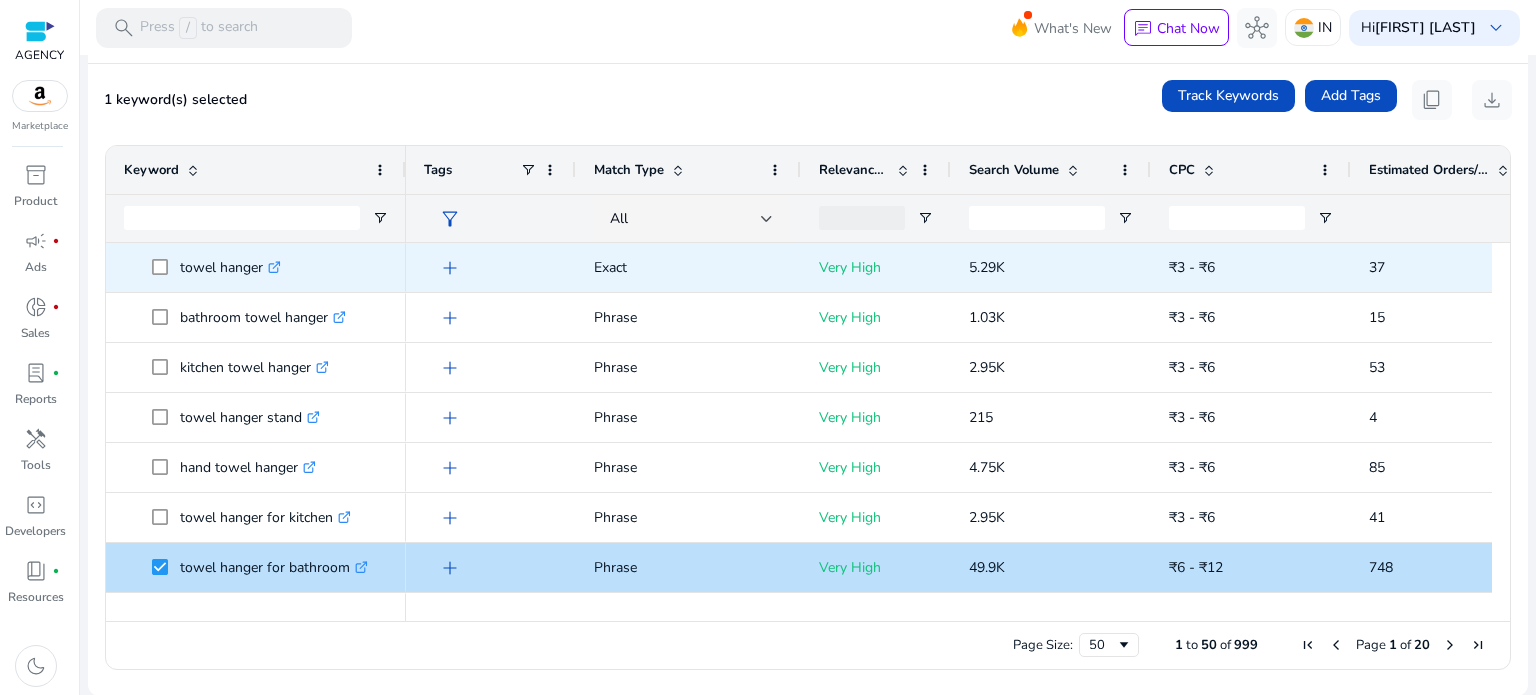 scroll, scrollTop: 87, scrollLeft: 0, axis: vertical 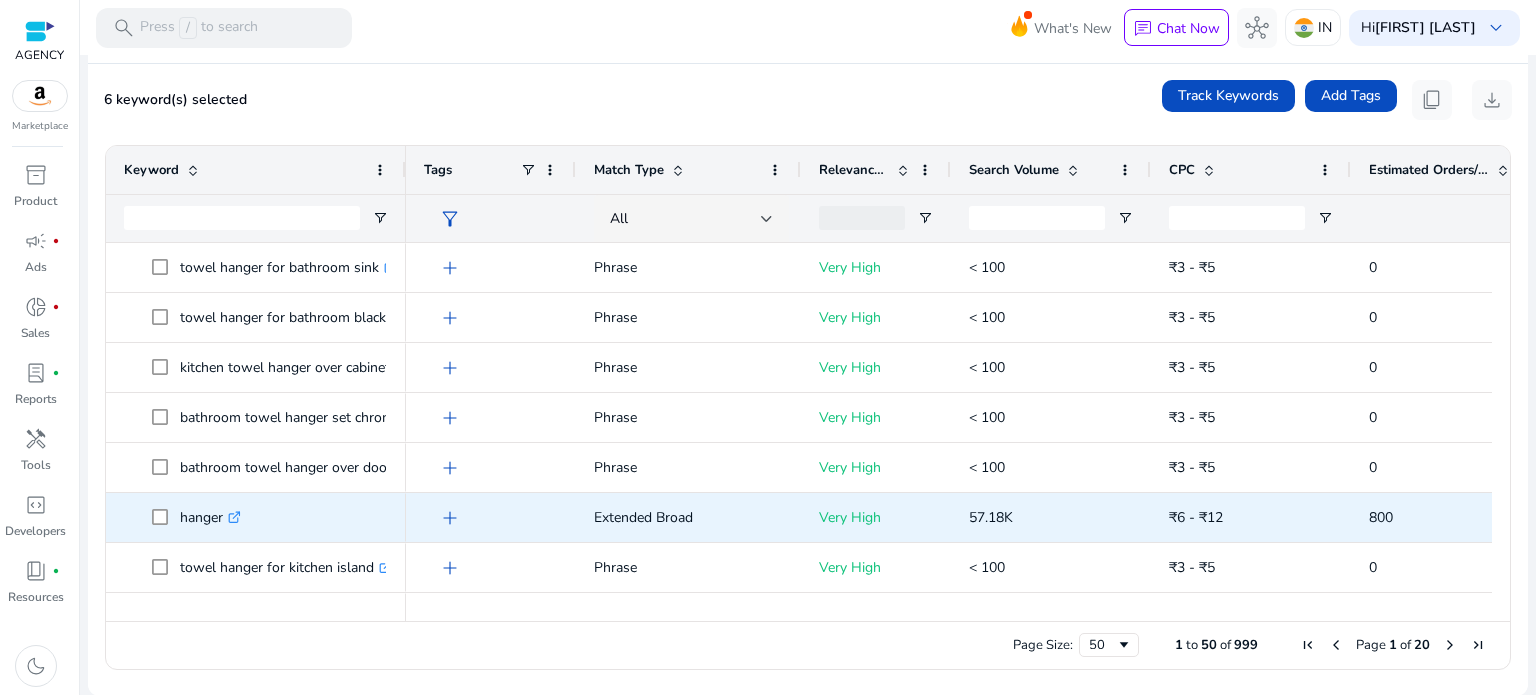 click on ".st0{fill:#2c8af8}" 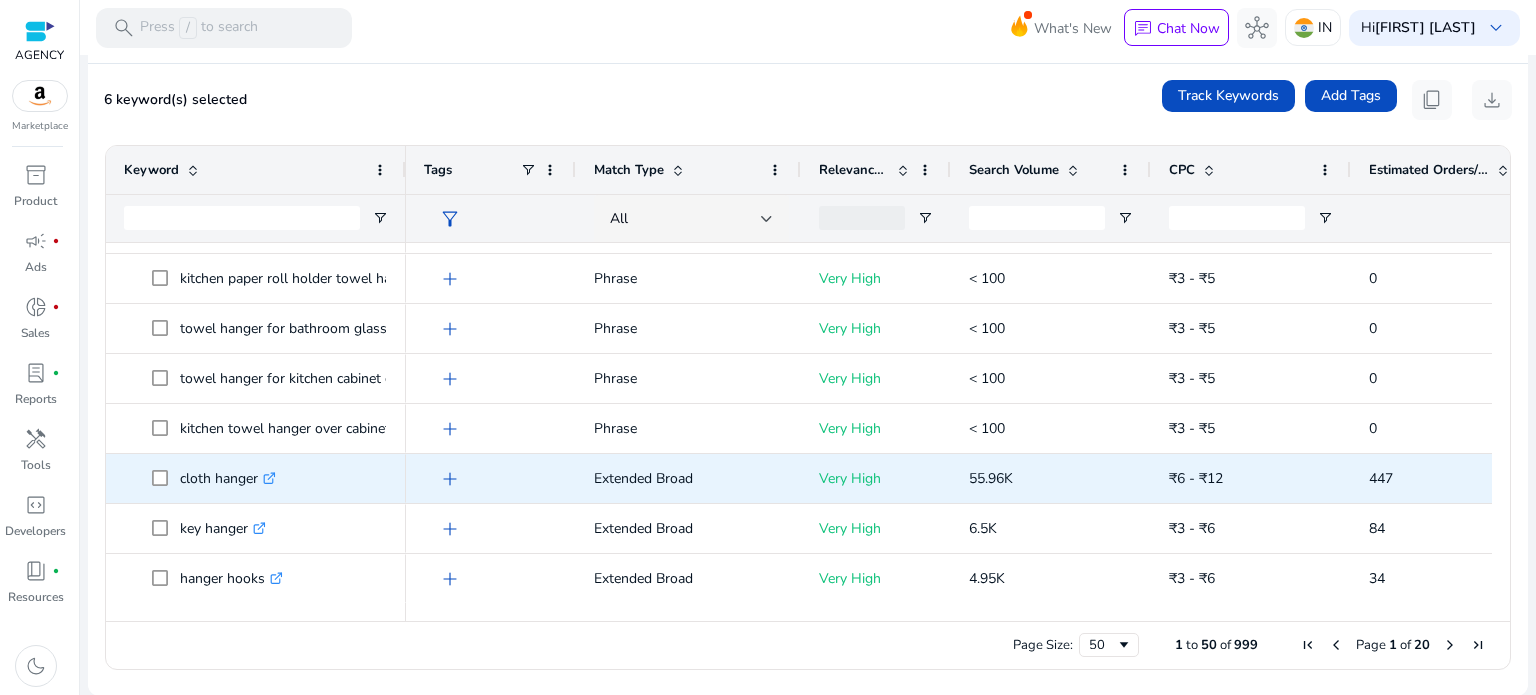 click on ".st0{fill:#2c8af8}" 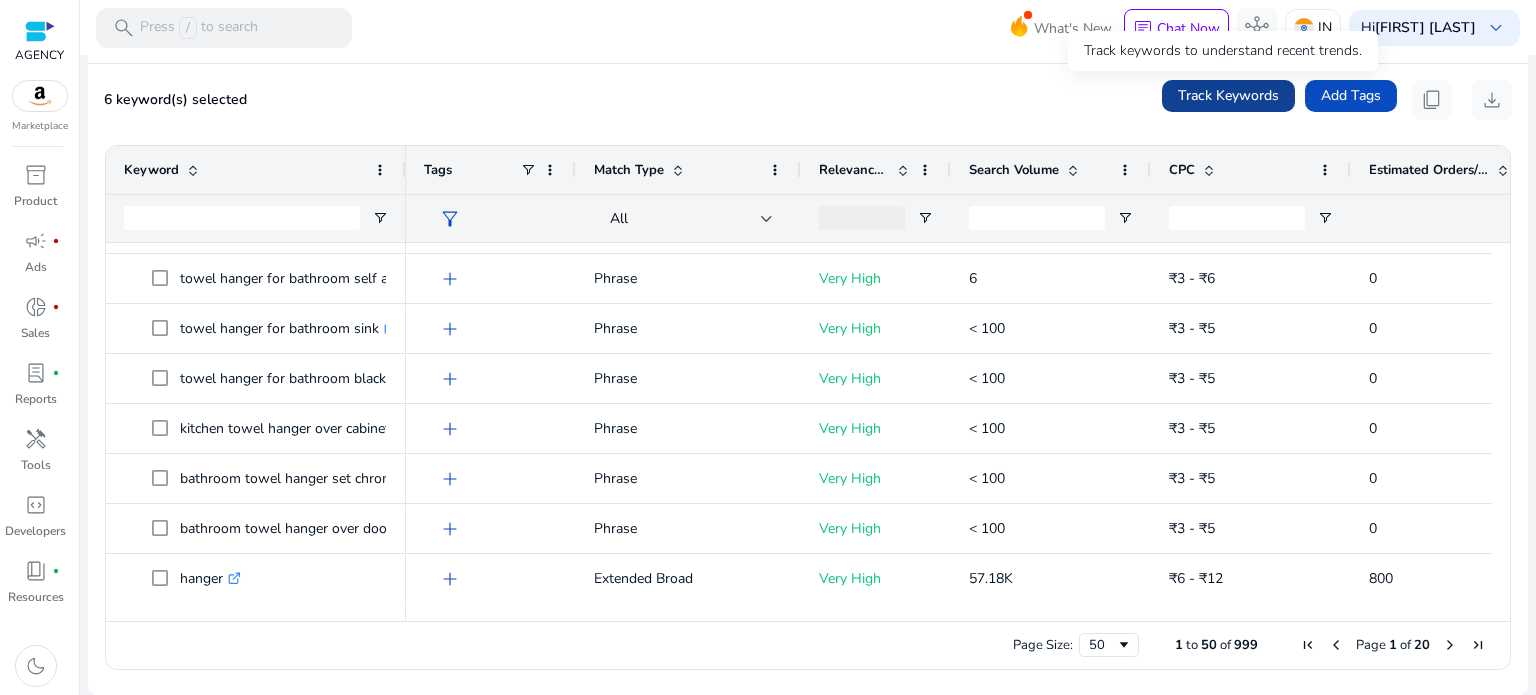 click on "Track Keywords" at bounding box center [1228, 95] 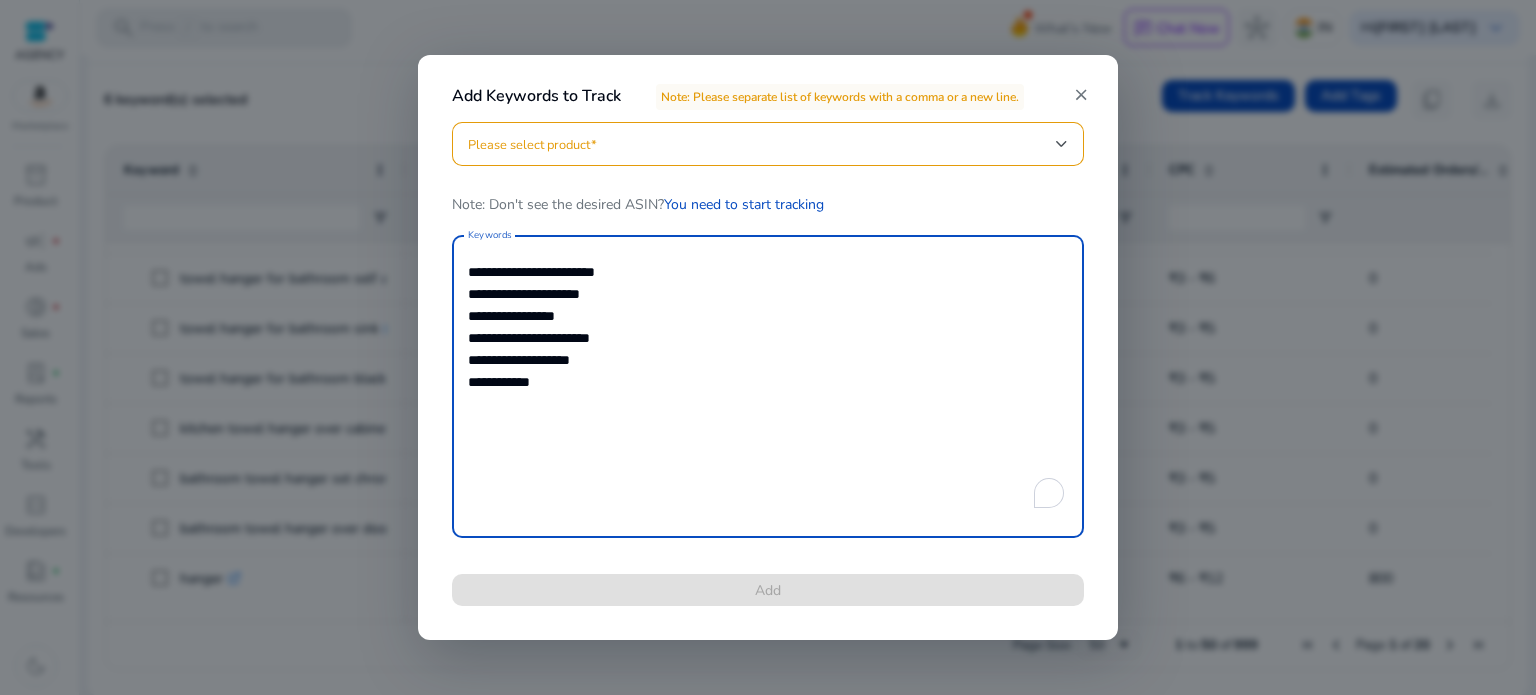 drag, startPoint x: 530, startPoint y: 394, endPoint x: 460, endPoint y: 269, distance: 143.26549 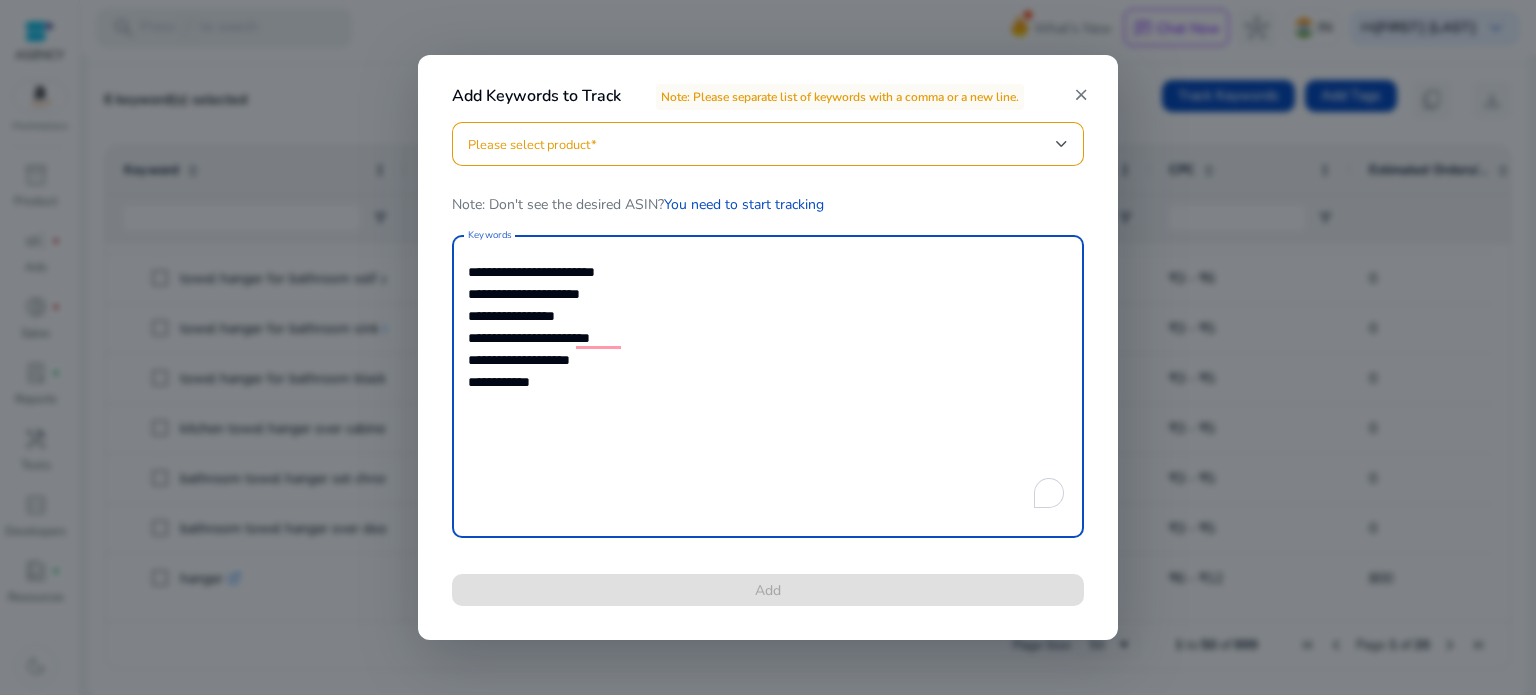 click at bounding box center (768, 347) 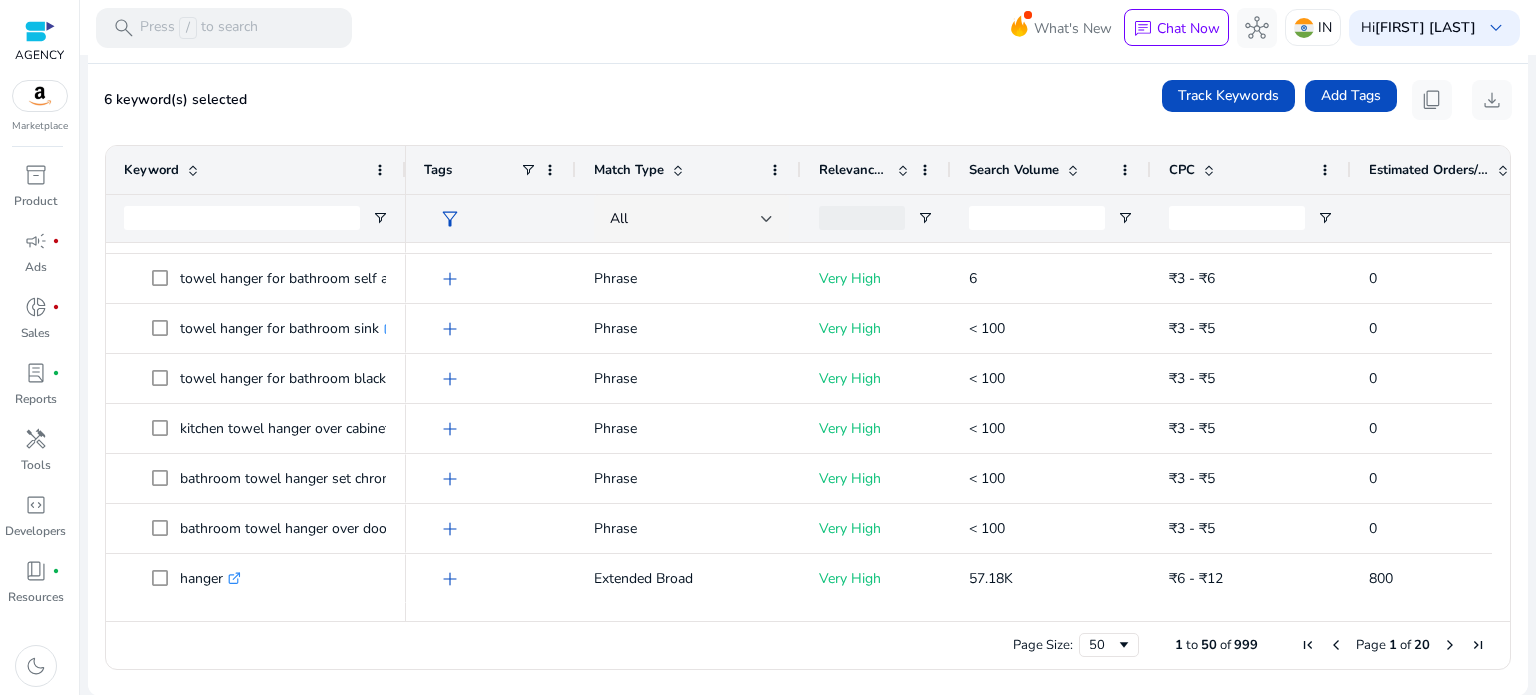 scroll, scrollTop: 0, scrollLeft: 0, axis: both 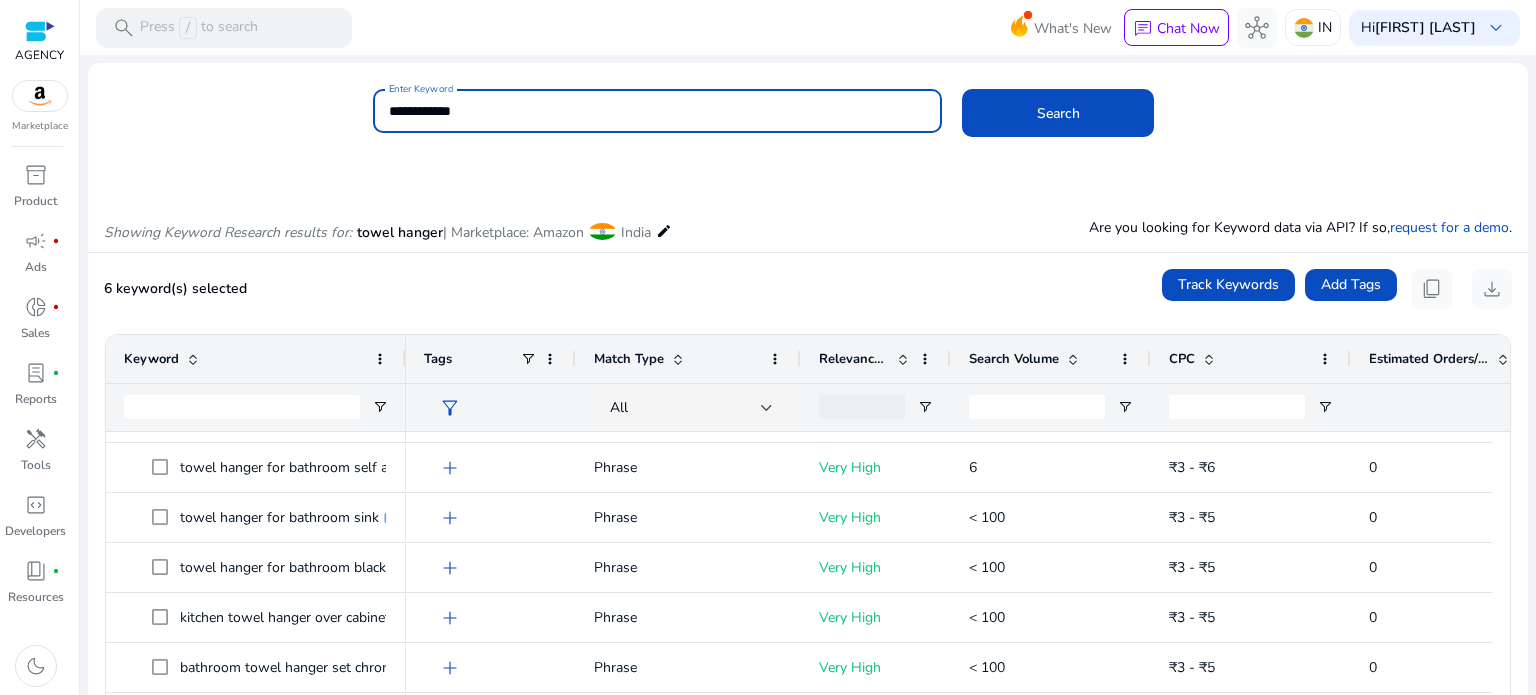 click on "**********" at bounding box center [658, 111] 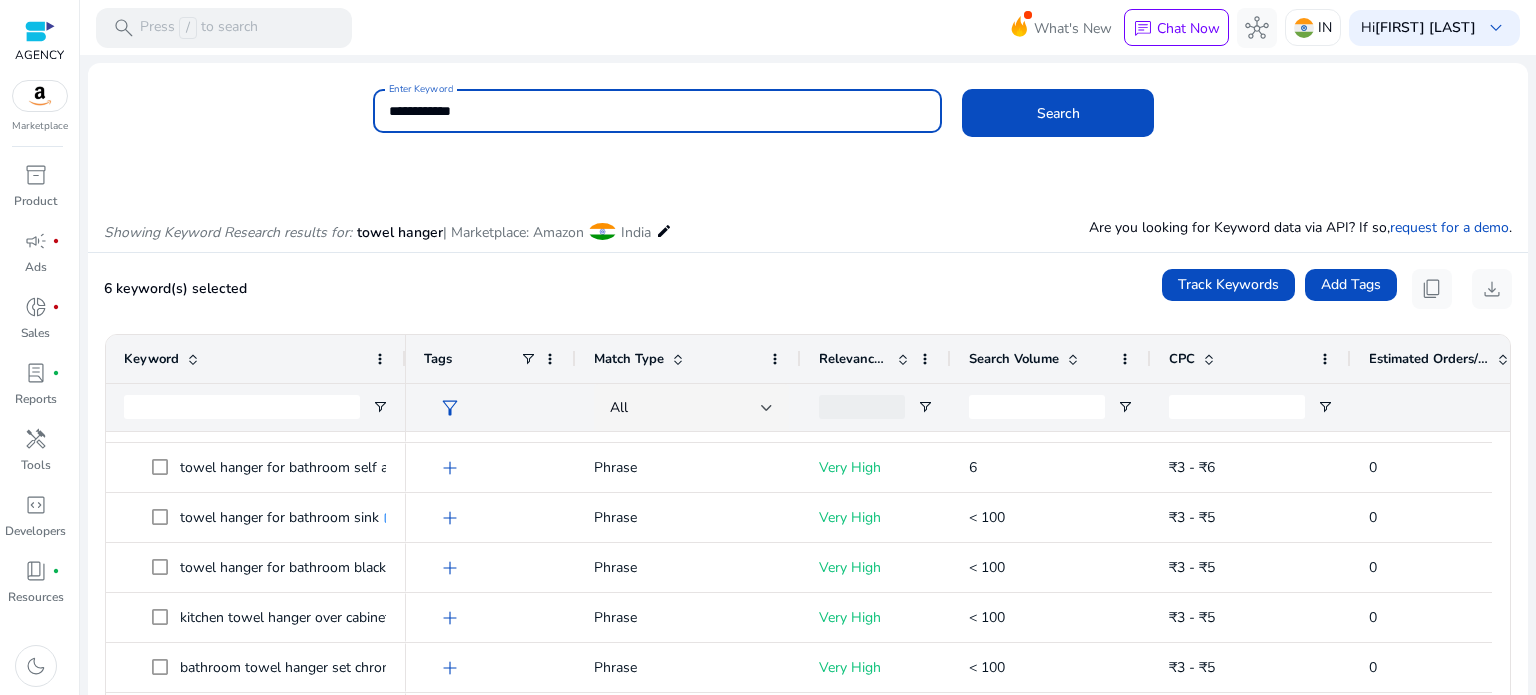 click on "**********" at bounding box center (658, 111) 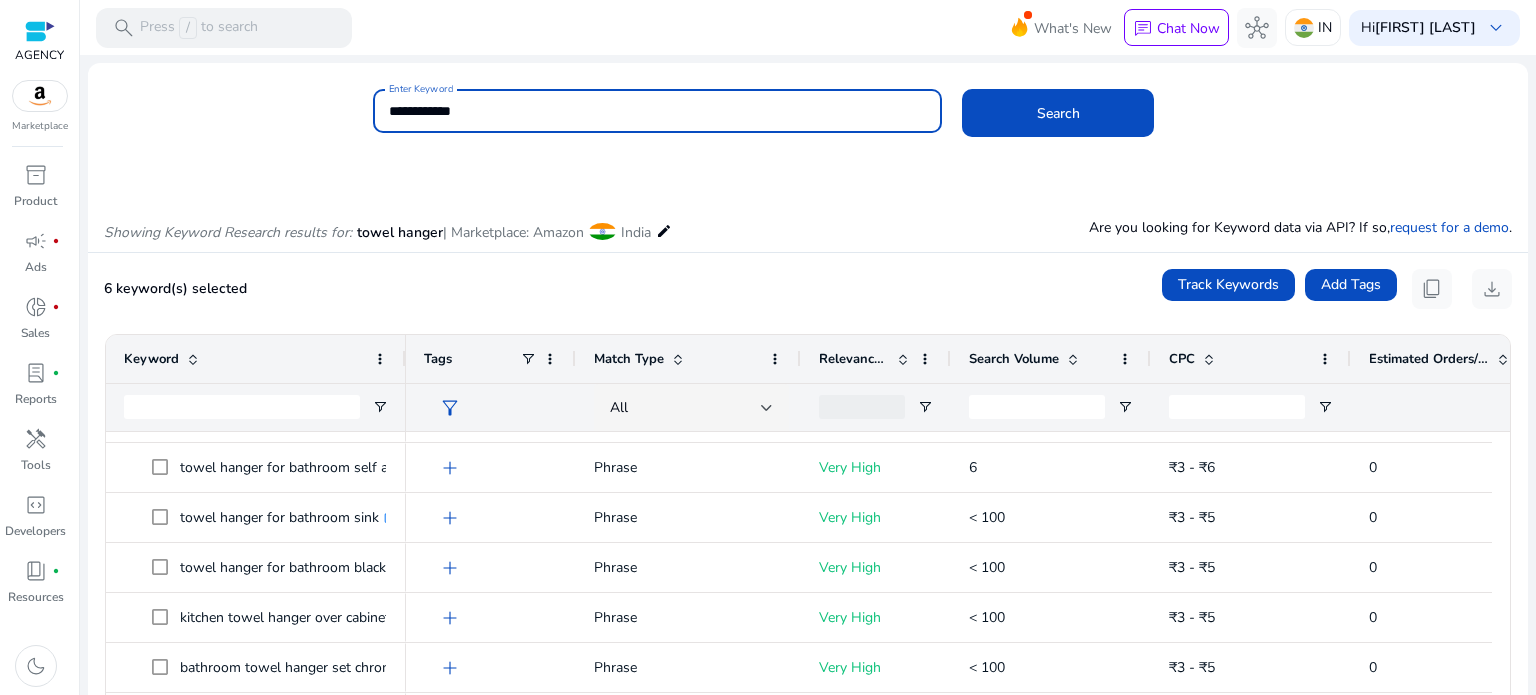 paste on "***" 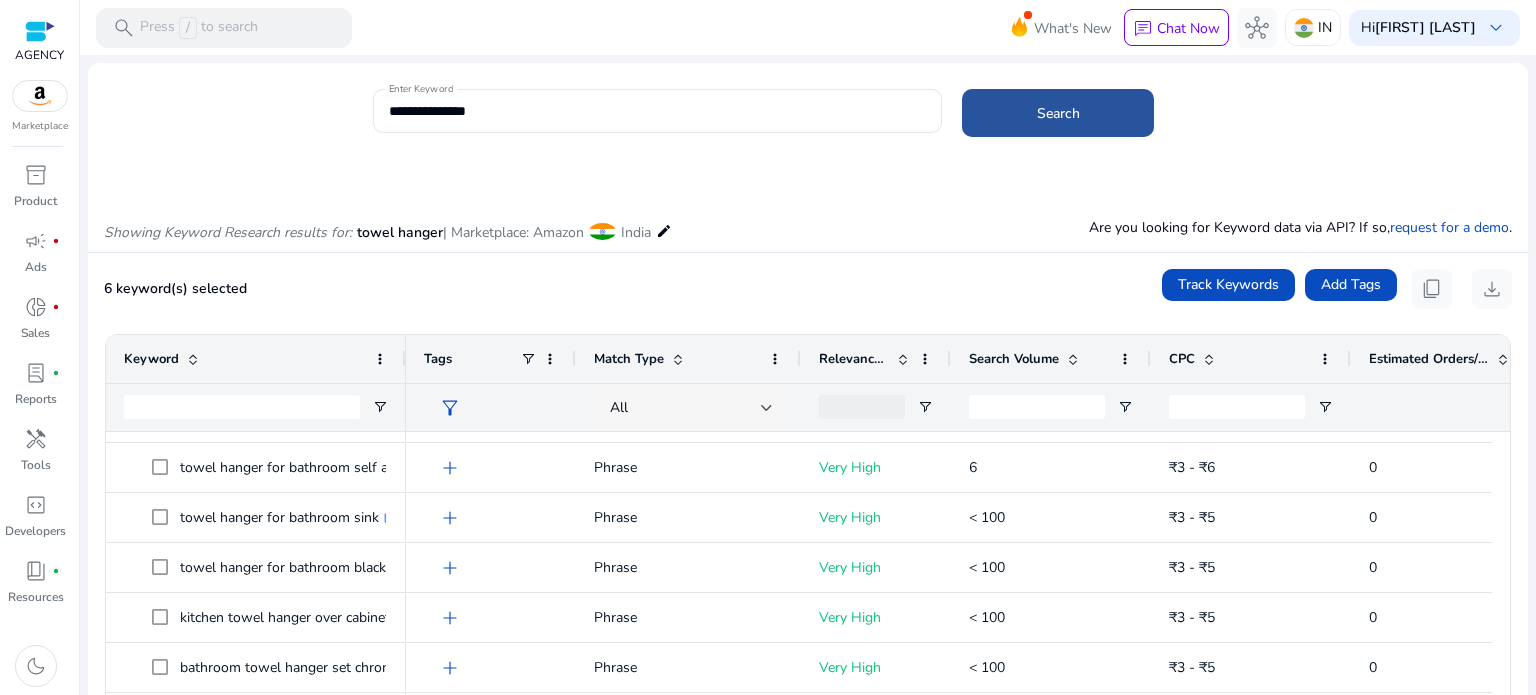 click 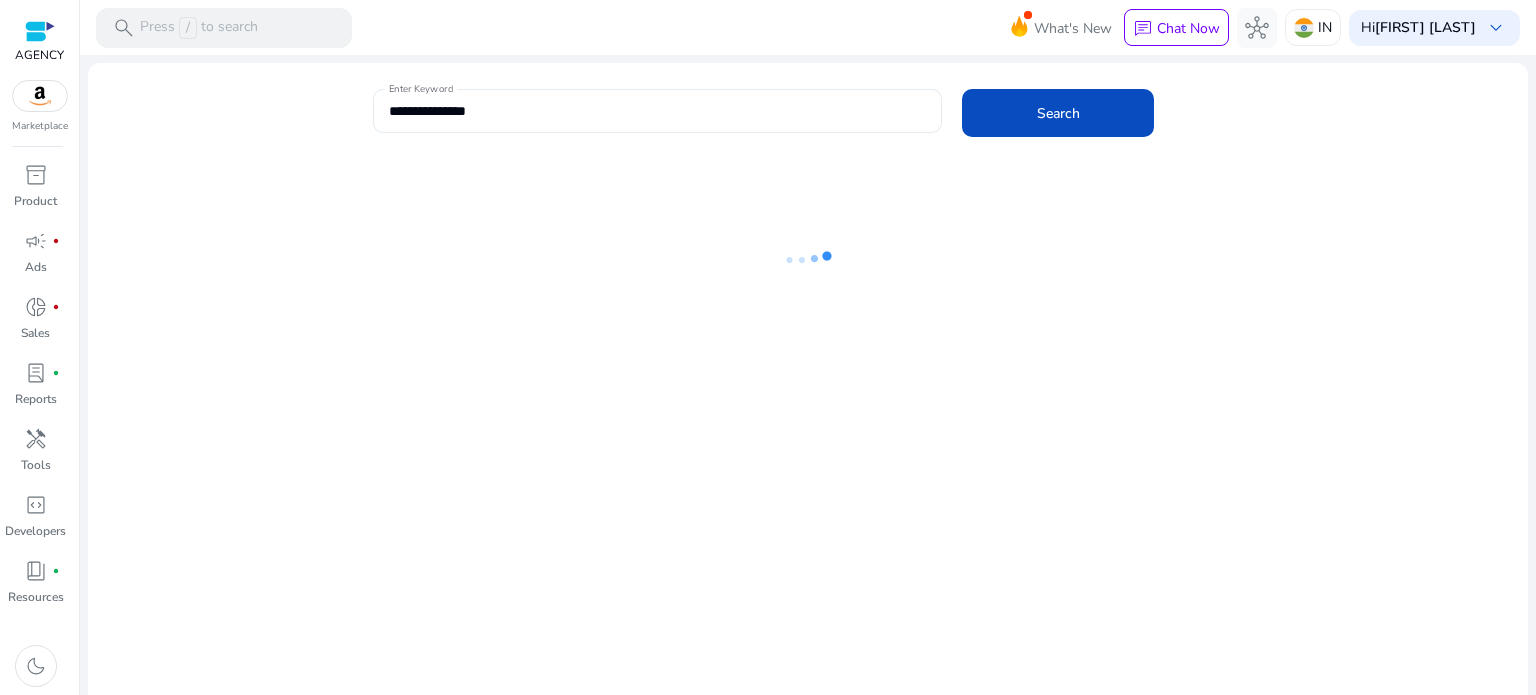 click on "**********" at bounding box center [658, 111] 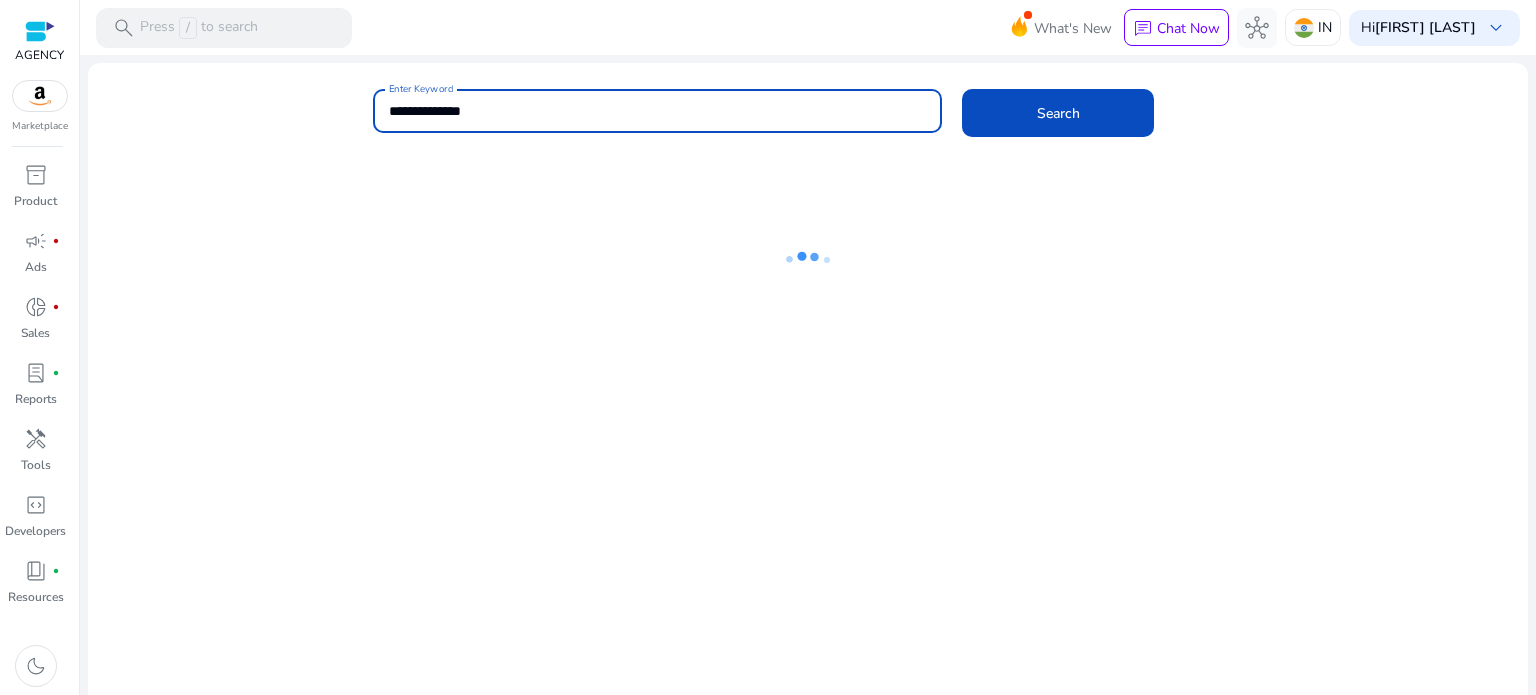 type on "**********" 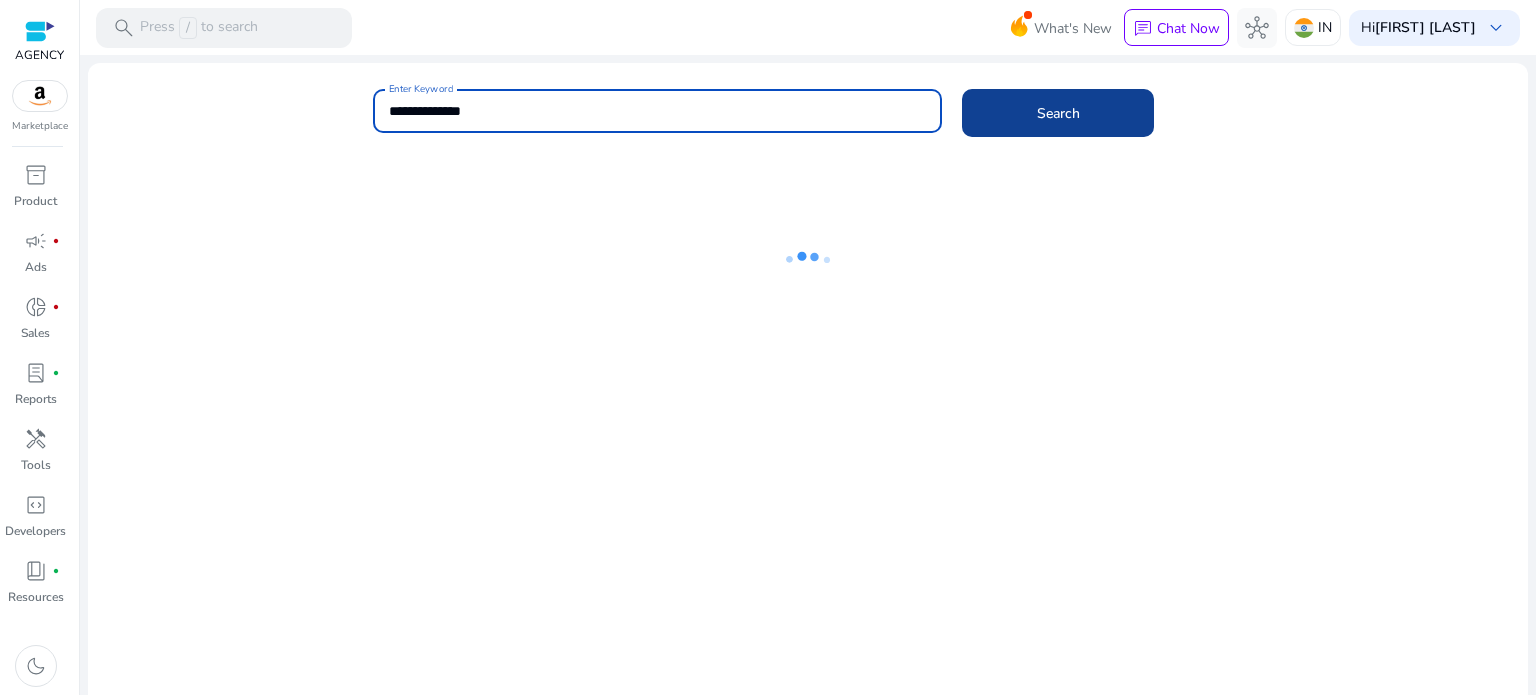 click 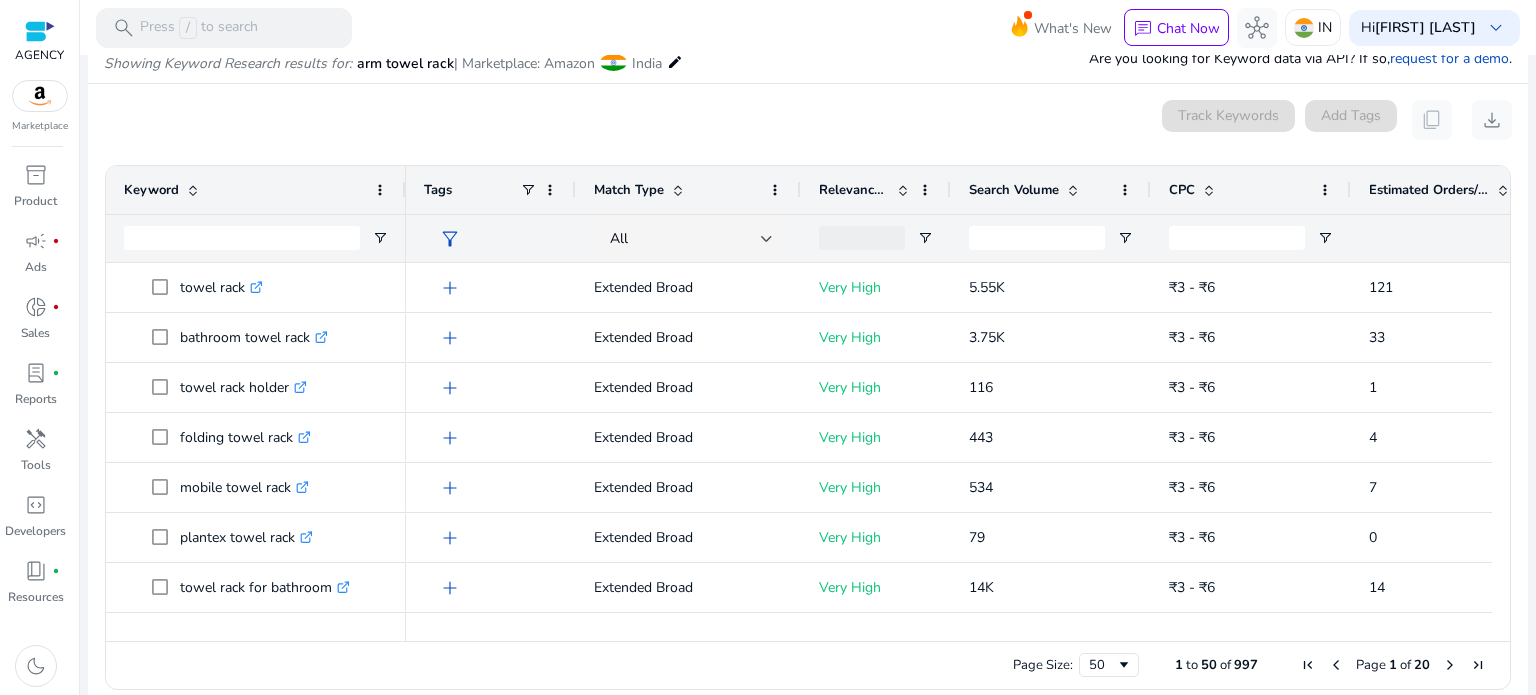 scroll, scrollTop: 170, scrollLeft: 0, axis: vertical 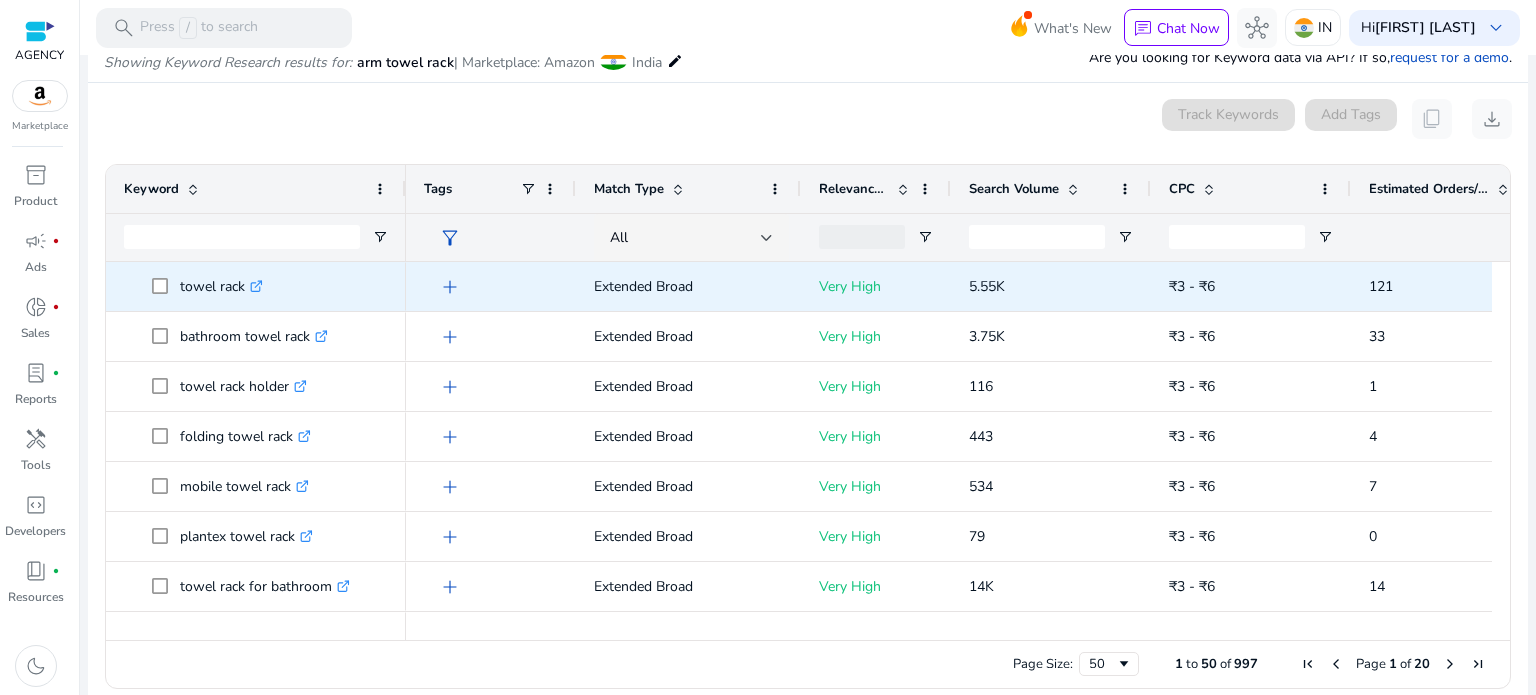 type 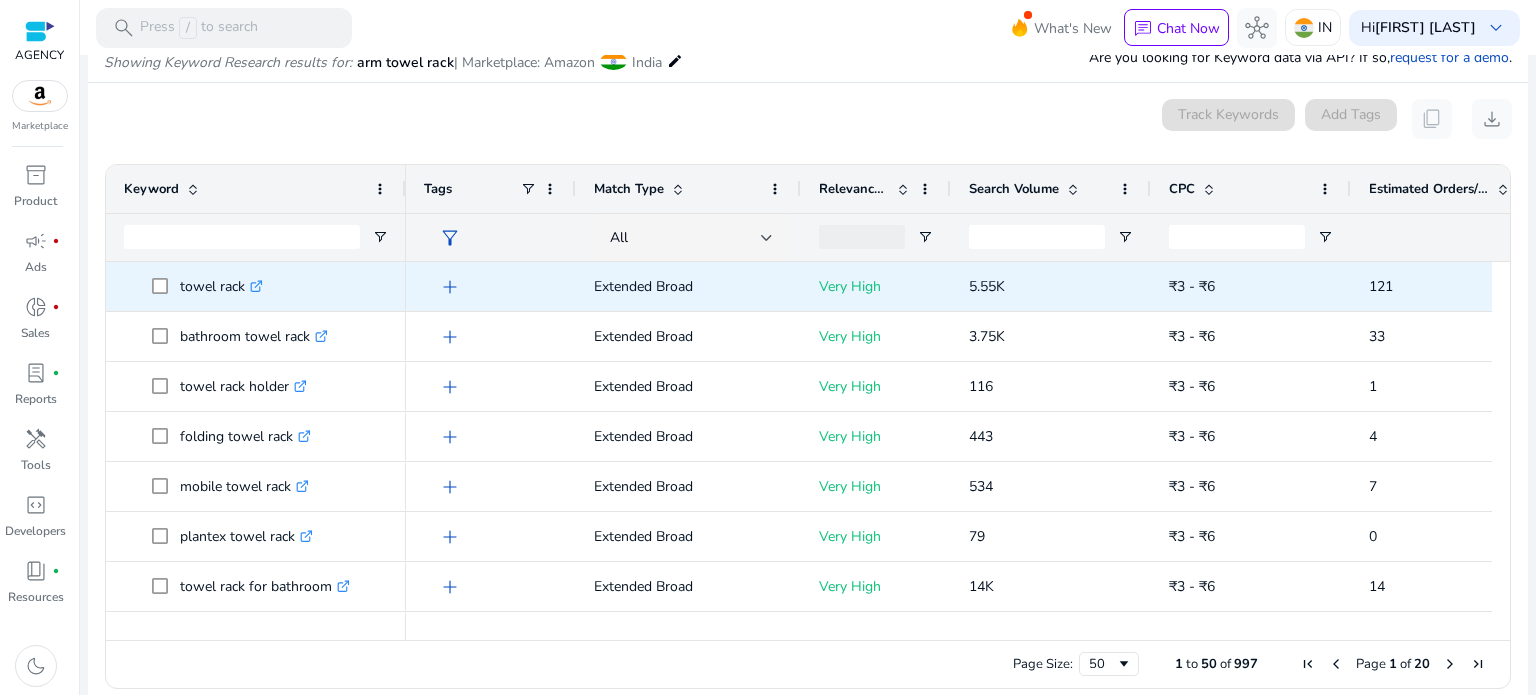 click 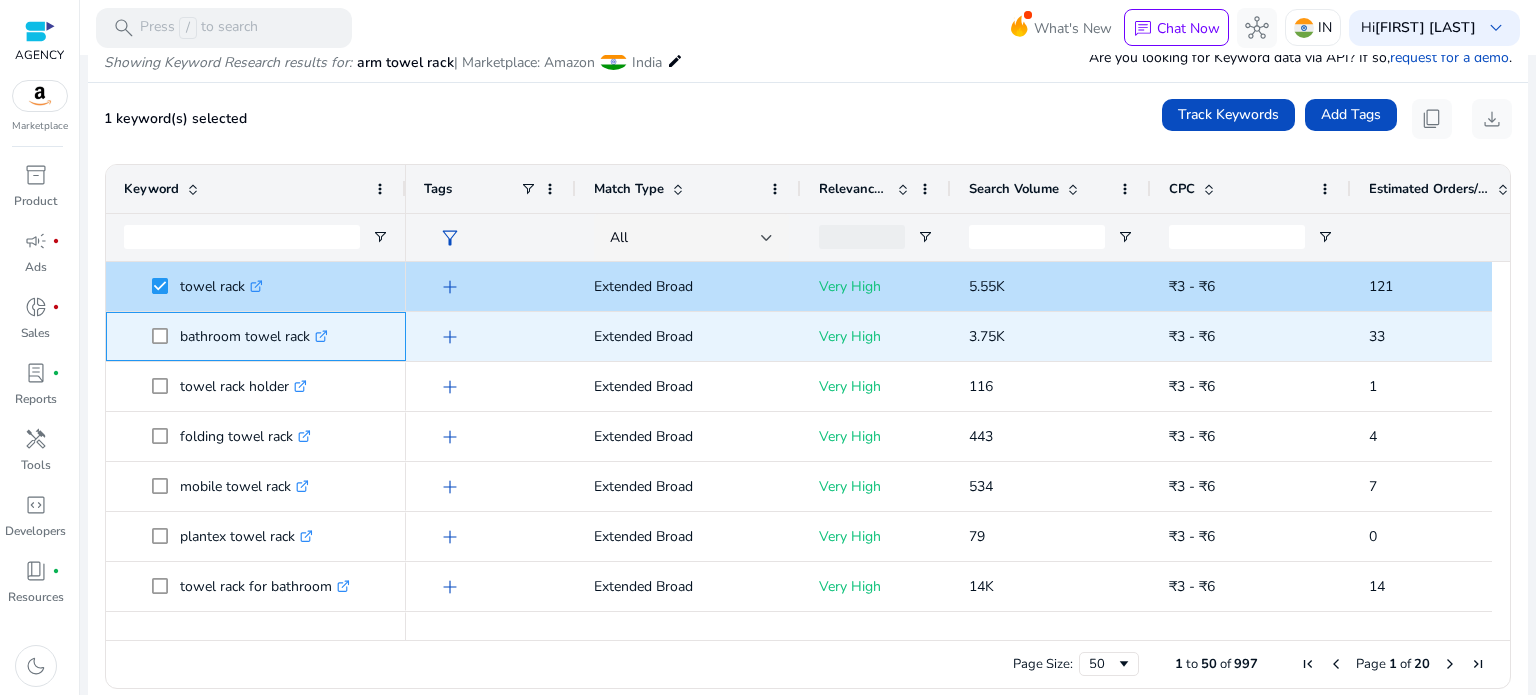 click on ".st0{fill:#2c8af8}" 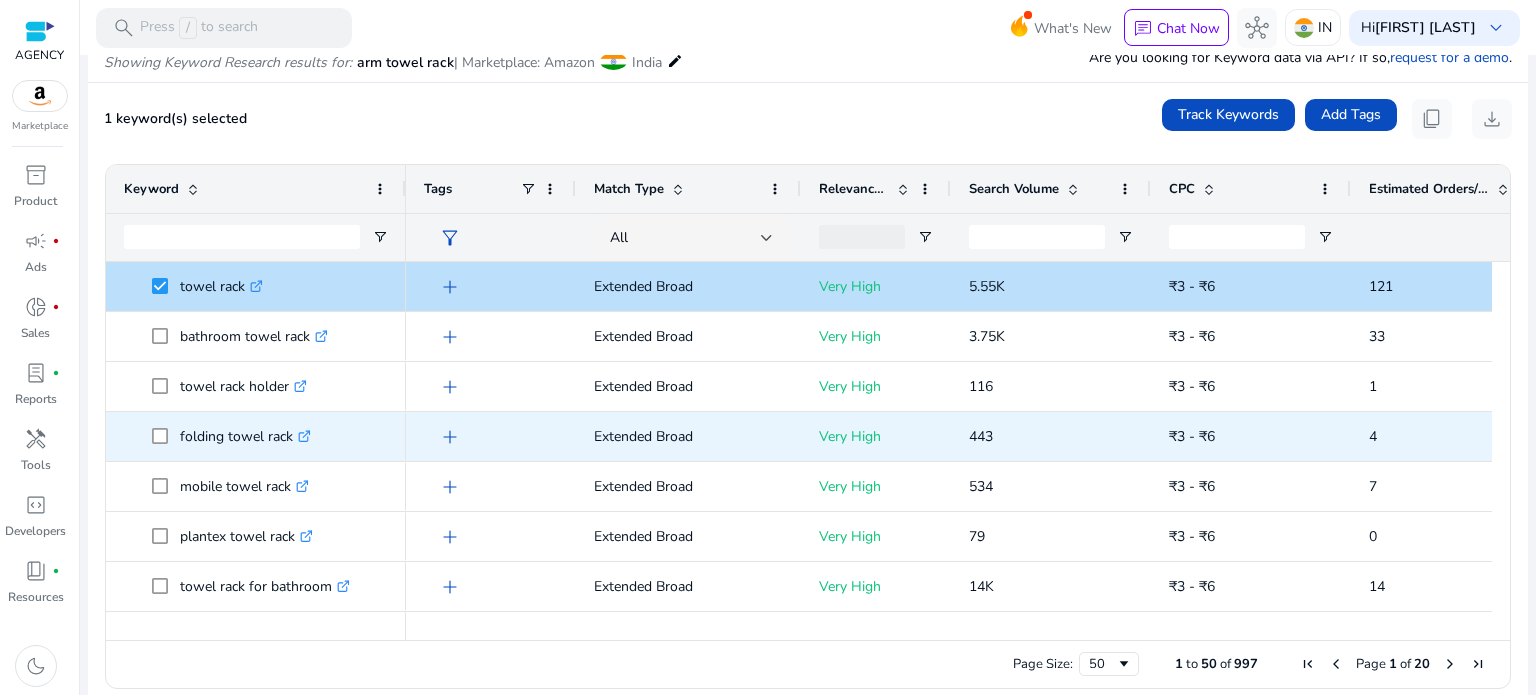 click 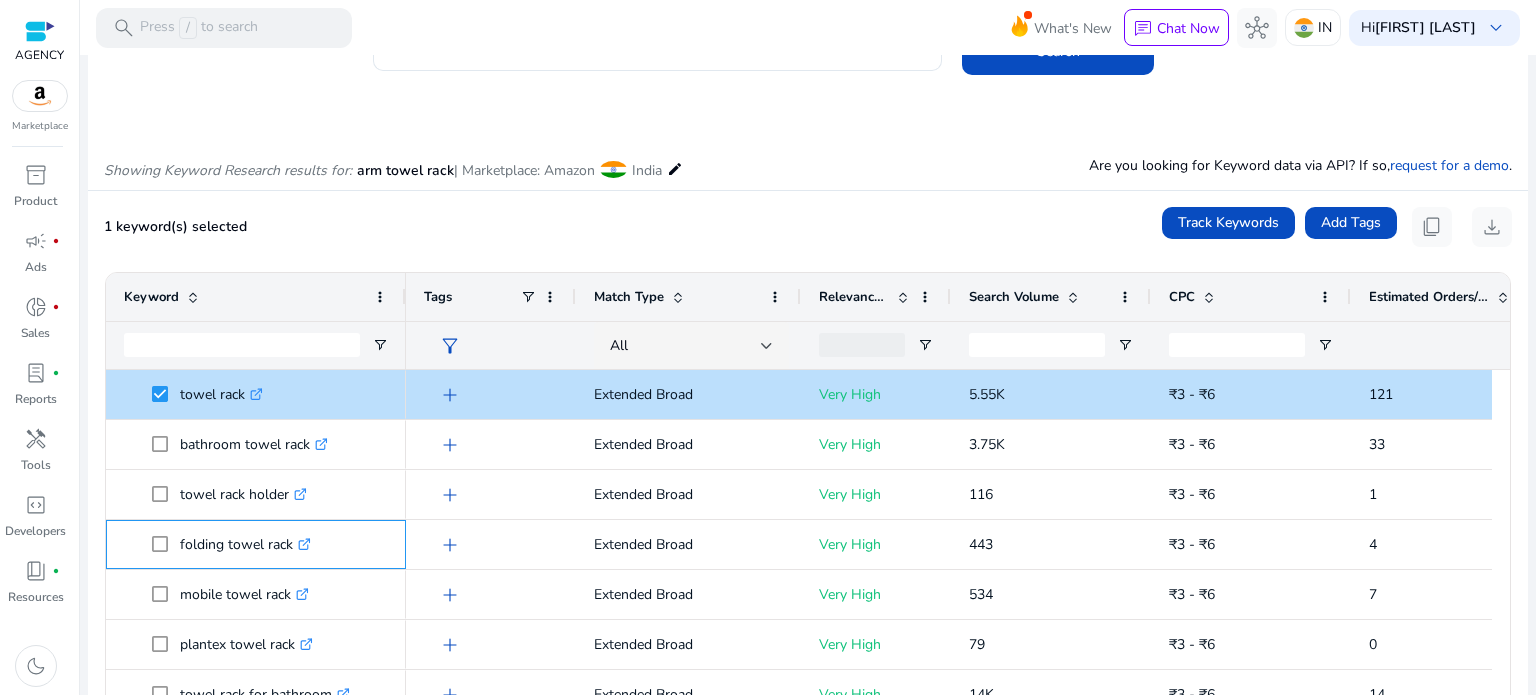 scroll, scrollTop: 0, scrollLeft: 0, axis: both 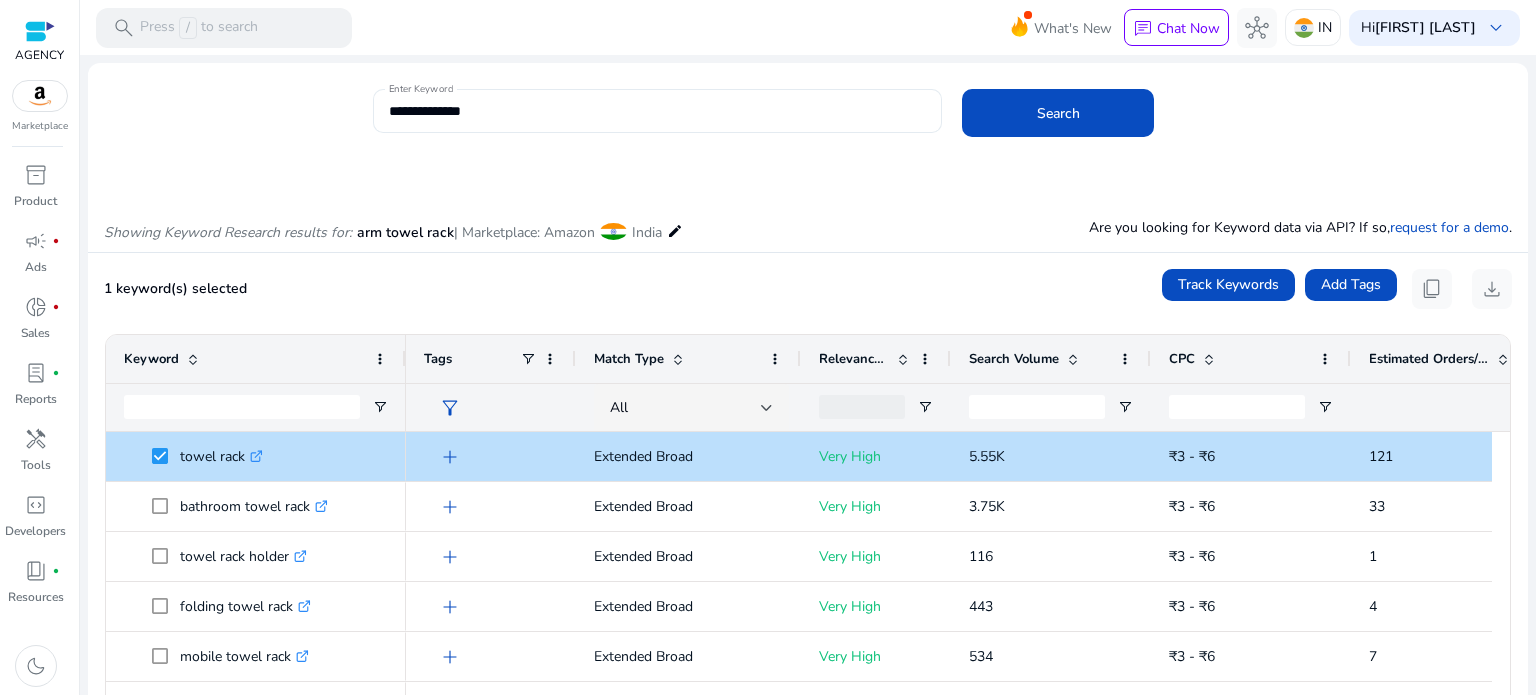 click on "**********" at bounding box center (658, 111) 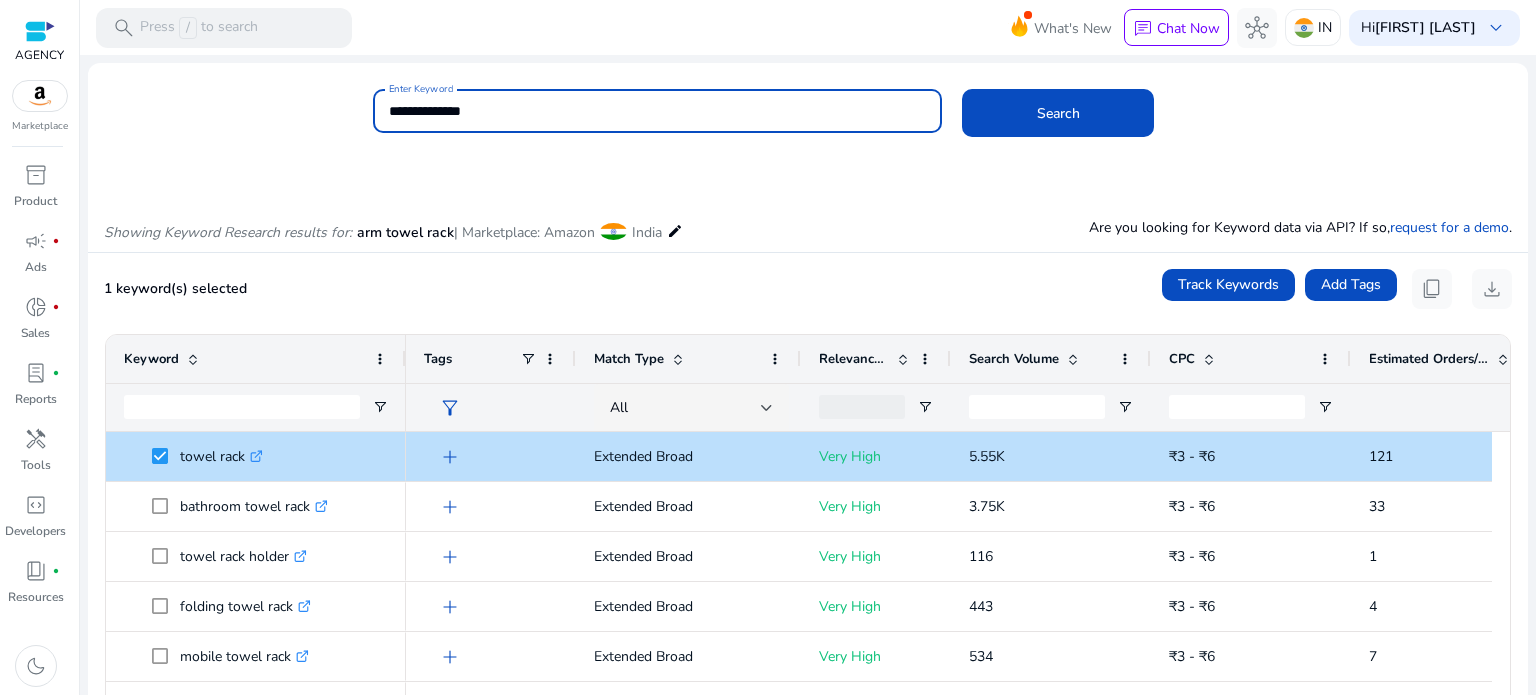click on "**********" at bounding box center (658, 111) 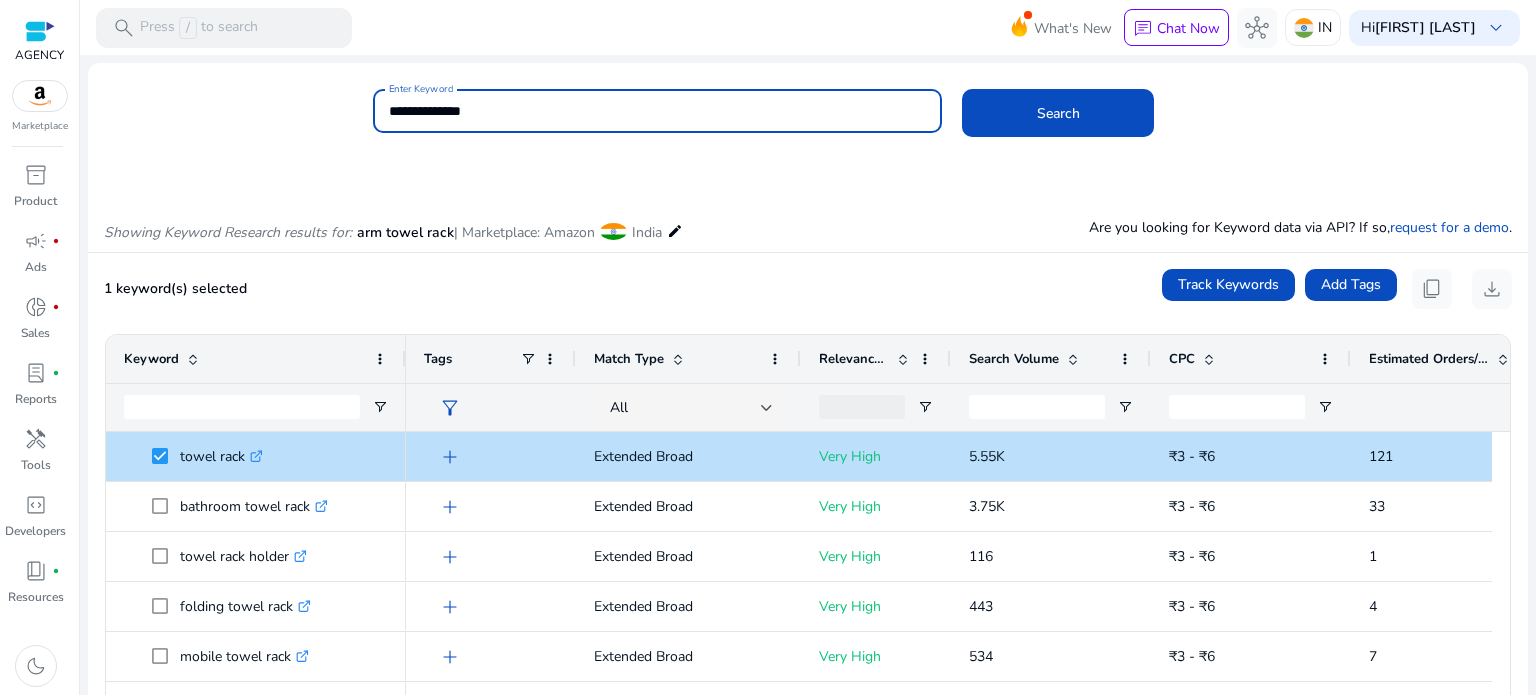 paste 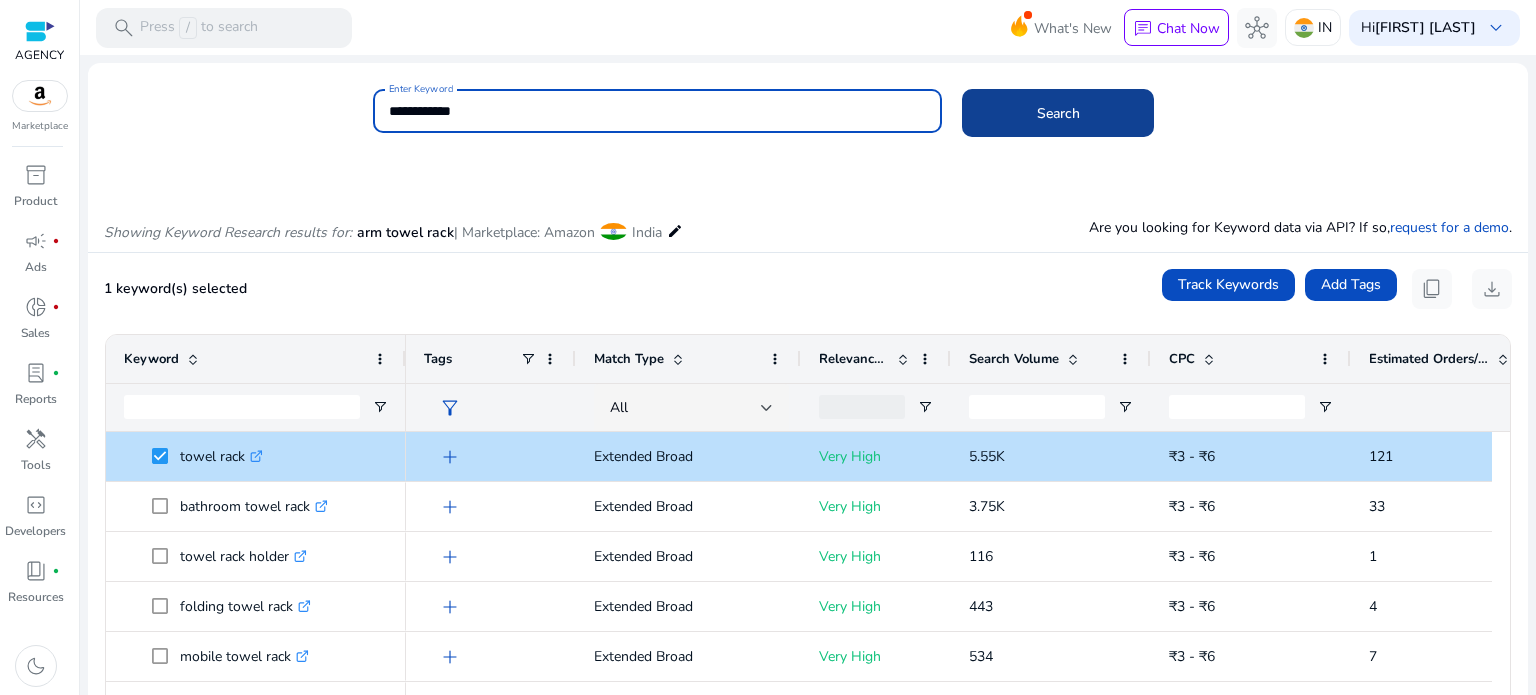 type on "**********" 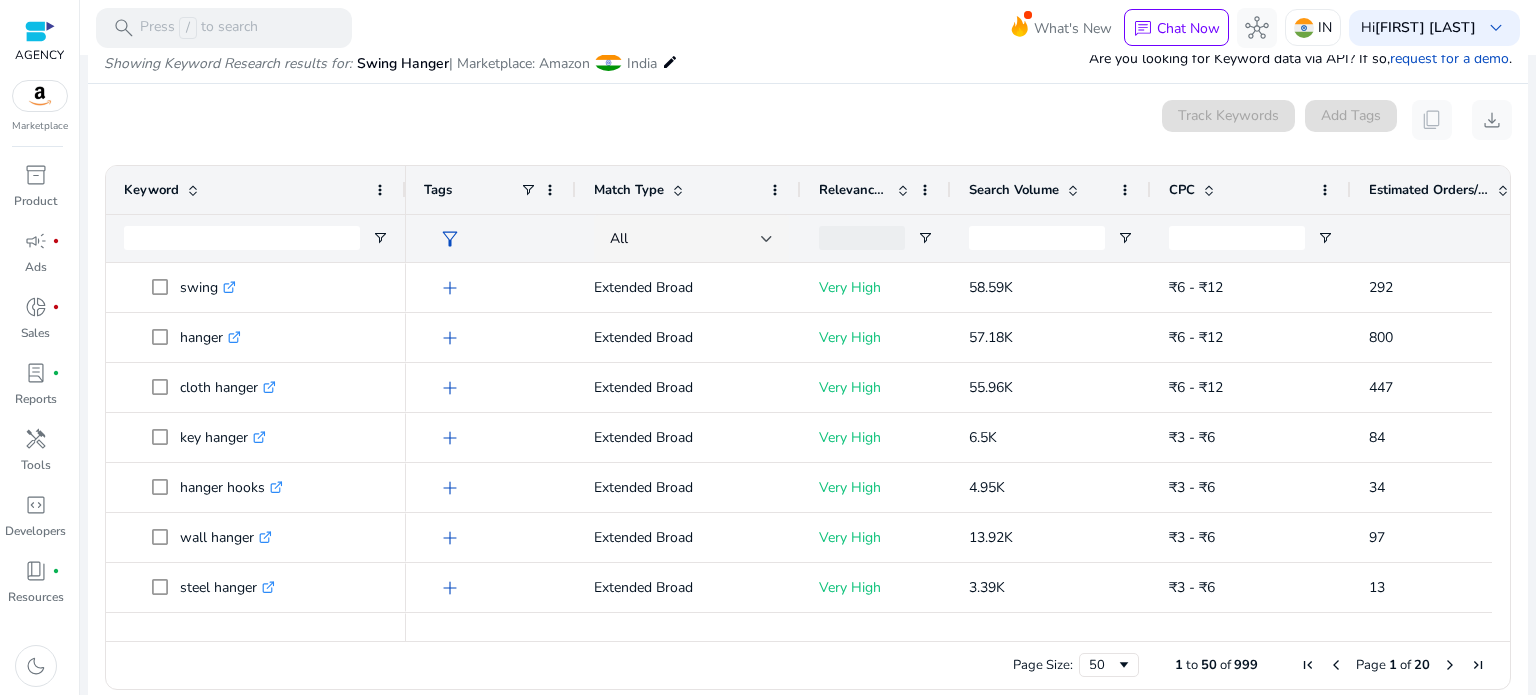 scroll, scrollTop: 170, scrollLeft: 0, axis: vertical 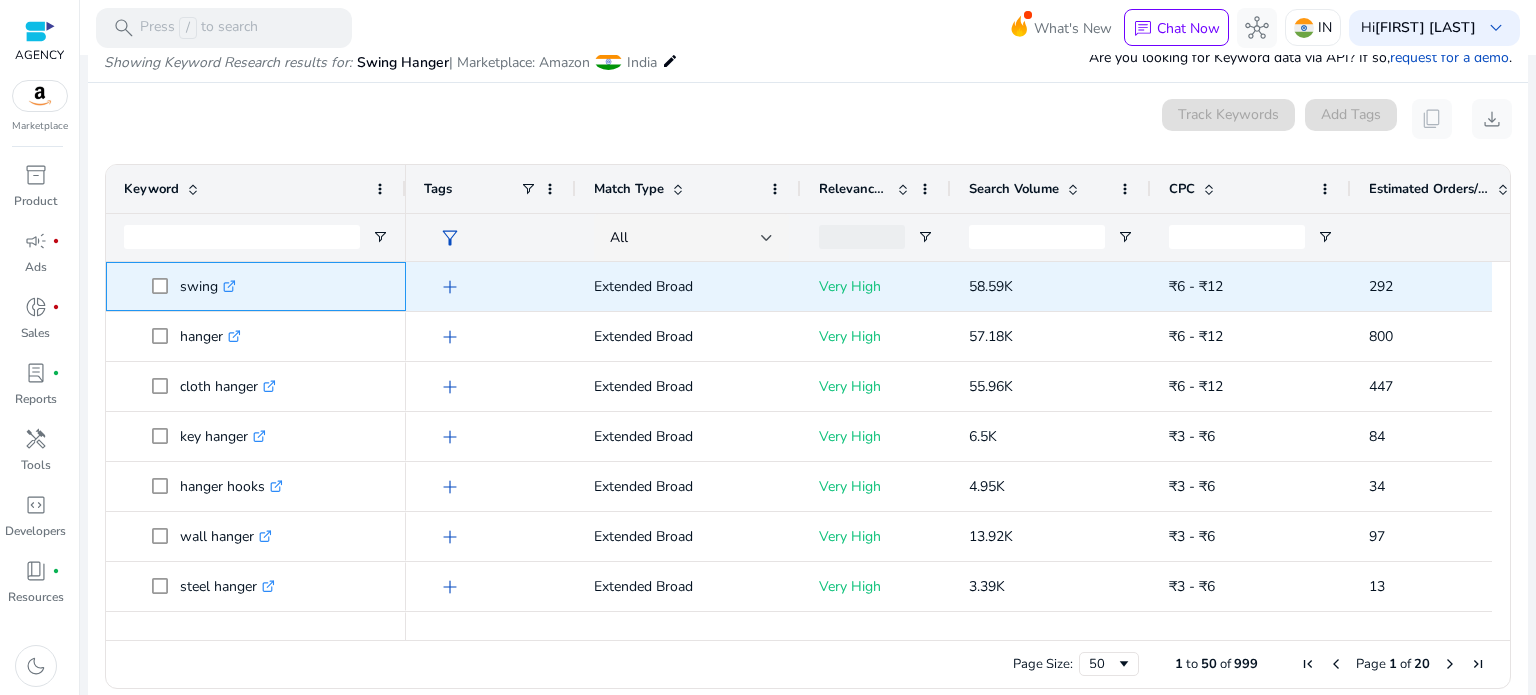 click on ".st0{fill:#2c8af8}" 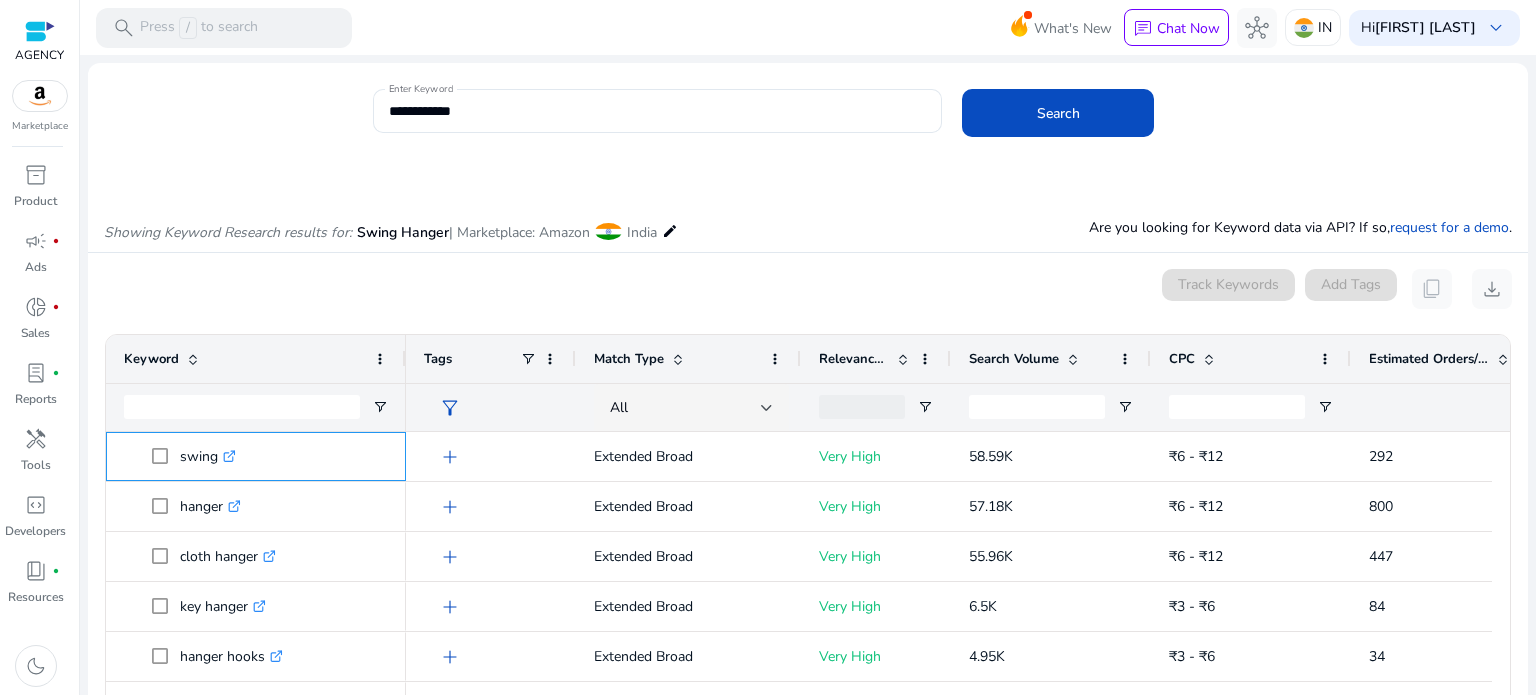 scroll, scrollTop: 0, scrollLeft: 0, axis: both 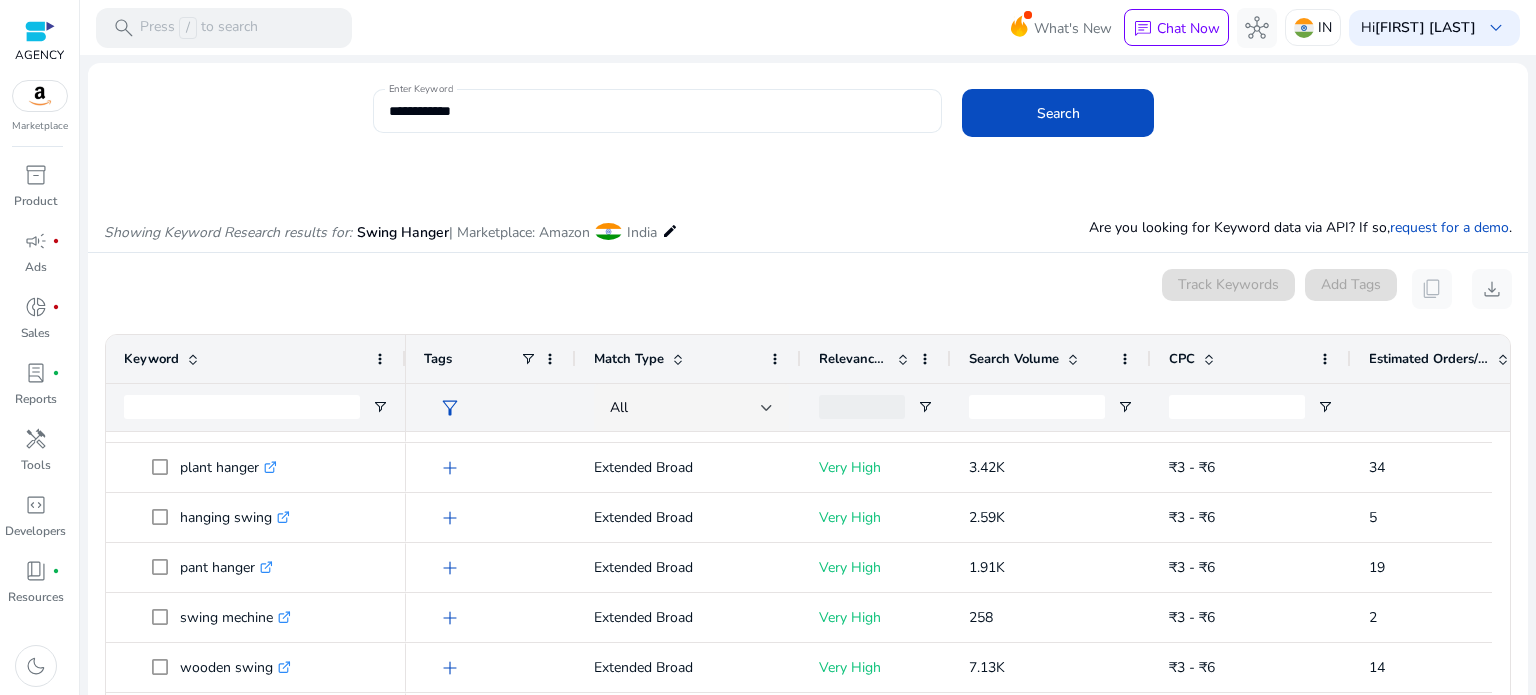 click on "**********" 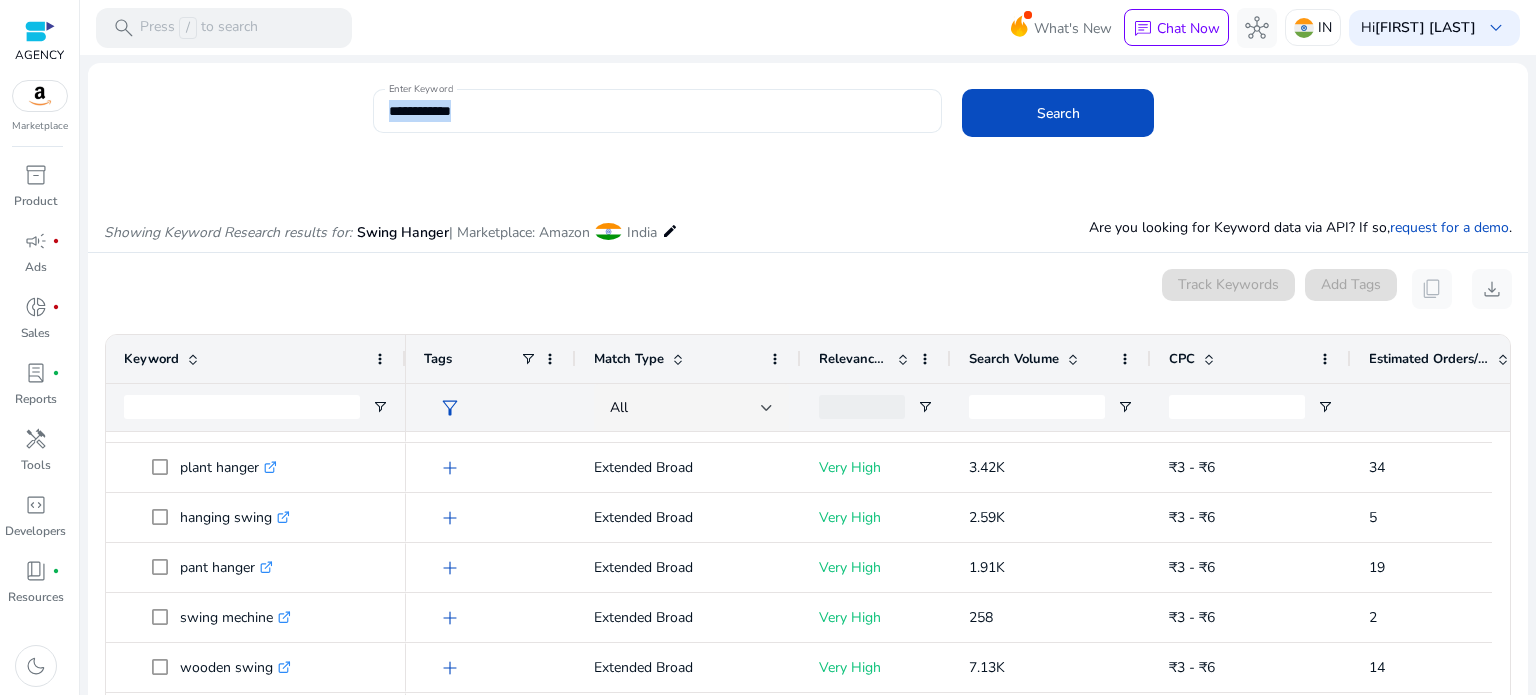 click on "**********" 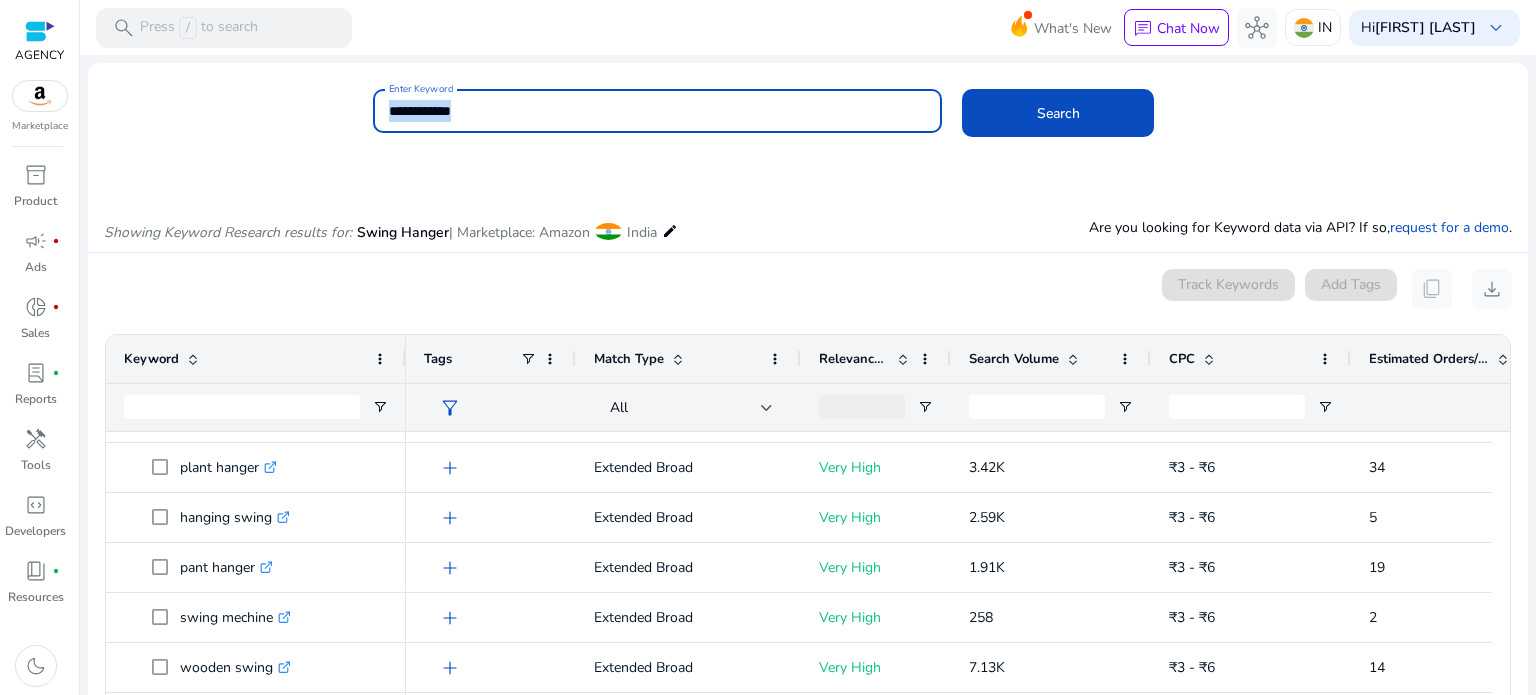 click on "**********" 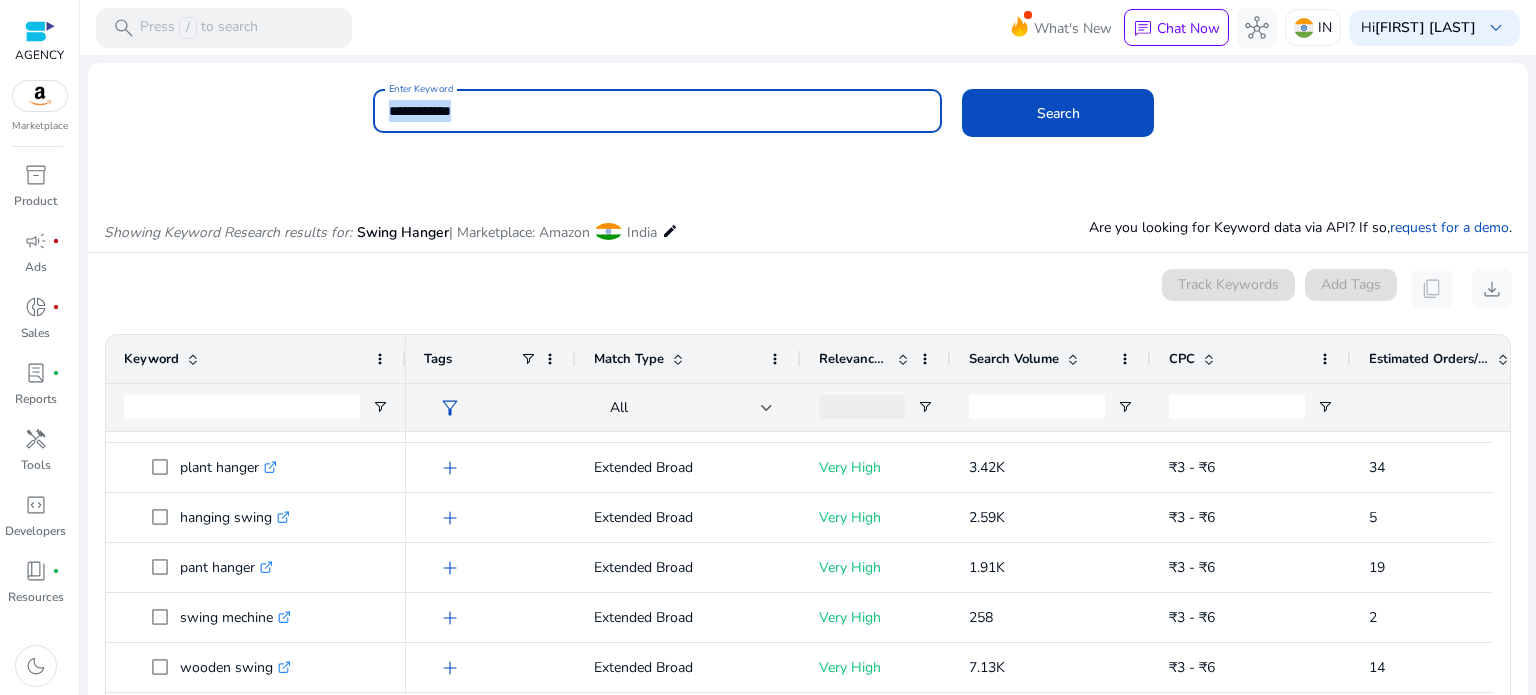 click on "**********" 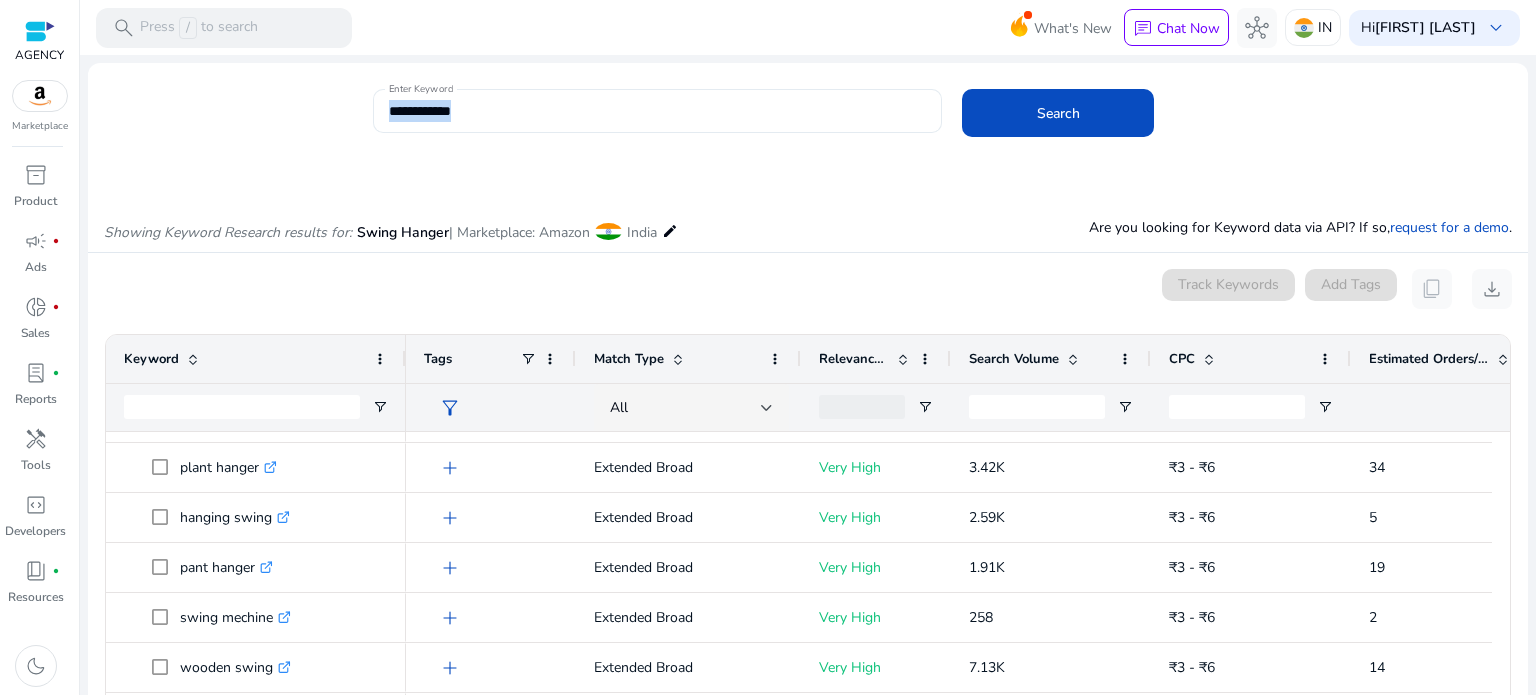 click on "**********" 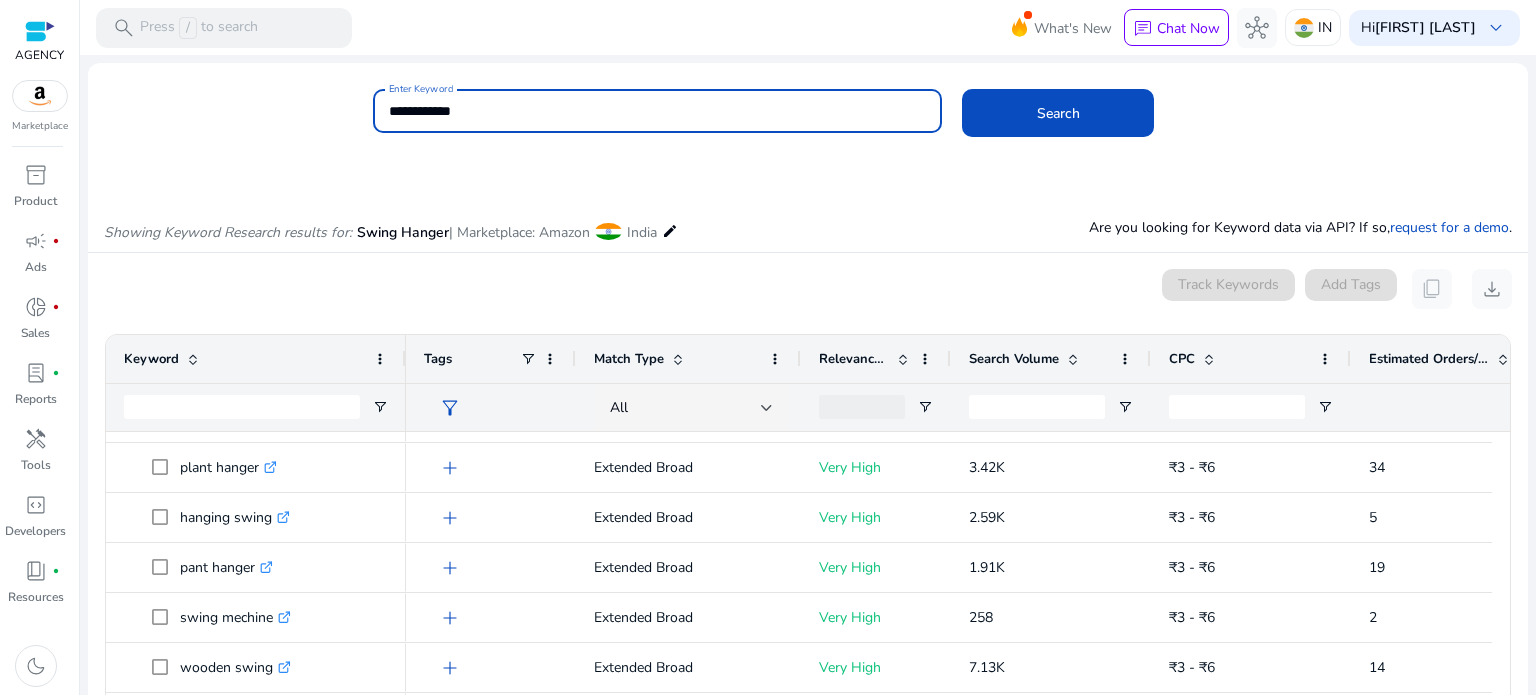 click on "**********" at bounding box center [658, 111] 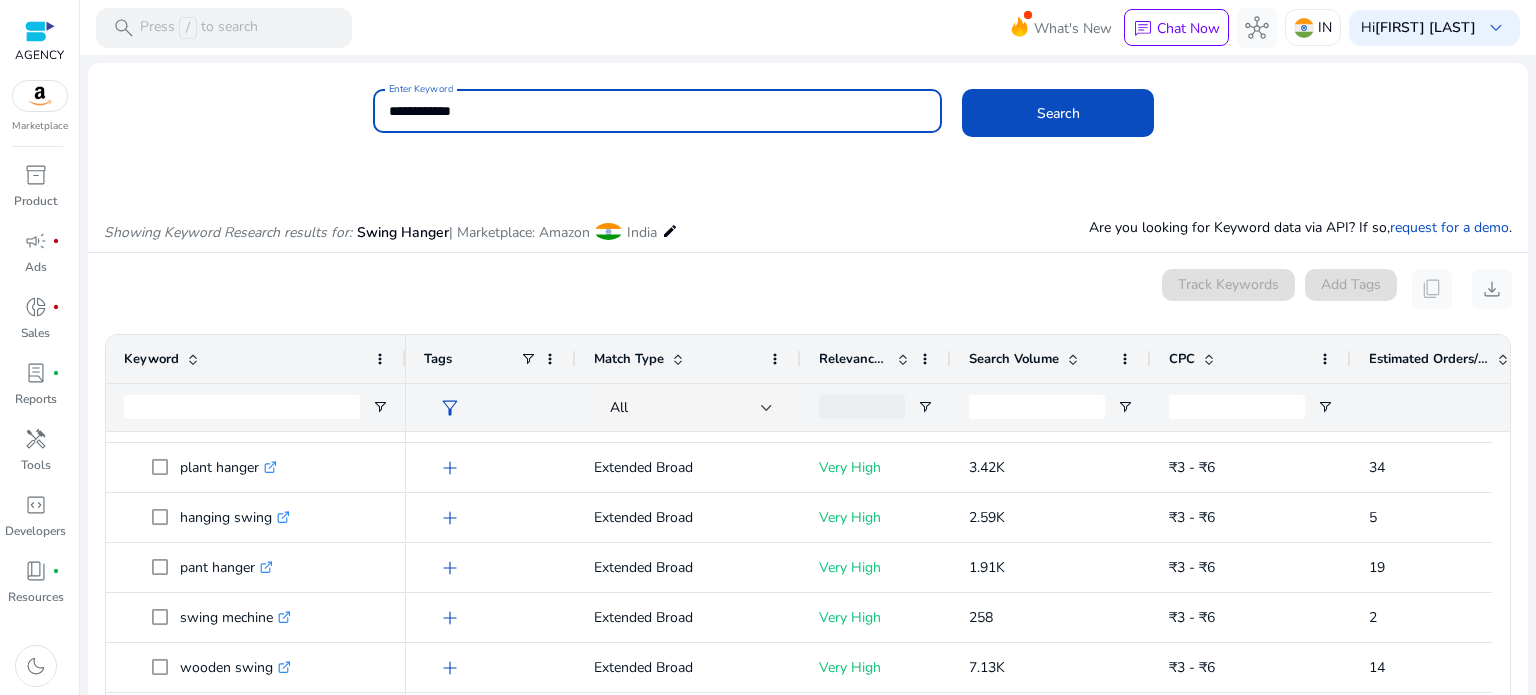click on "**********" at bounding box center [658, 111] 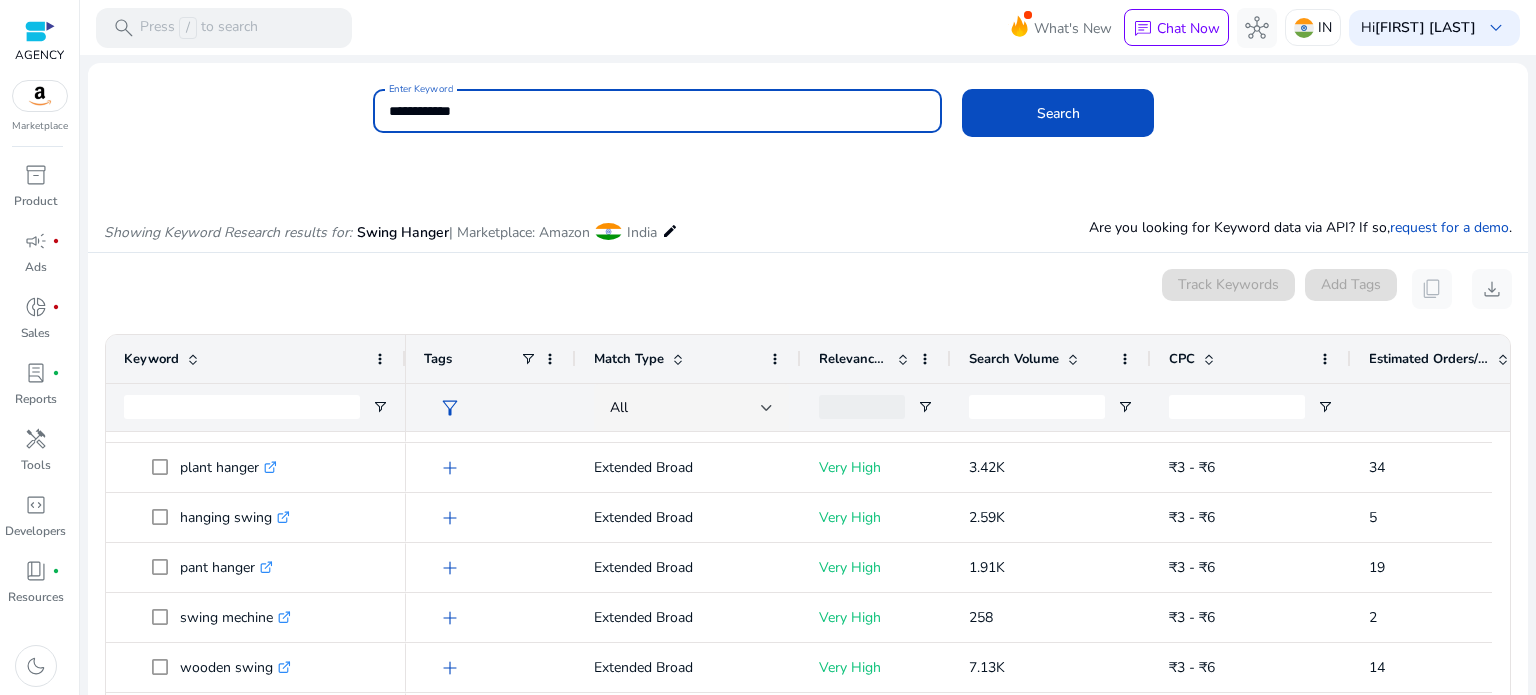 click on "**********" at bounding box center [658, 111] 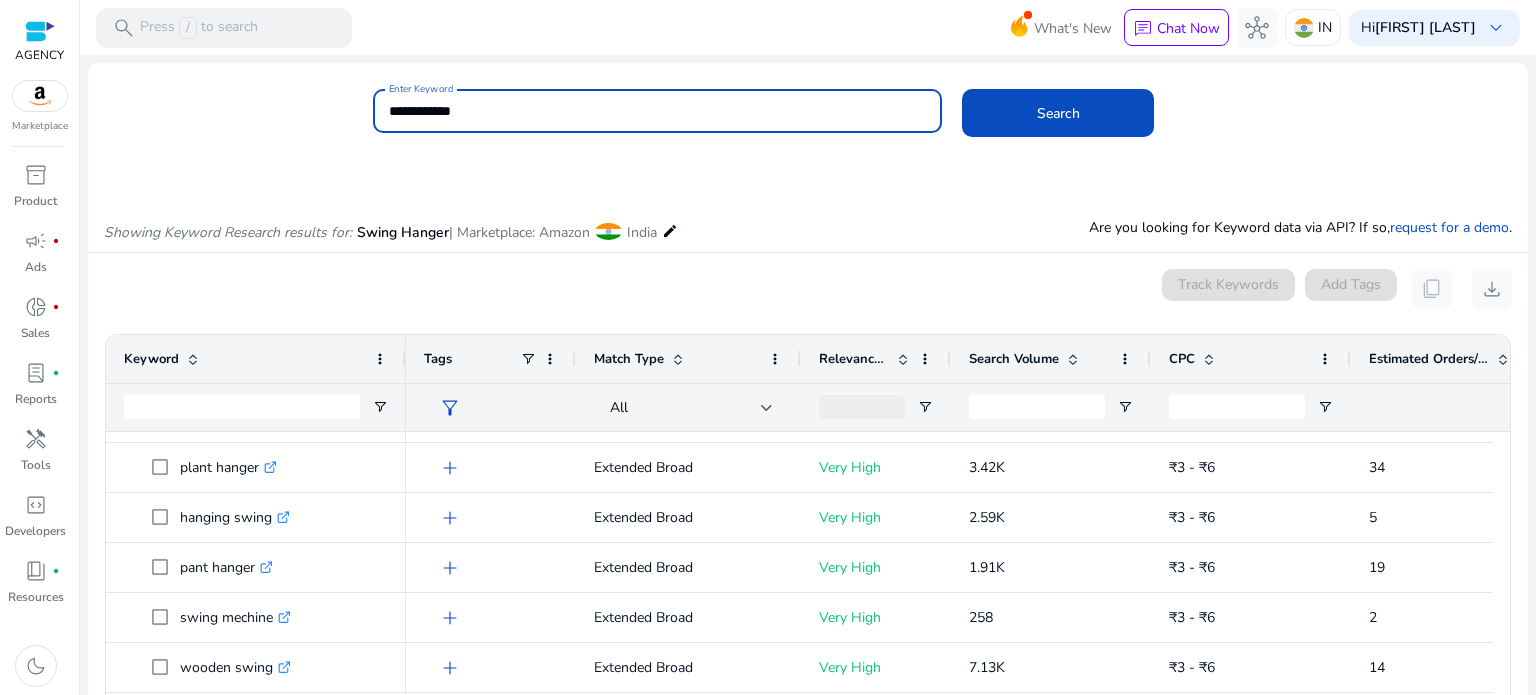 paste on "*********" 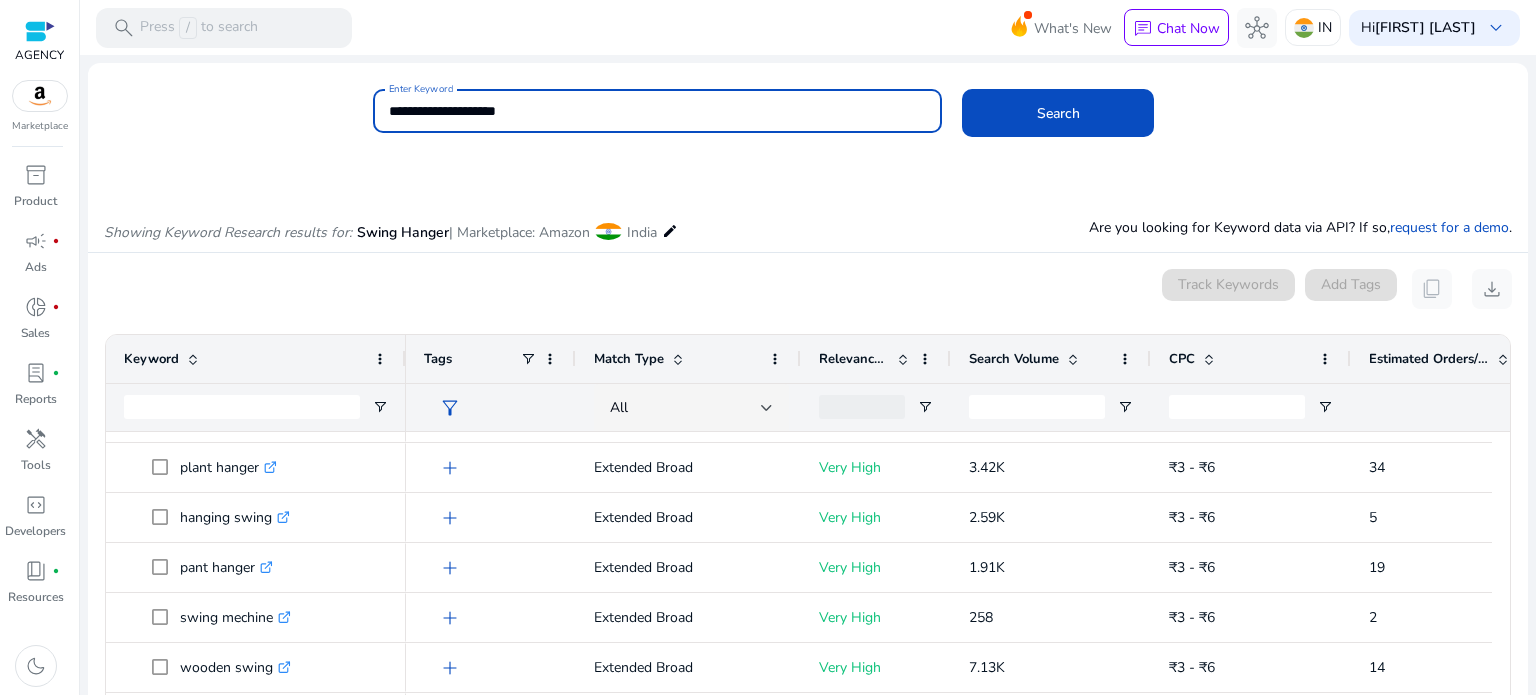 click on "Search" 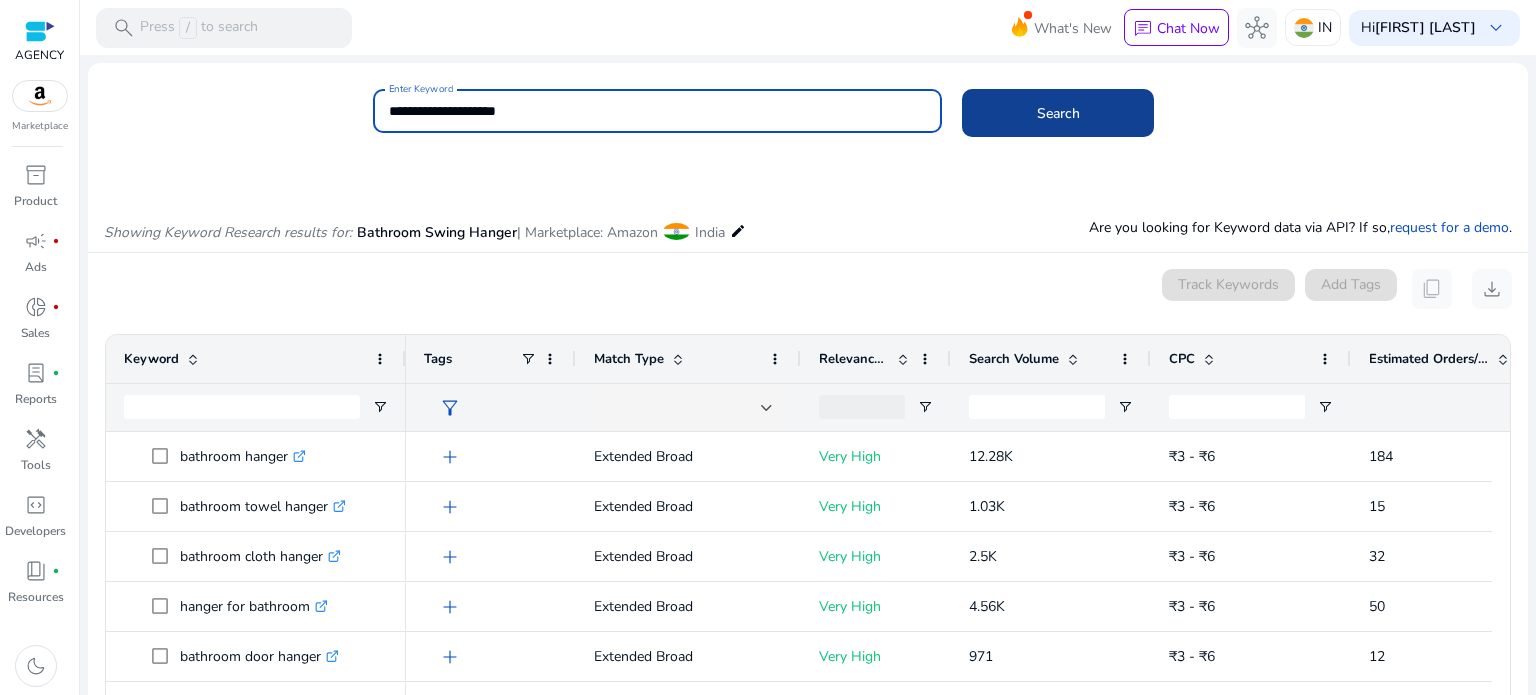 click 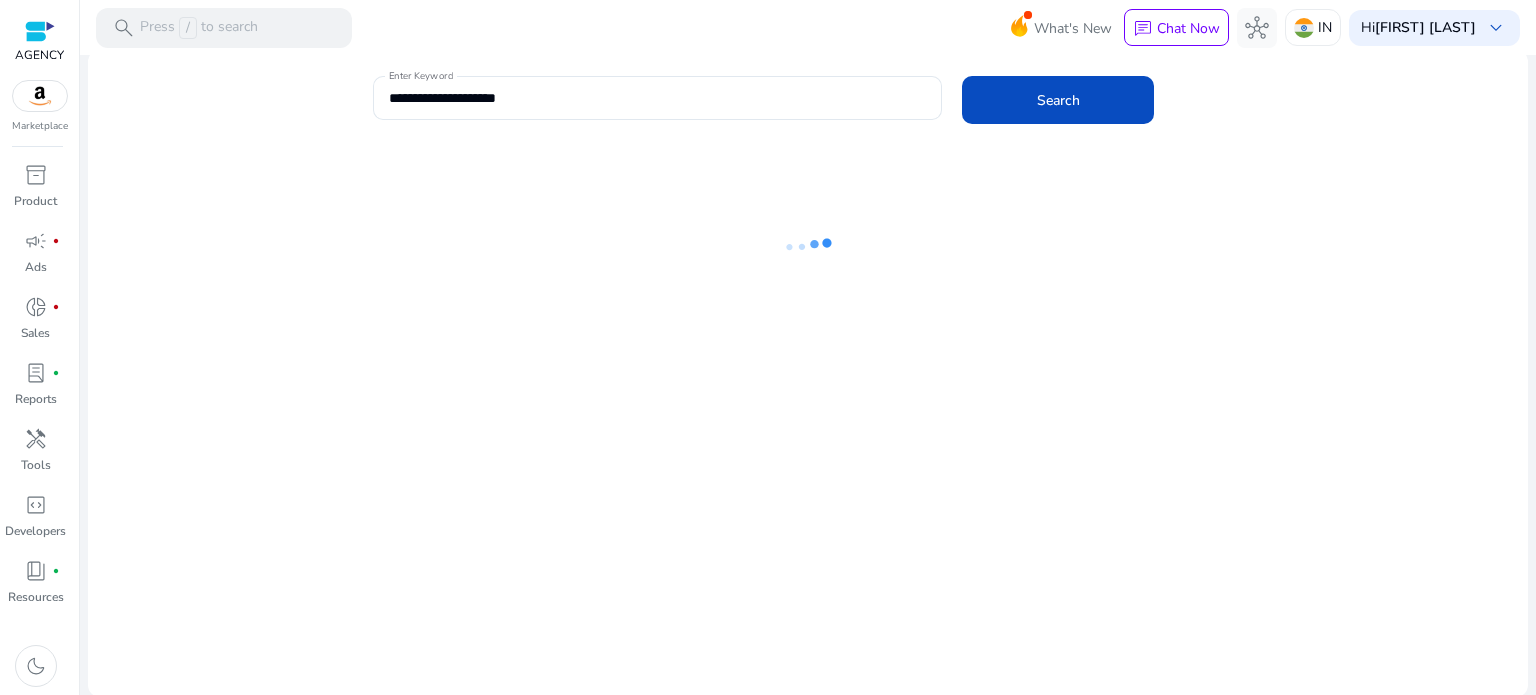 scroll 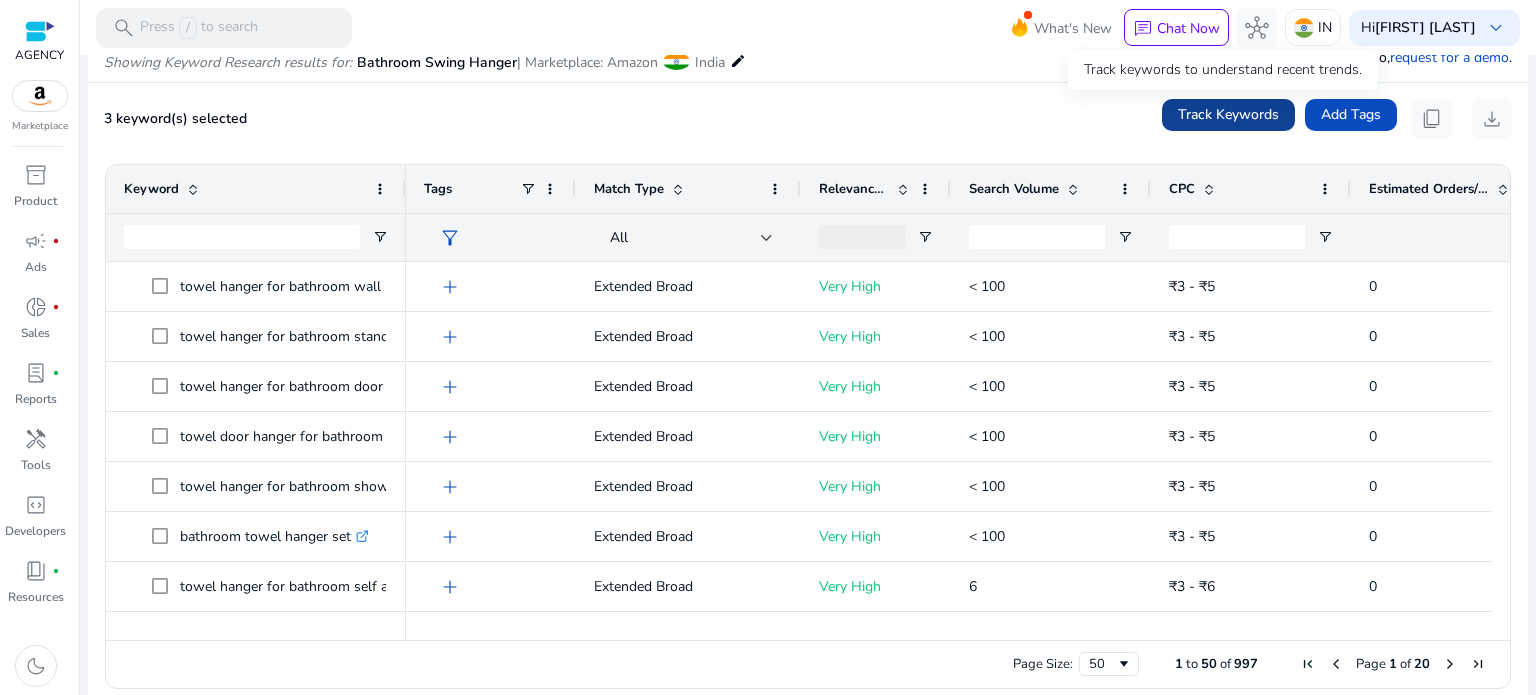 click on "Track Keywords" at bounding box center (1228, 114) 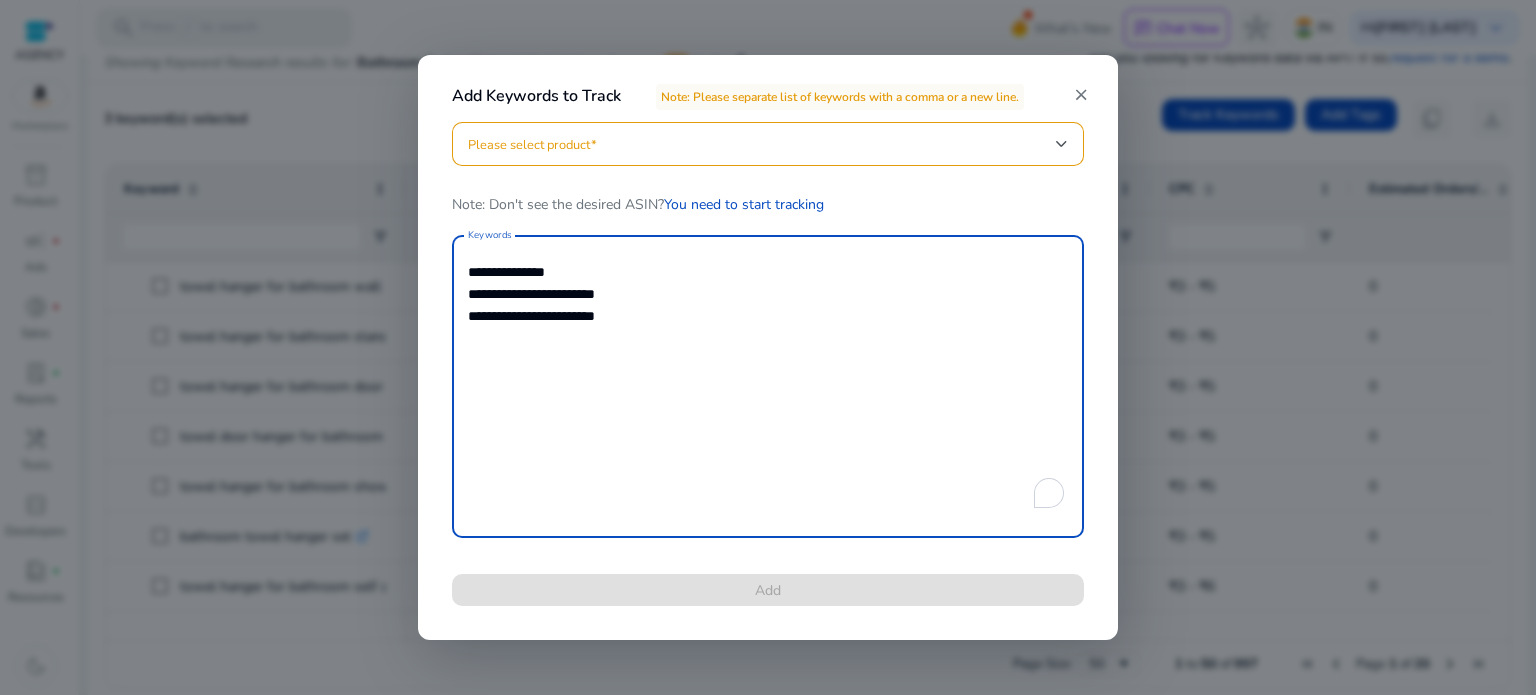 drag, startPoint x: 651, startPoint y: 327, endPoint x: 438, endPoint y: 267, distance: 221.2894 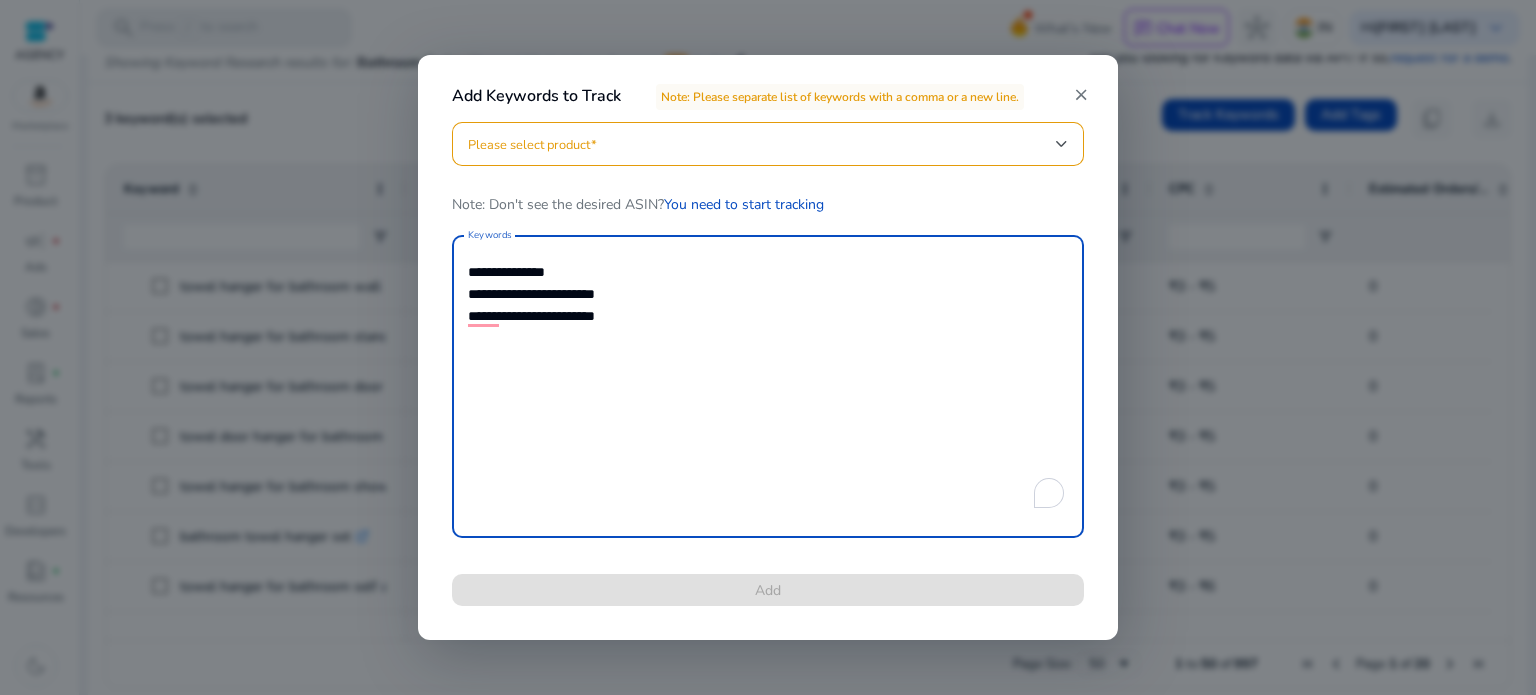 click at bounding box center (768, 347) 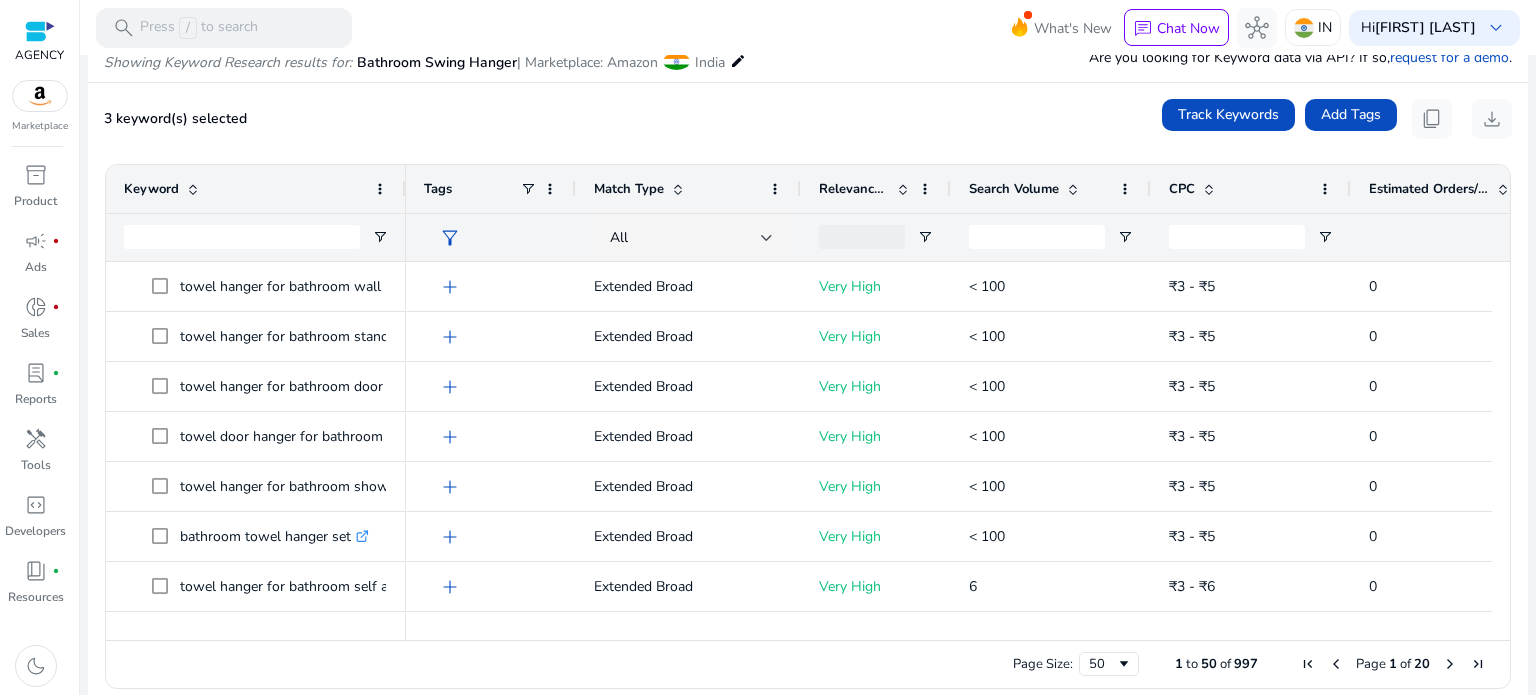 scroll, scrollTop: 0, scrollLeft: 0, axis: both 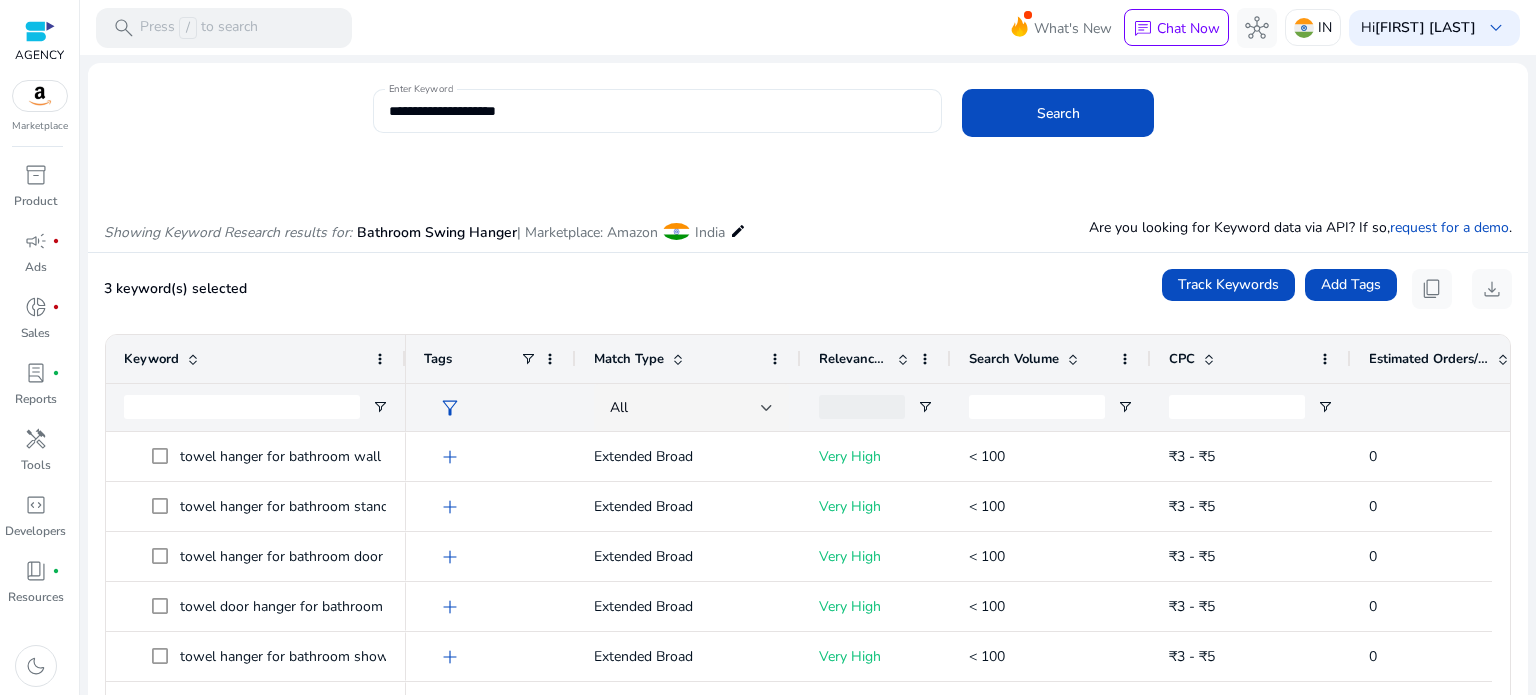click on "**********" 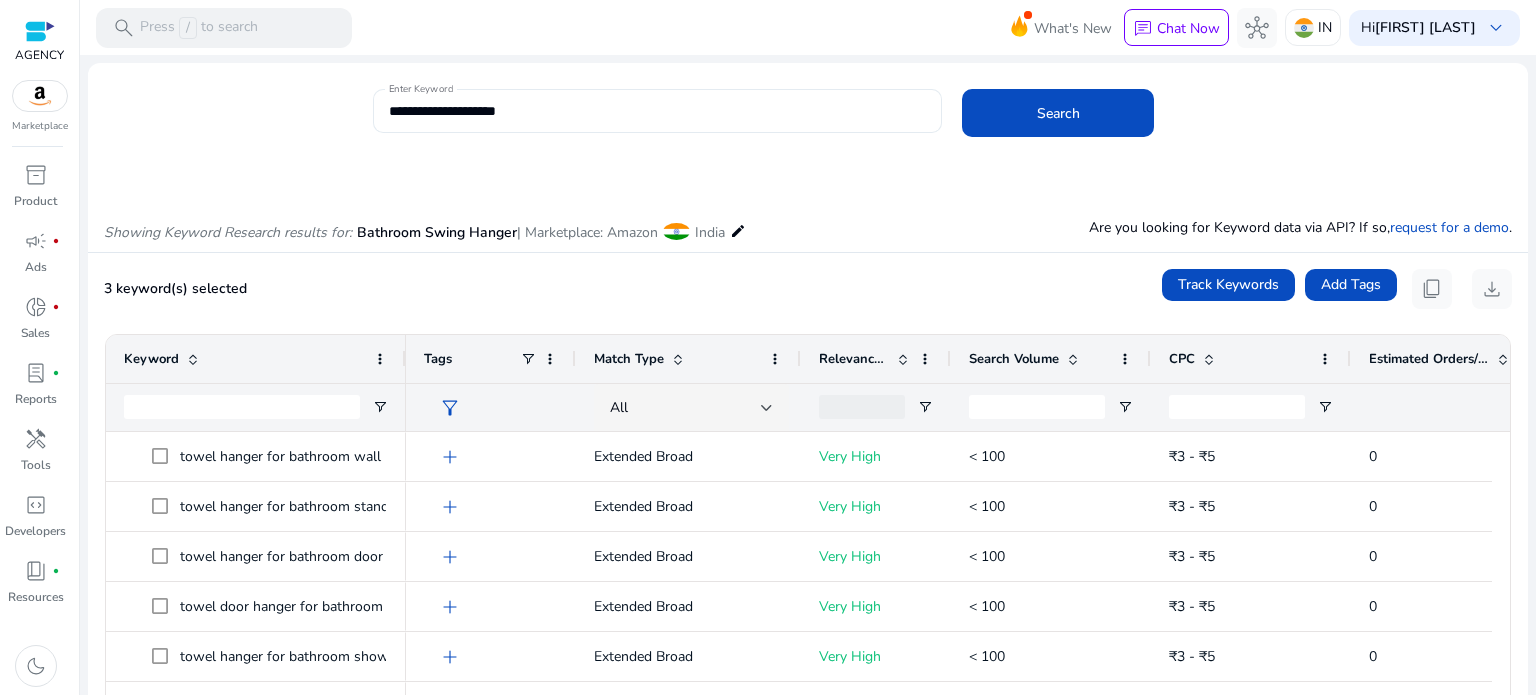 click on "**********" 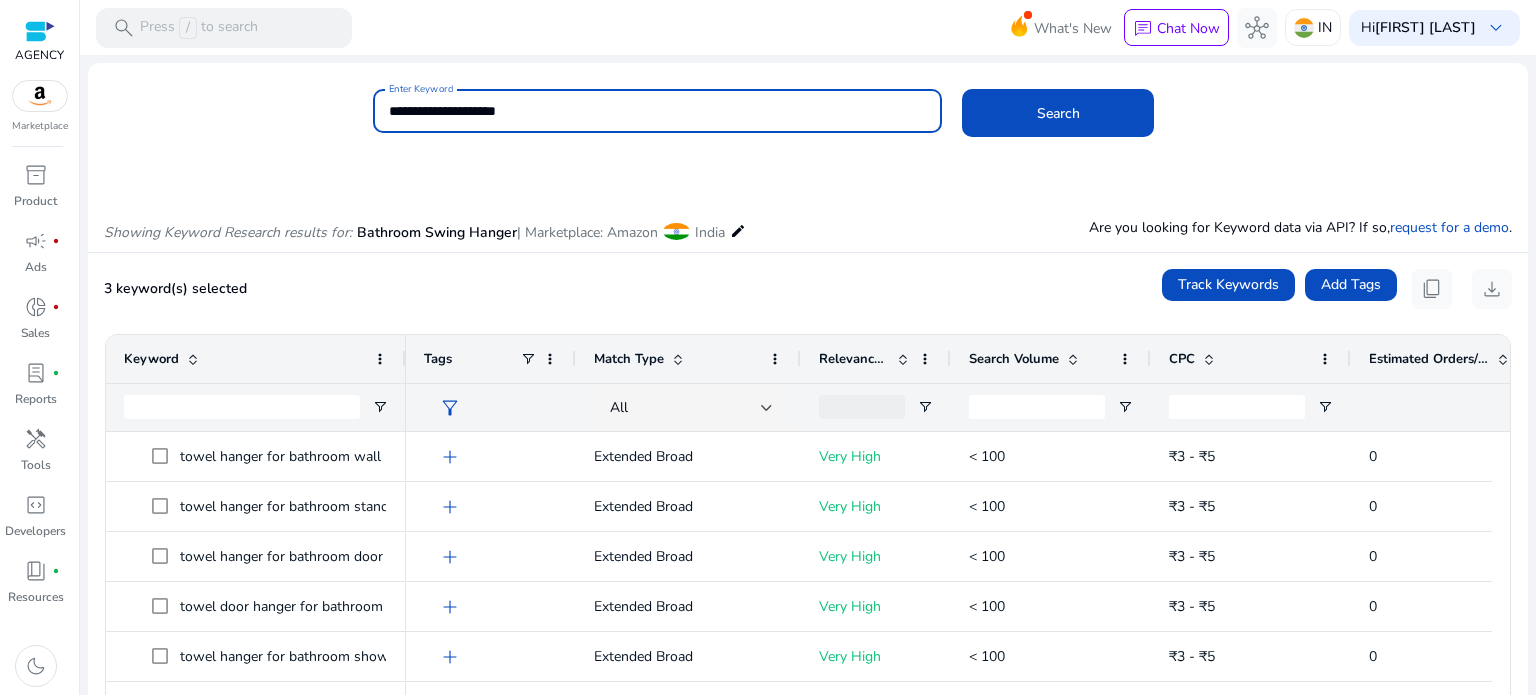 click on "**********" at bounding box center (658, 111) 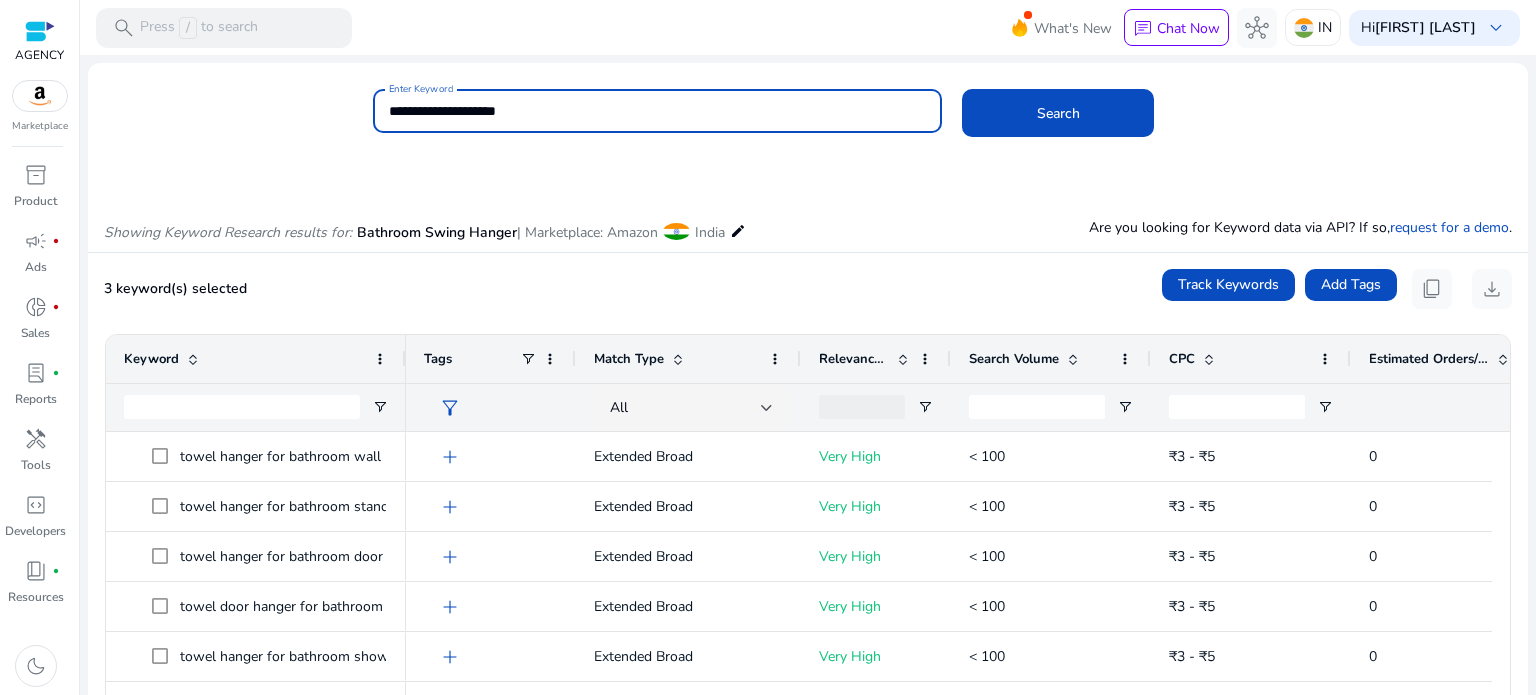 click on "**********" at bounding box center (658, 111) 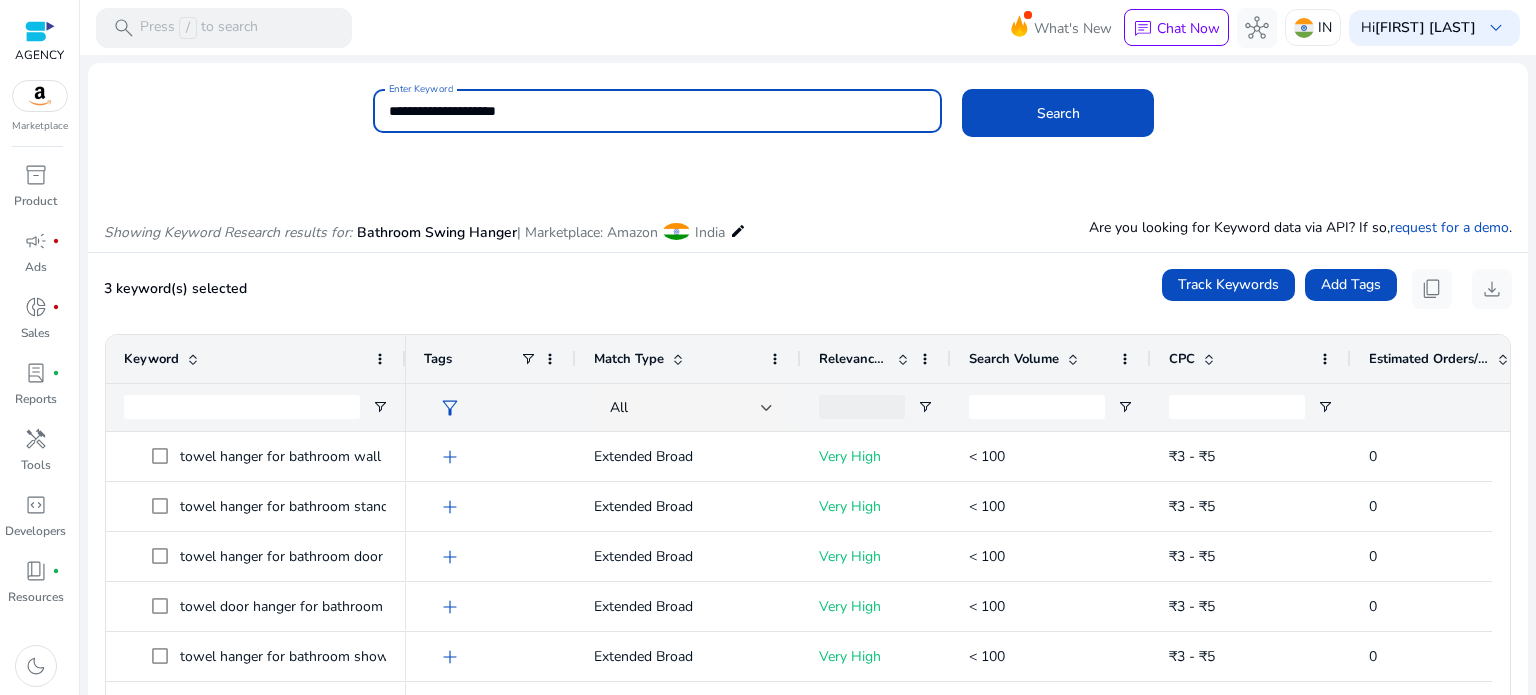 paste on "*****" 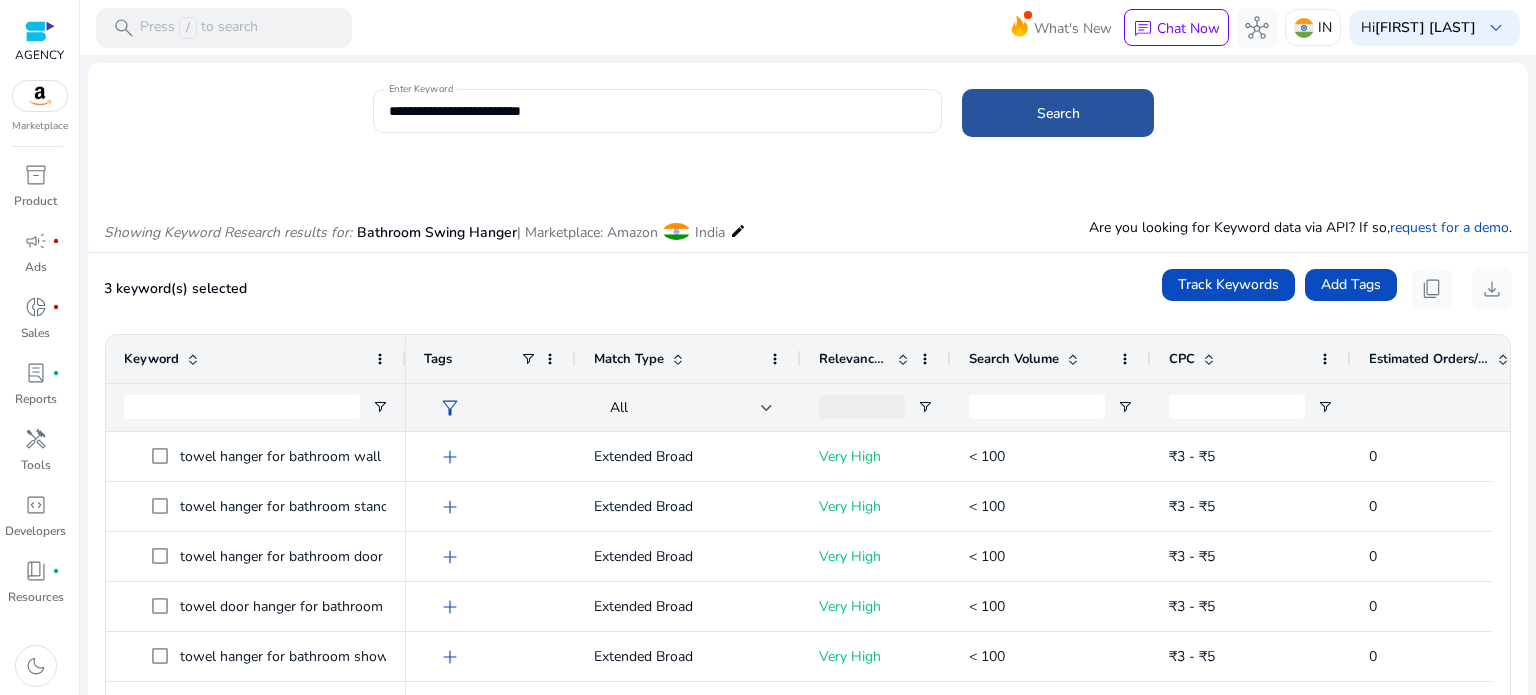 click 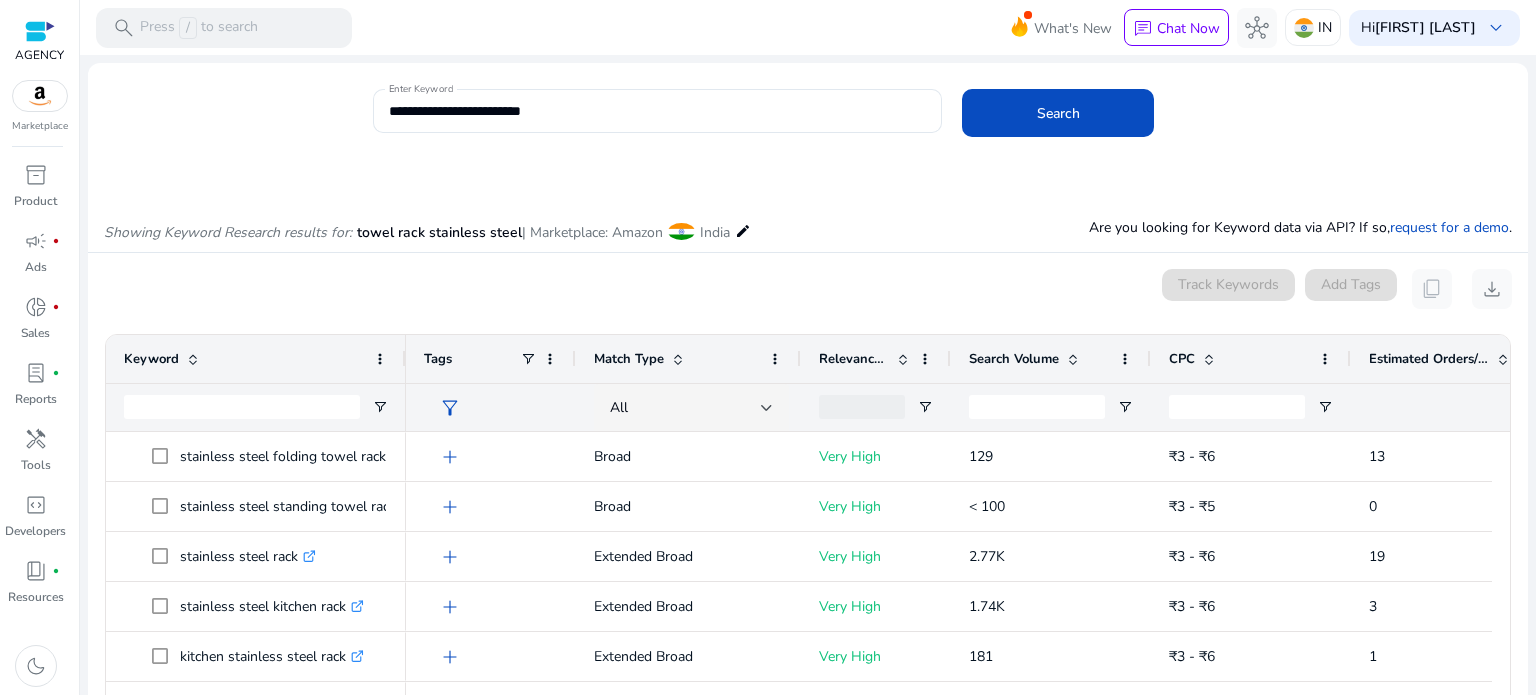 scroll, scrollTop: 100, scrollLeft: 0, axis: vertical 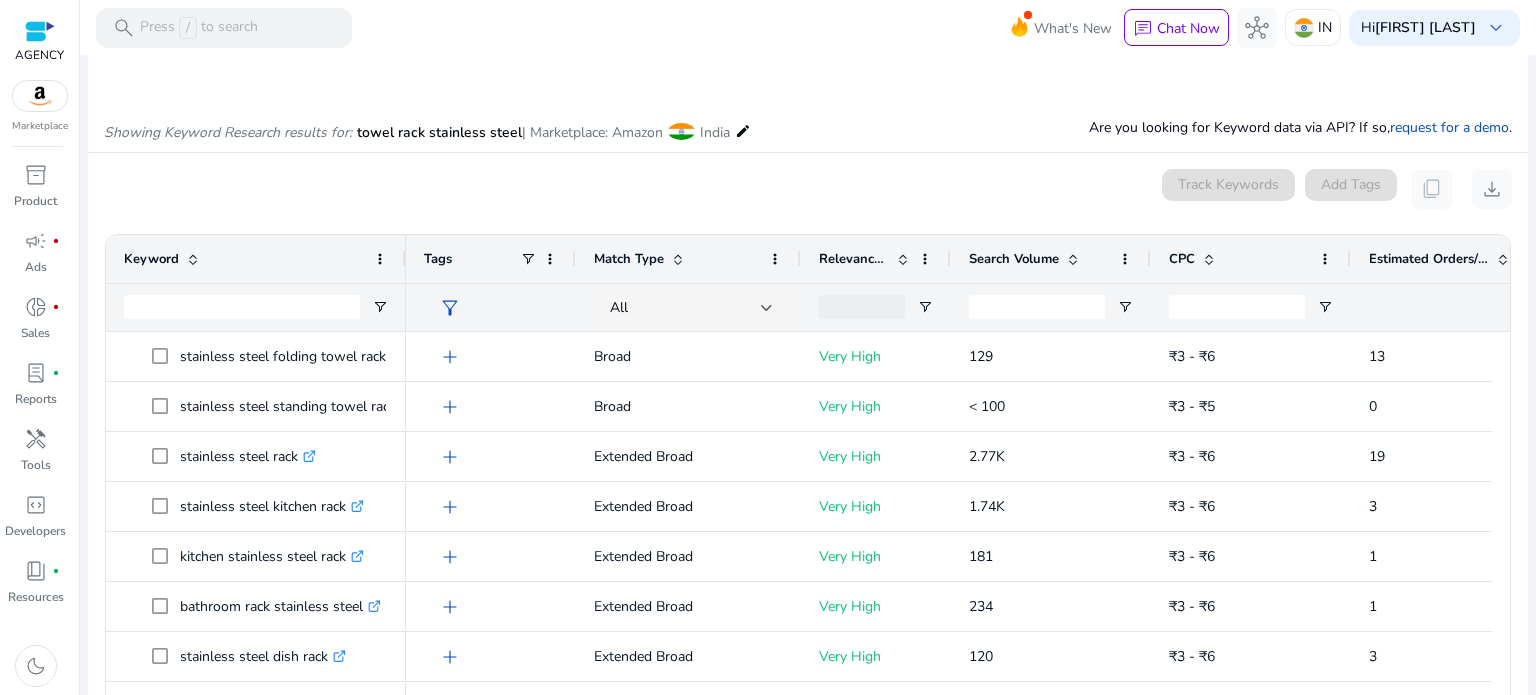 click on "Search Volume" at bounding box center (1040, 259) 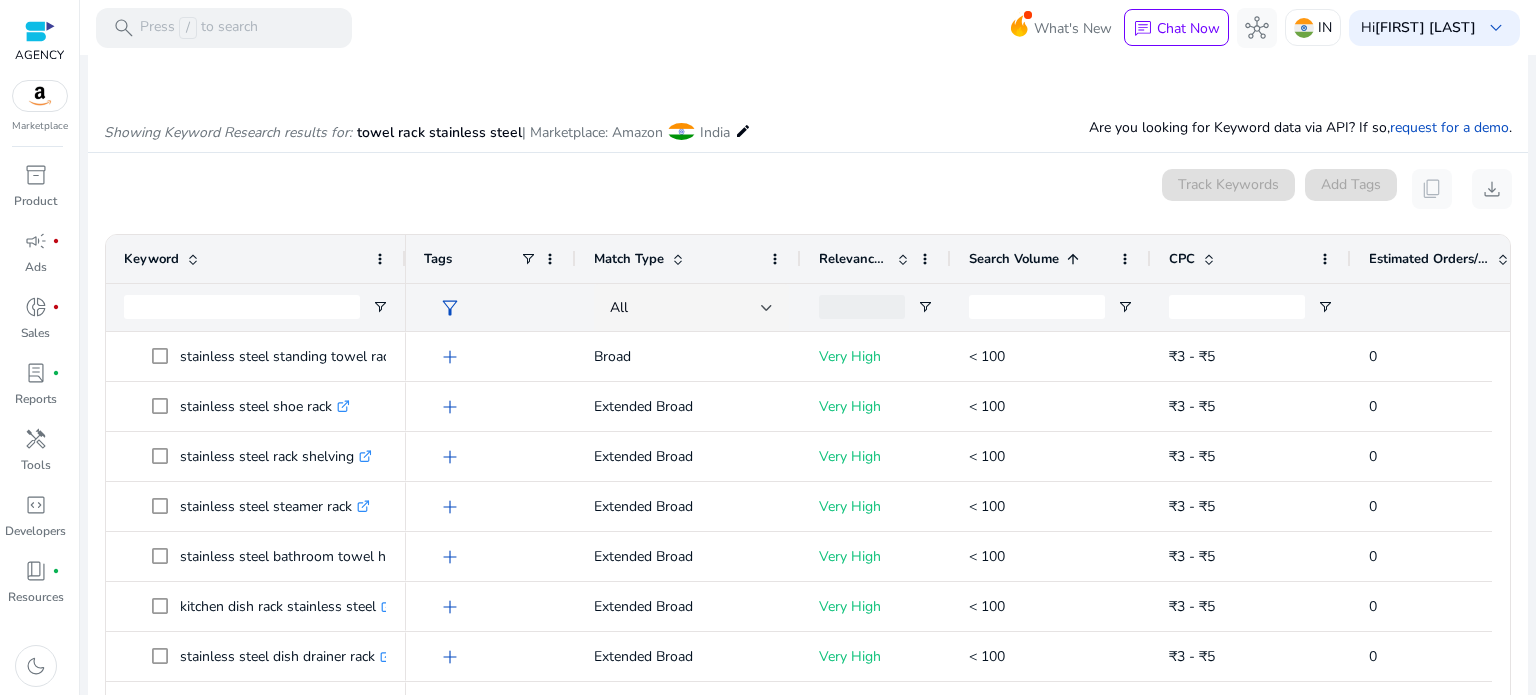 click at bounding box center (1073, 259) 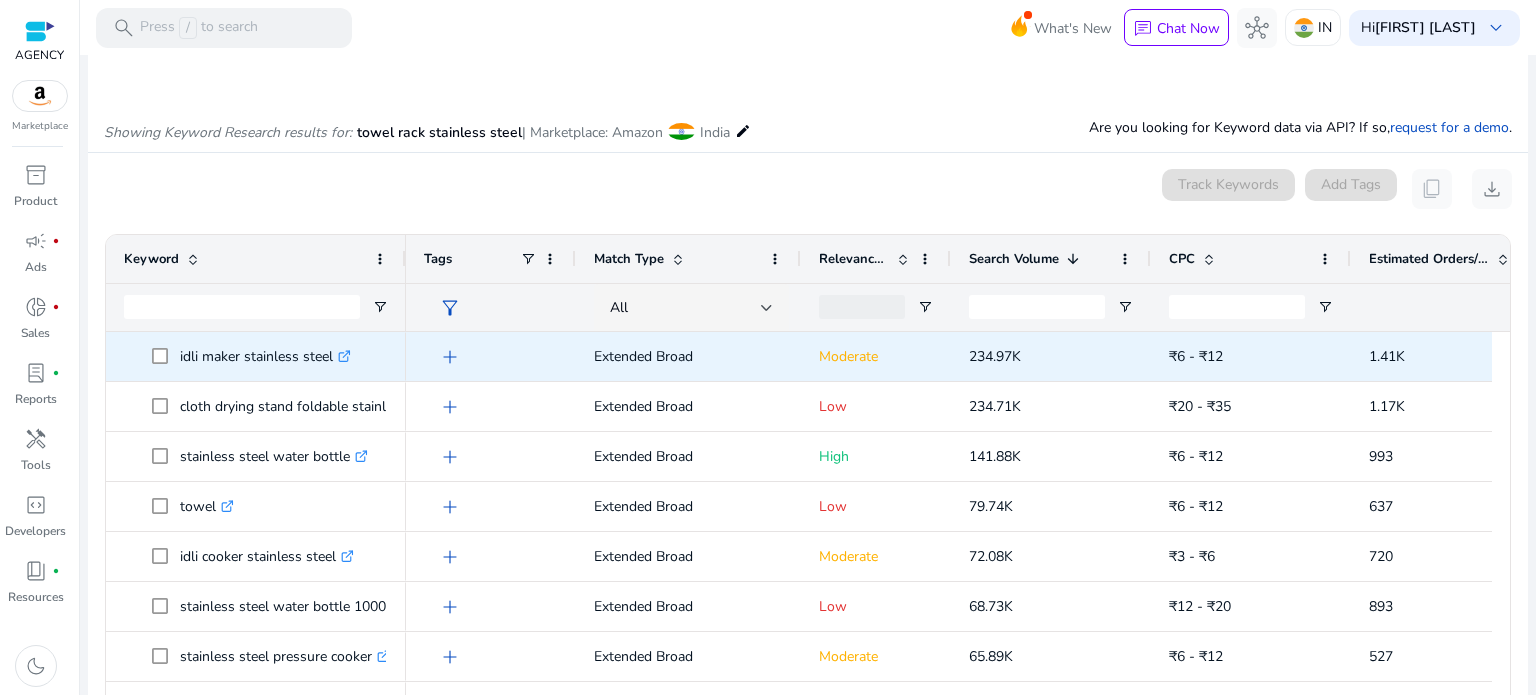 scroll, scrollTop: 84, scrollLeft: 0, axis: vertical 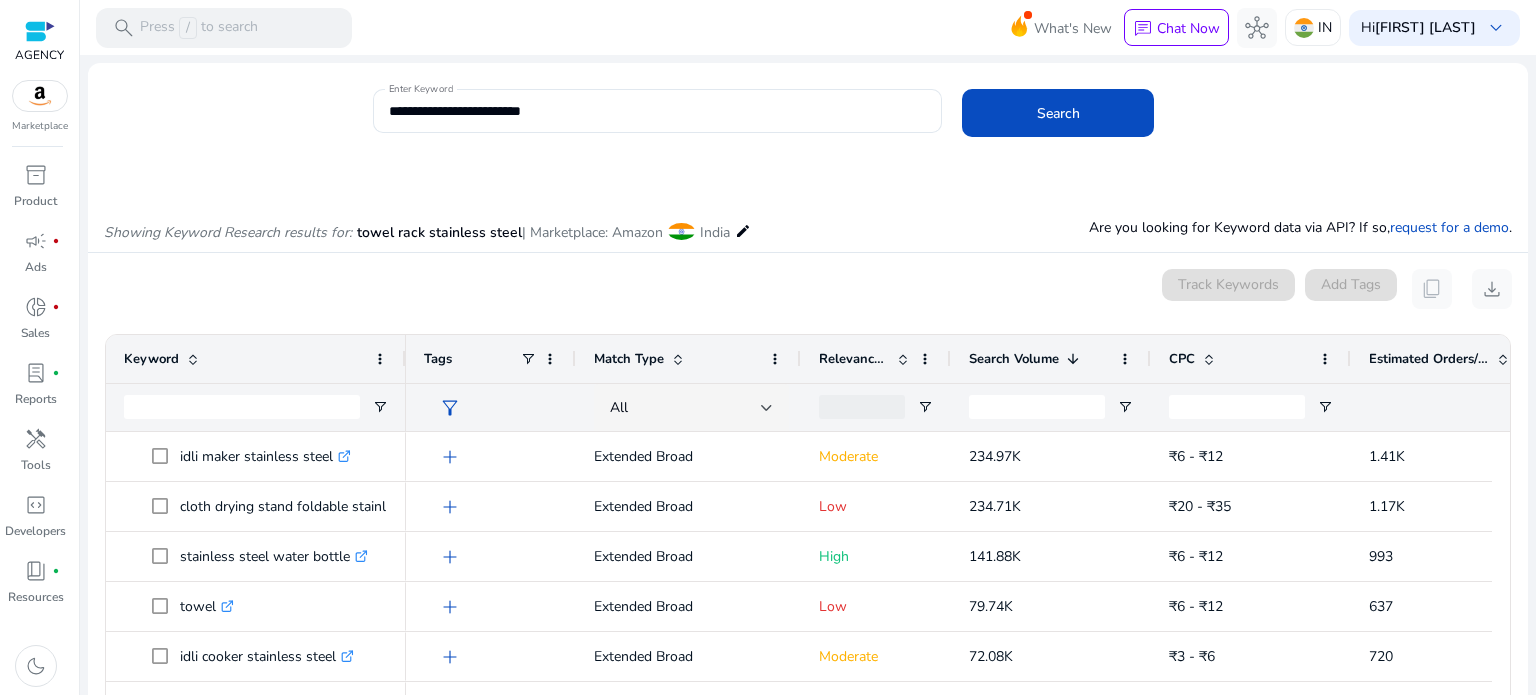 click on "Search Volume
1" at bounding box center [1040, 359] 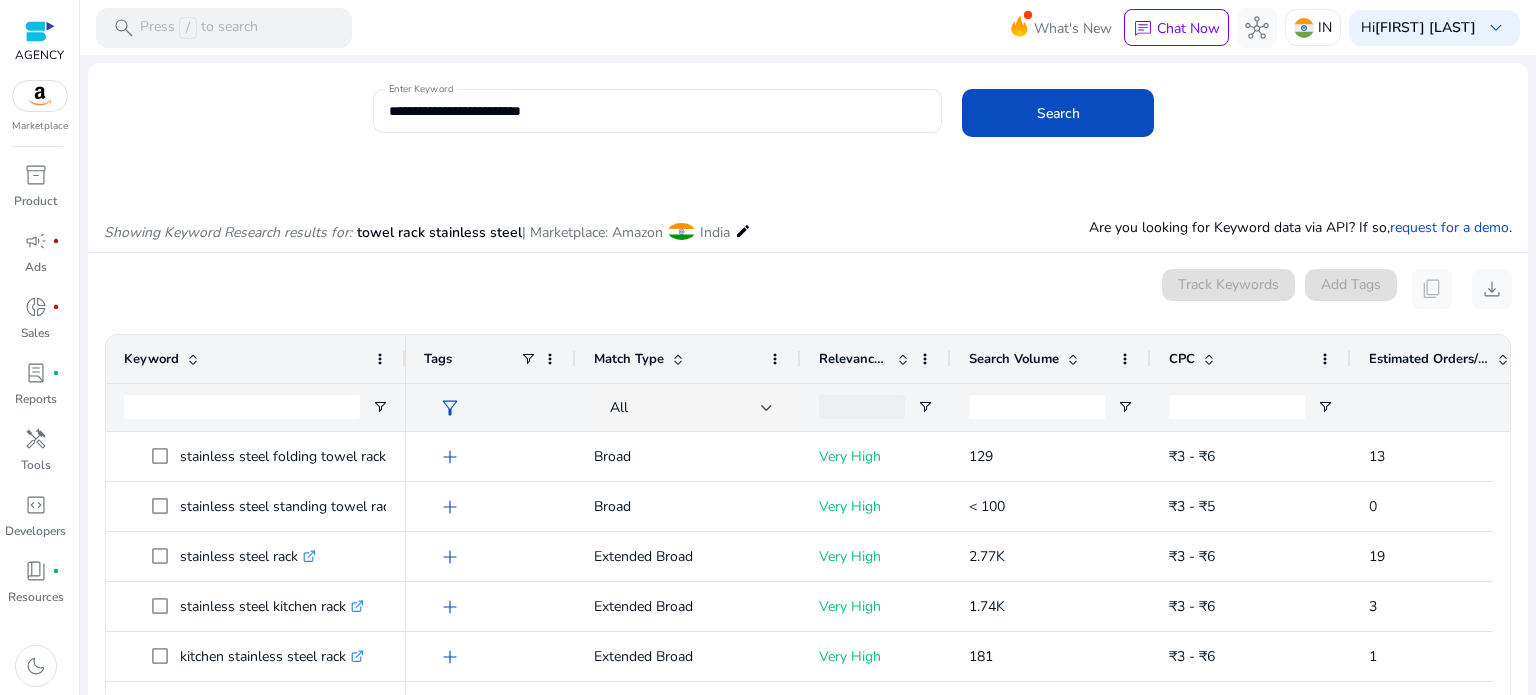 click on "Search Volume" at bounding box center [1014, 359] 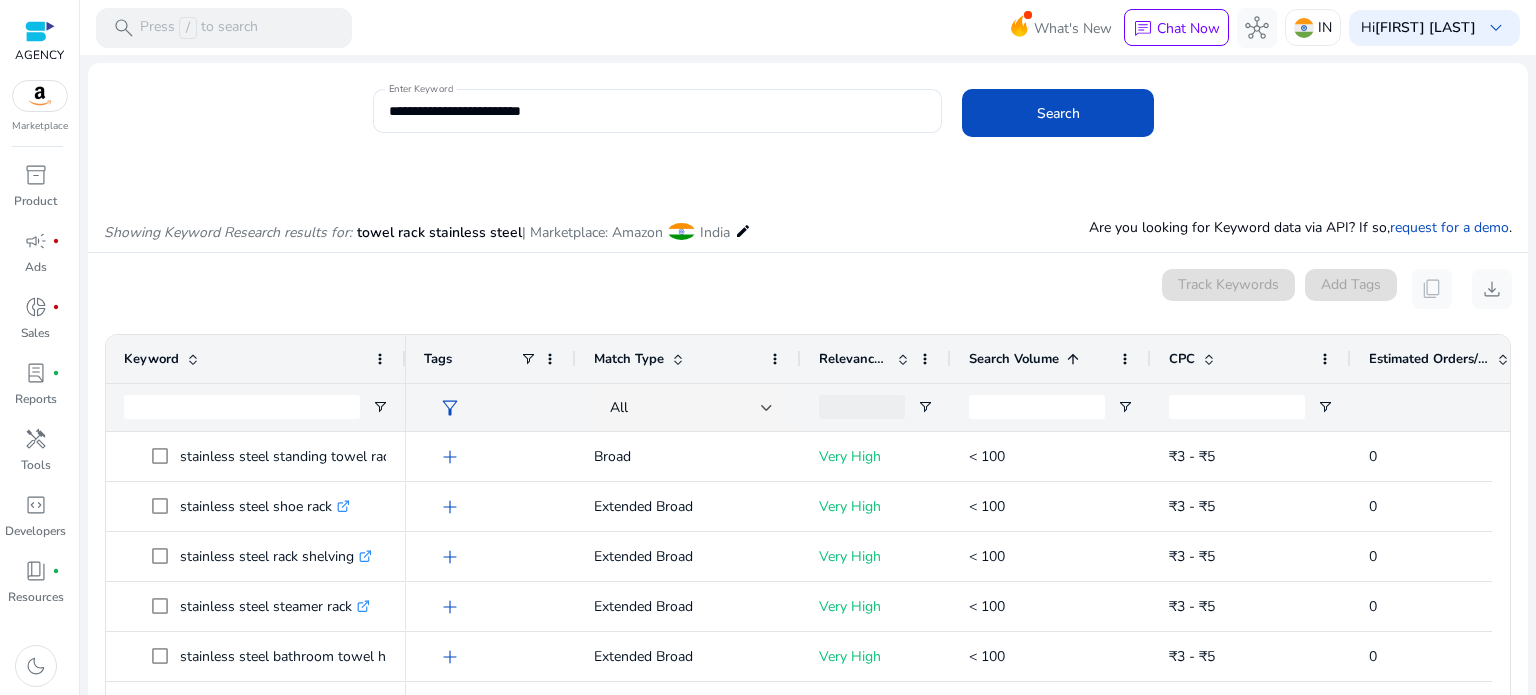 click on "Search Volume" at bounding box center (1014, 359) 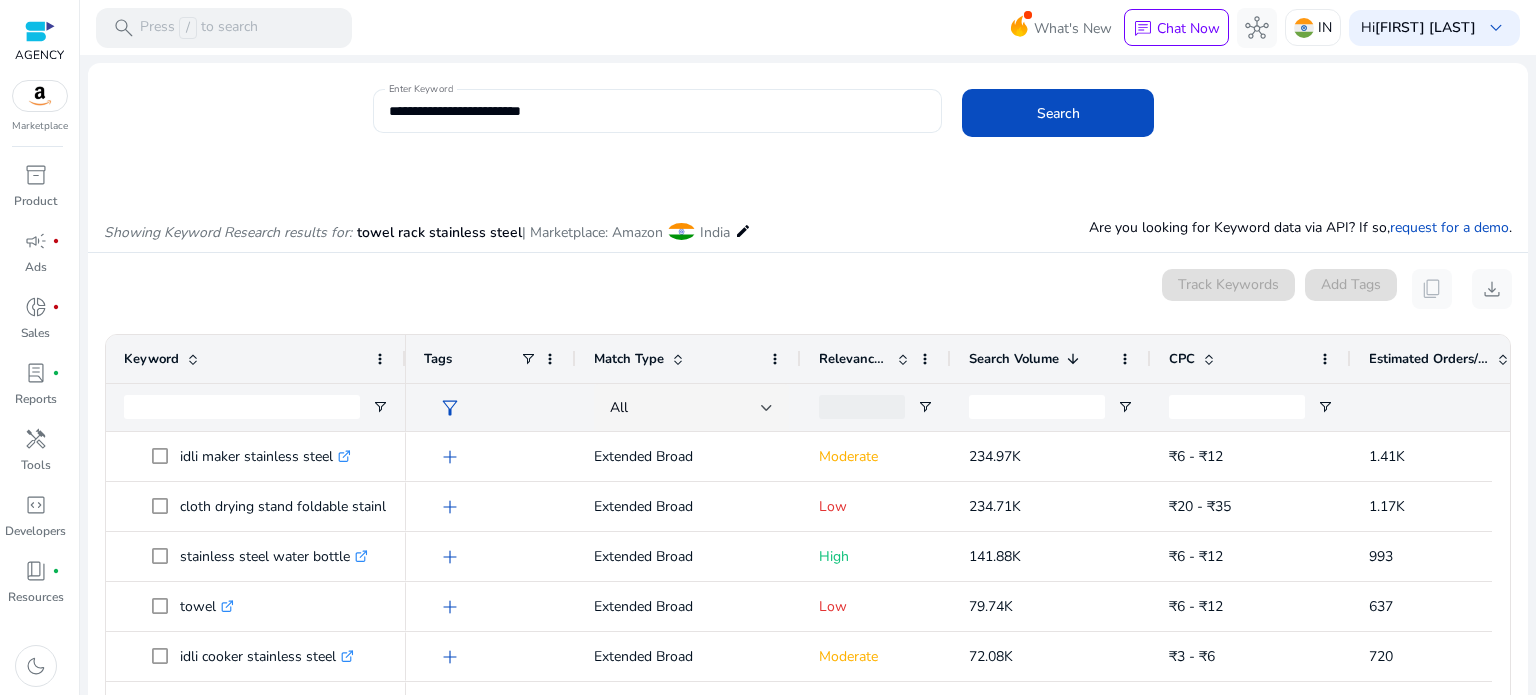 click on "**********" at bounding box center (658, 111) 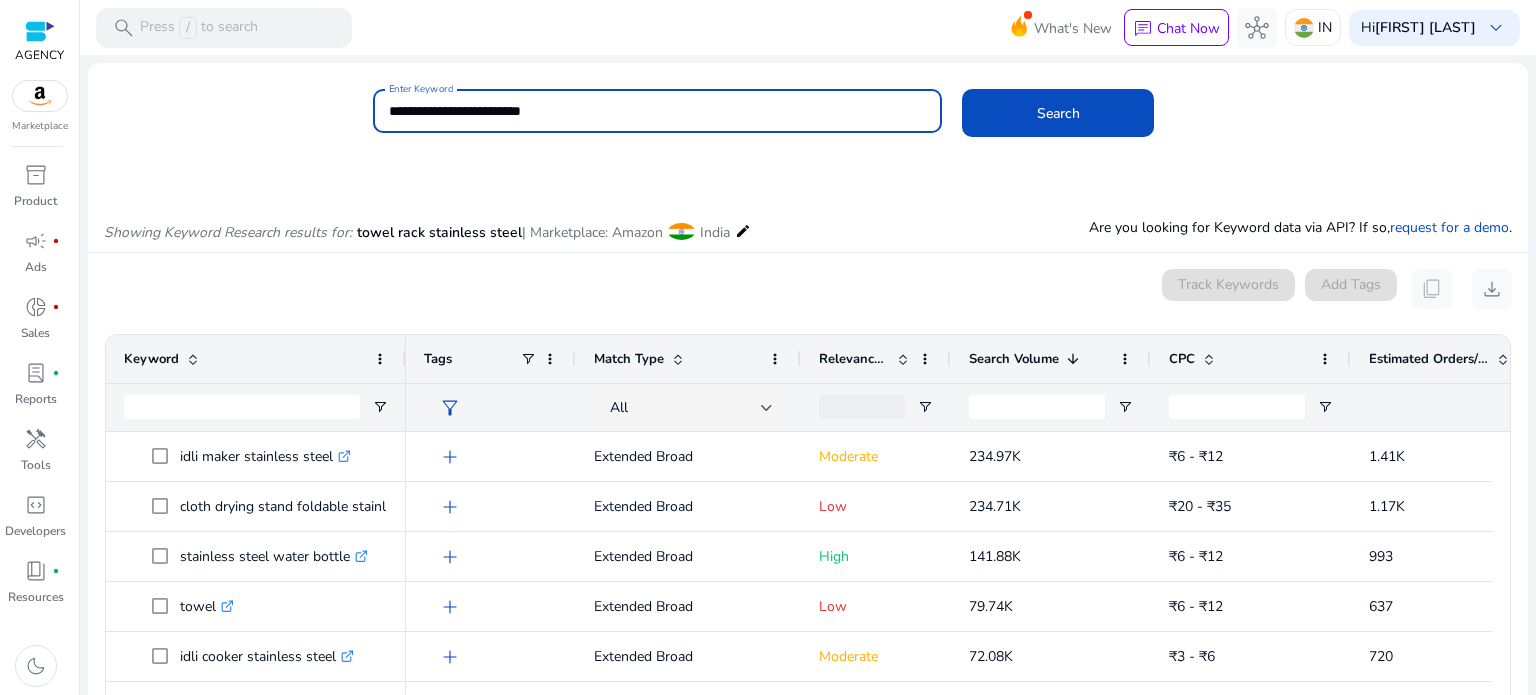 click on "**********" at bounding box center [658, 111] 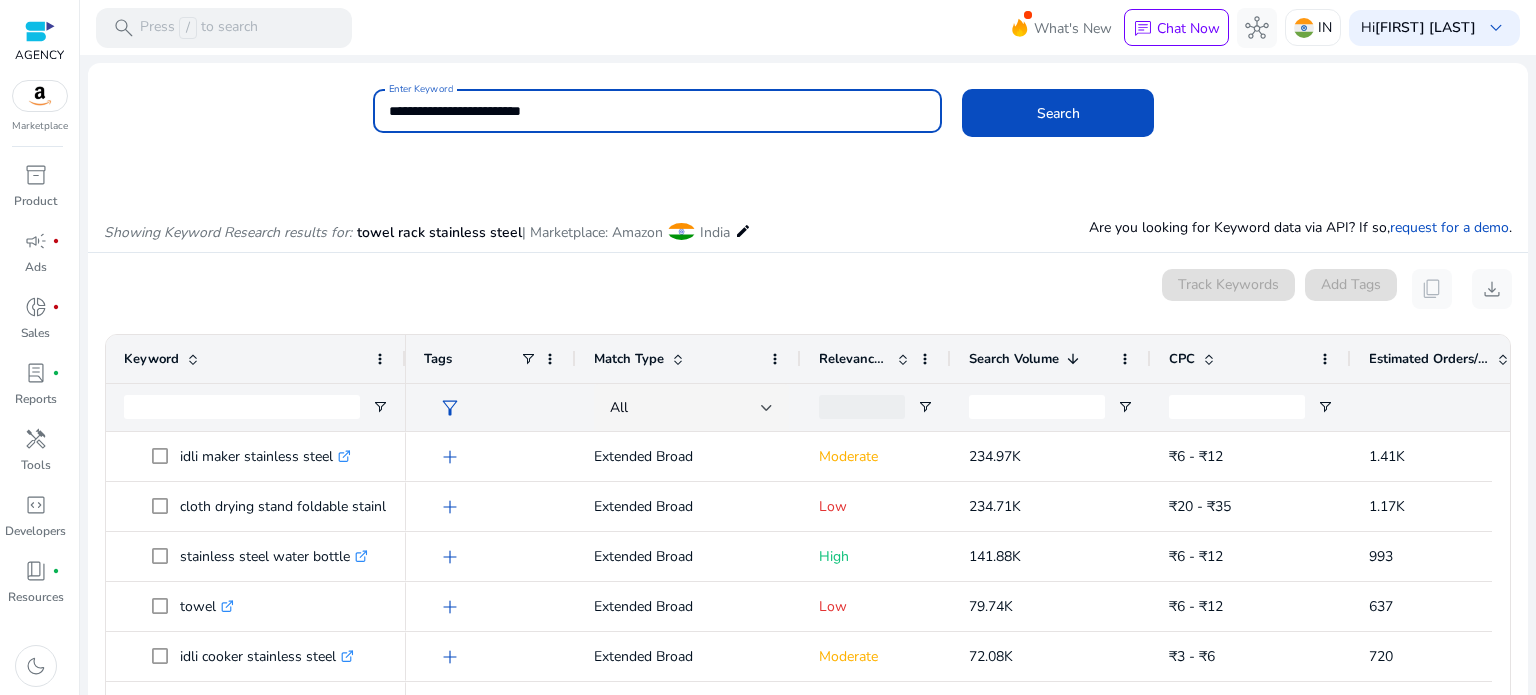 click on "**********" at bounding box center (658, 111) 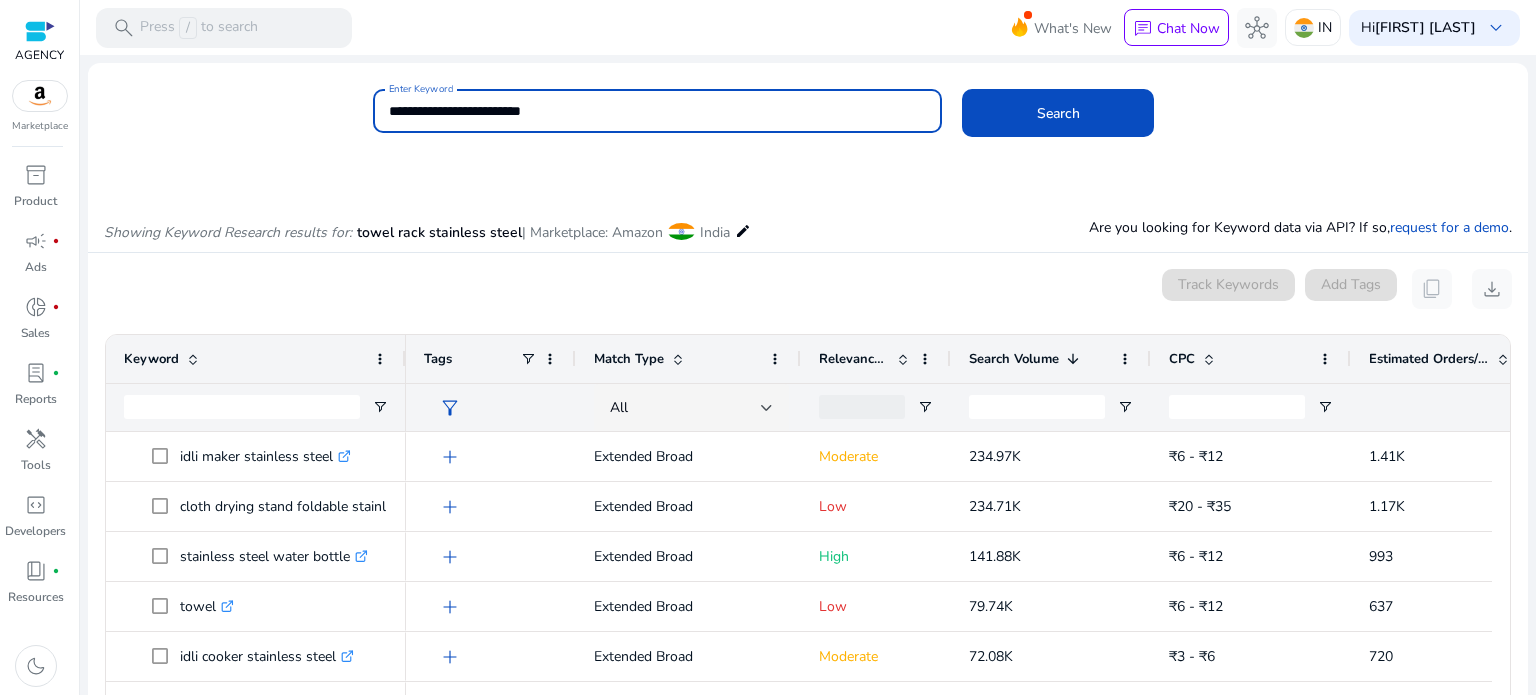 paste 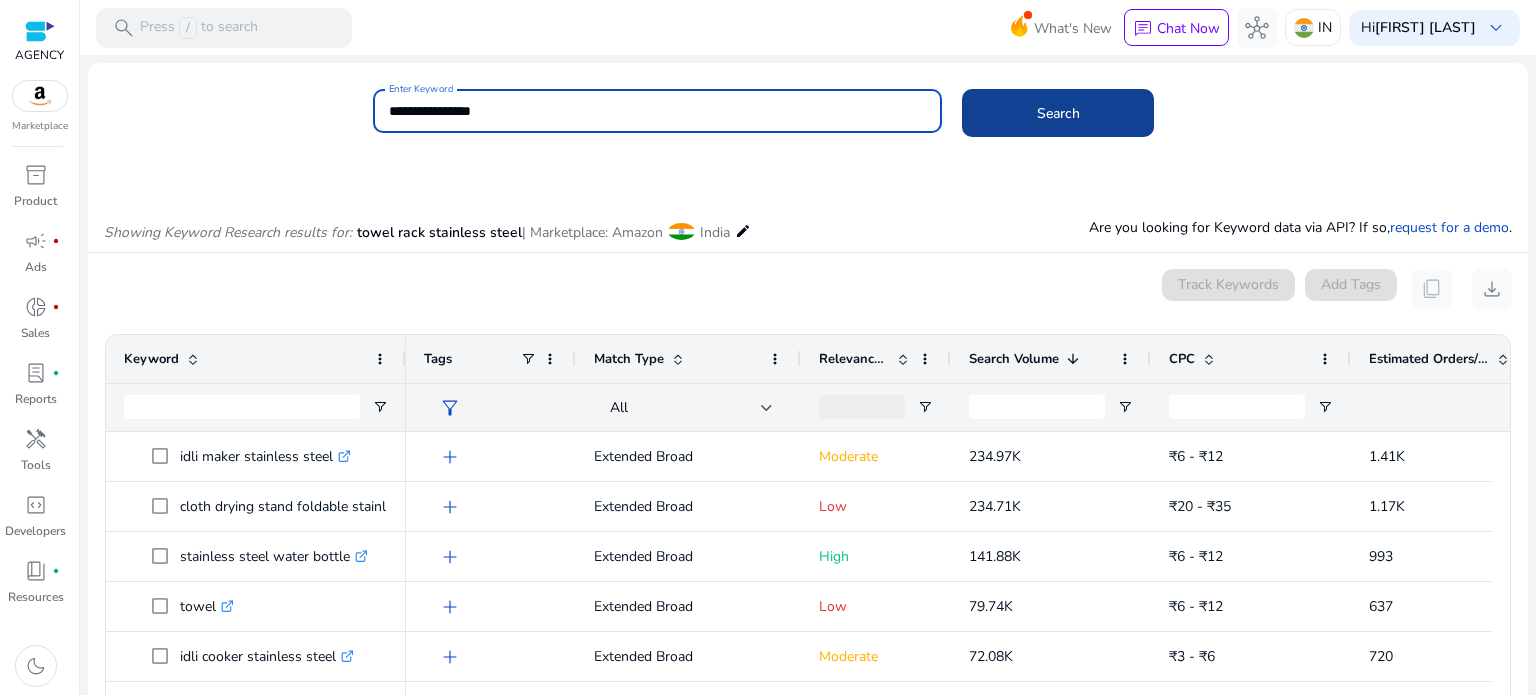 type on "**********" 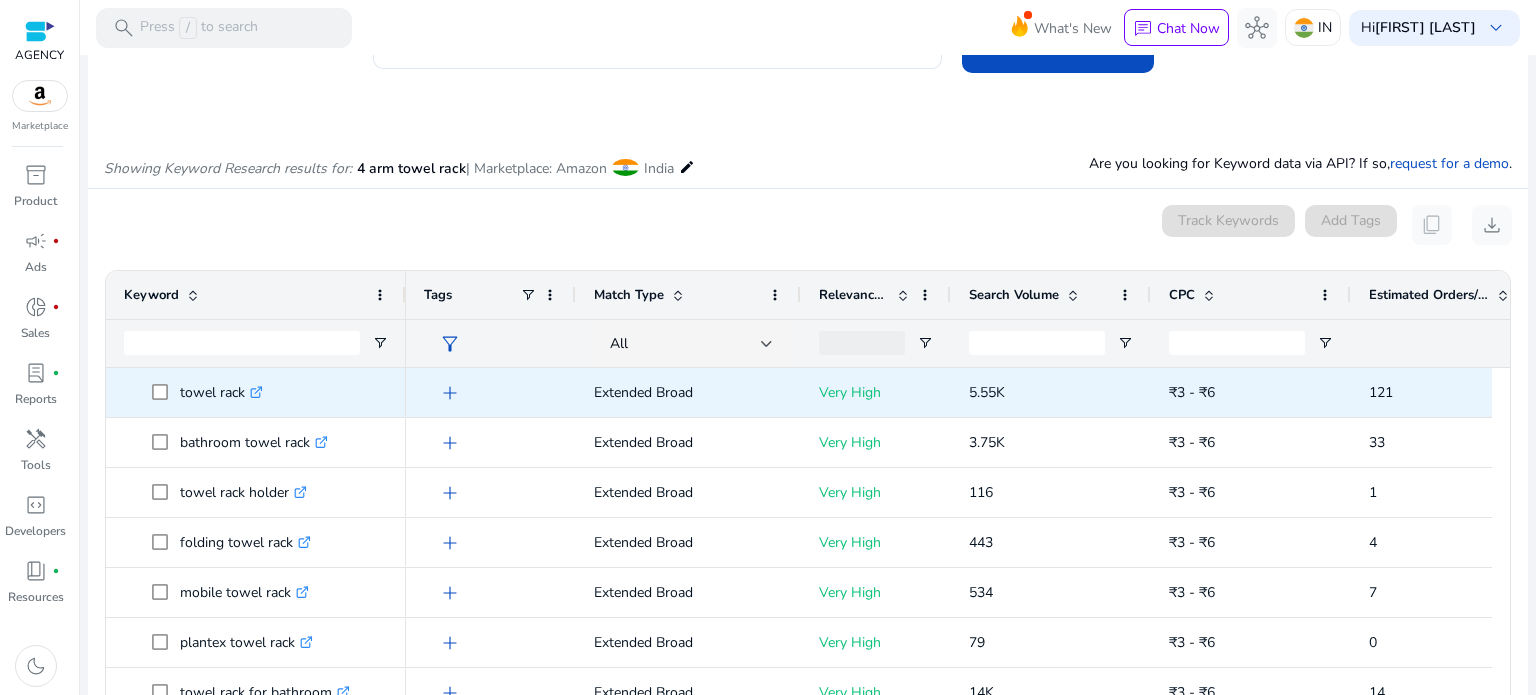 scroll, scrollTop: 189, scrollLeft: 0, axis: vertical 